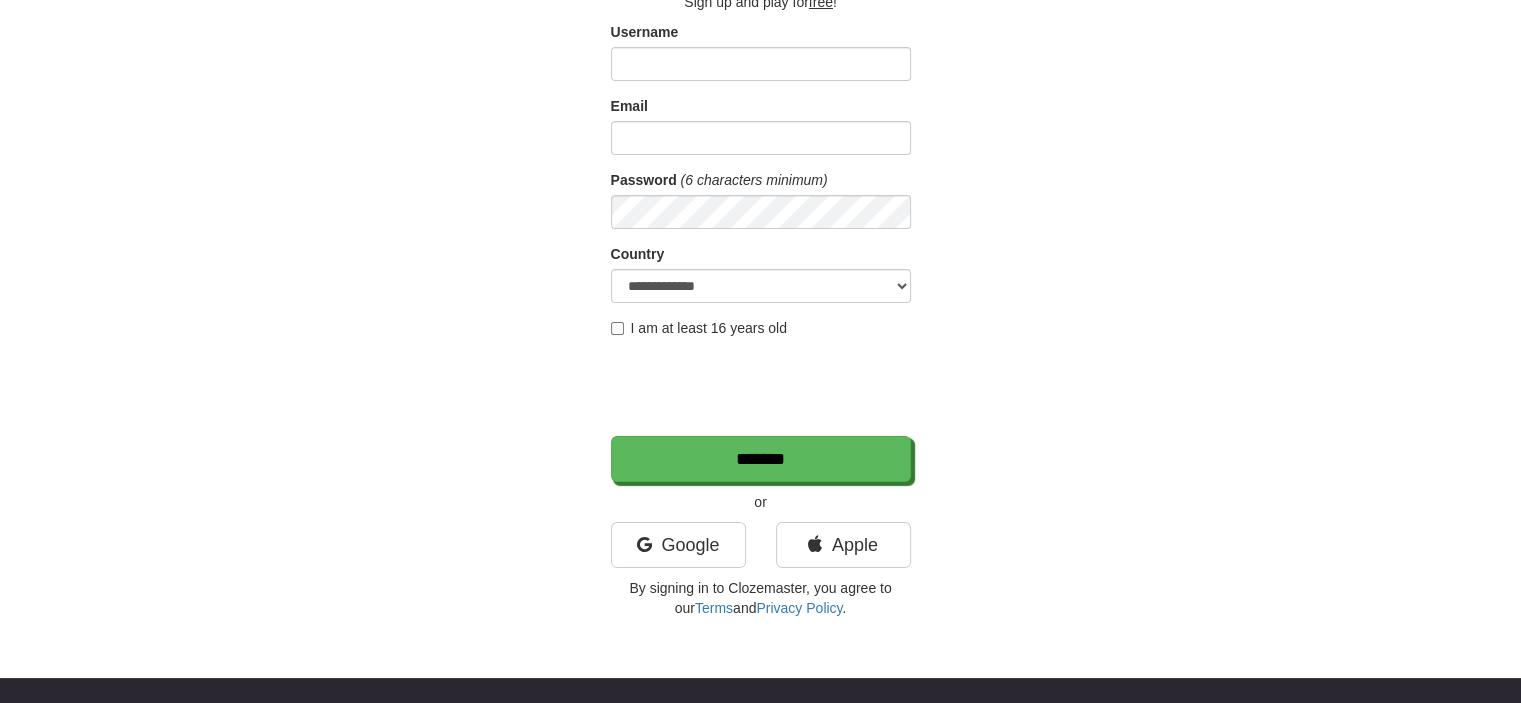 scroll, scrollTop: 200, scrollLeft: 0, axis: vertical 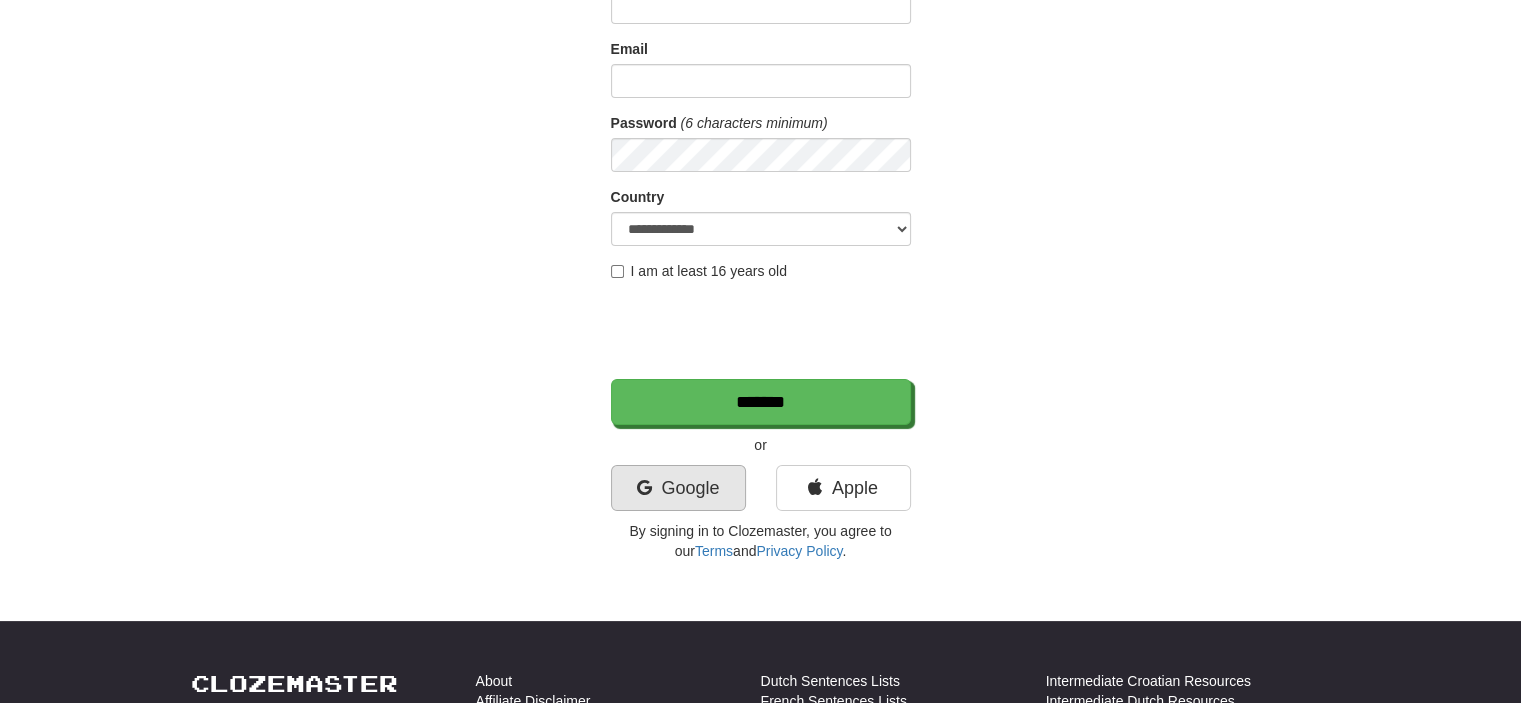 type on "**********" 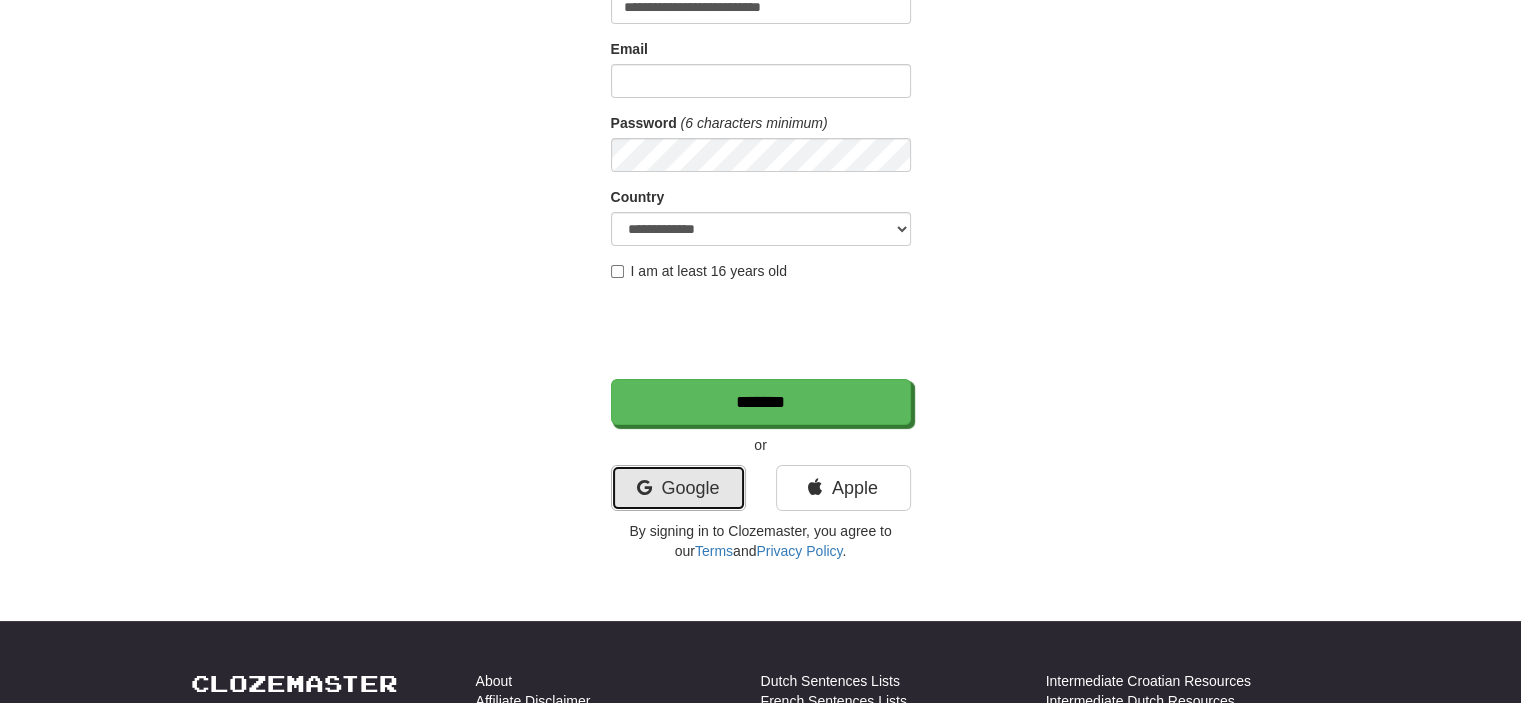 click on "Google" at bounding box center [678, 488] 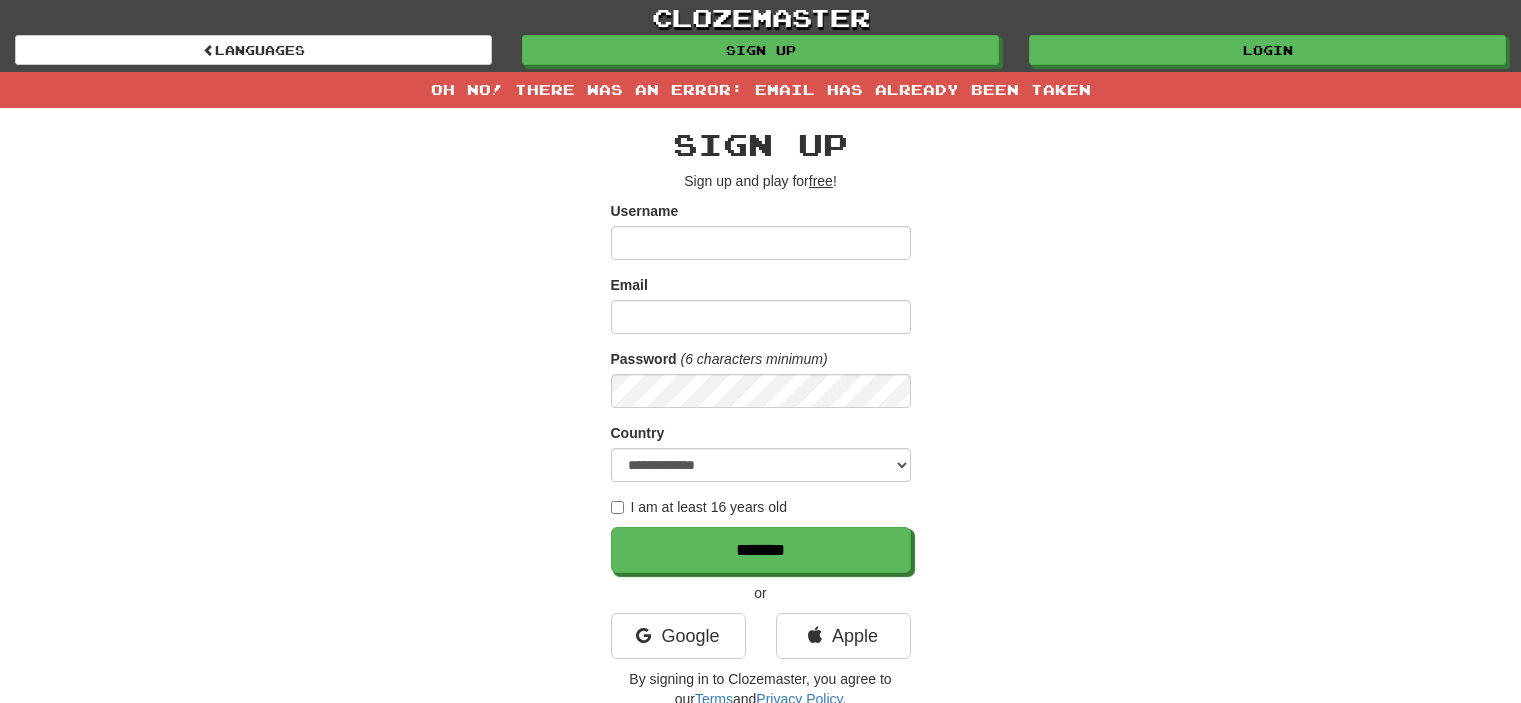 scroll, scrollTop: 0, scrollLeft: 0, axis: both 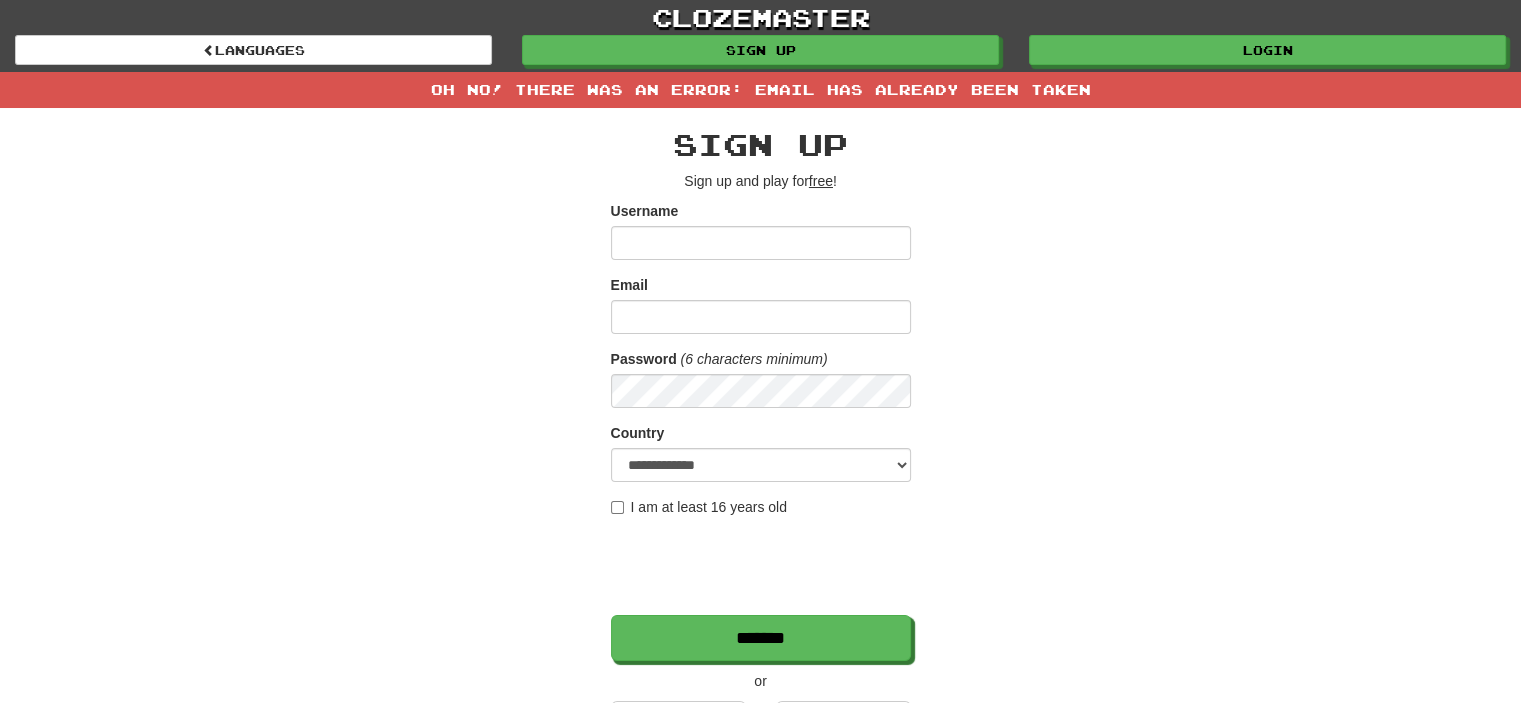 type on "**********" 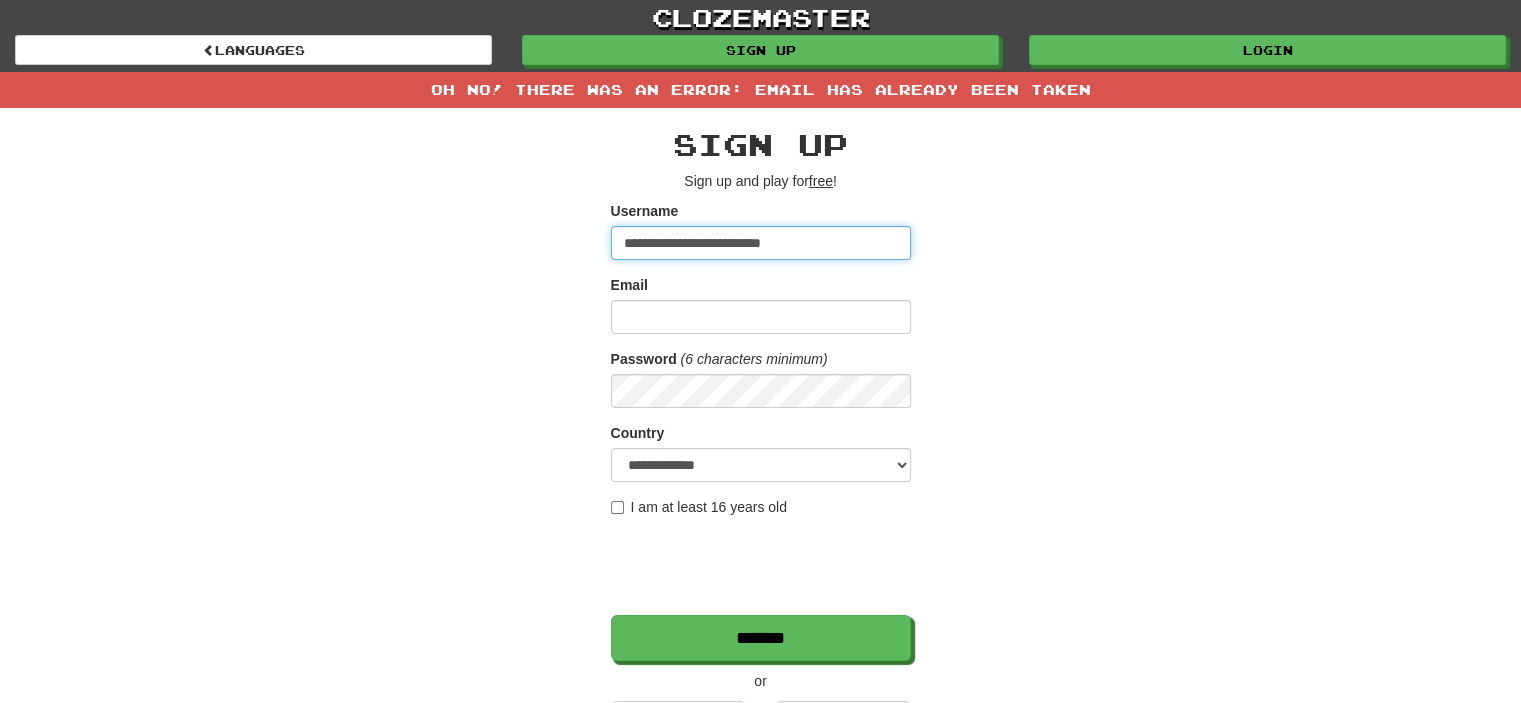 click on "**********" at bounding box center (761, 243) 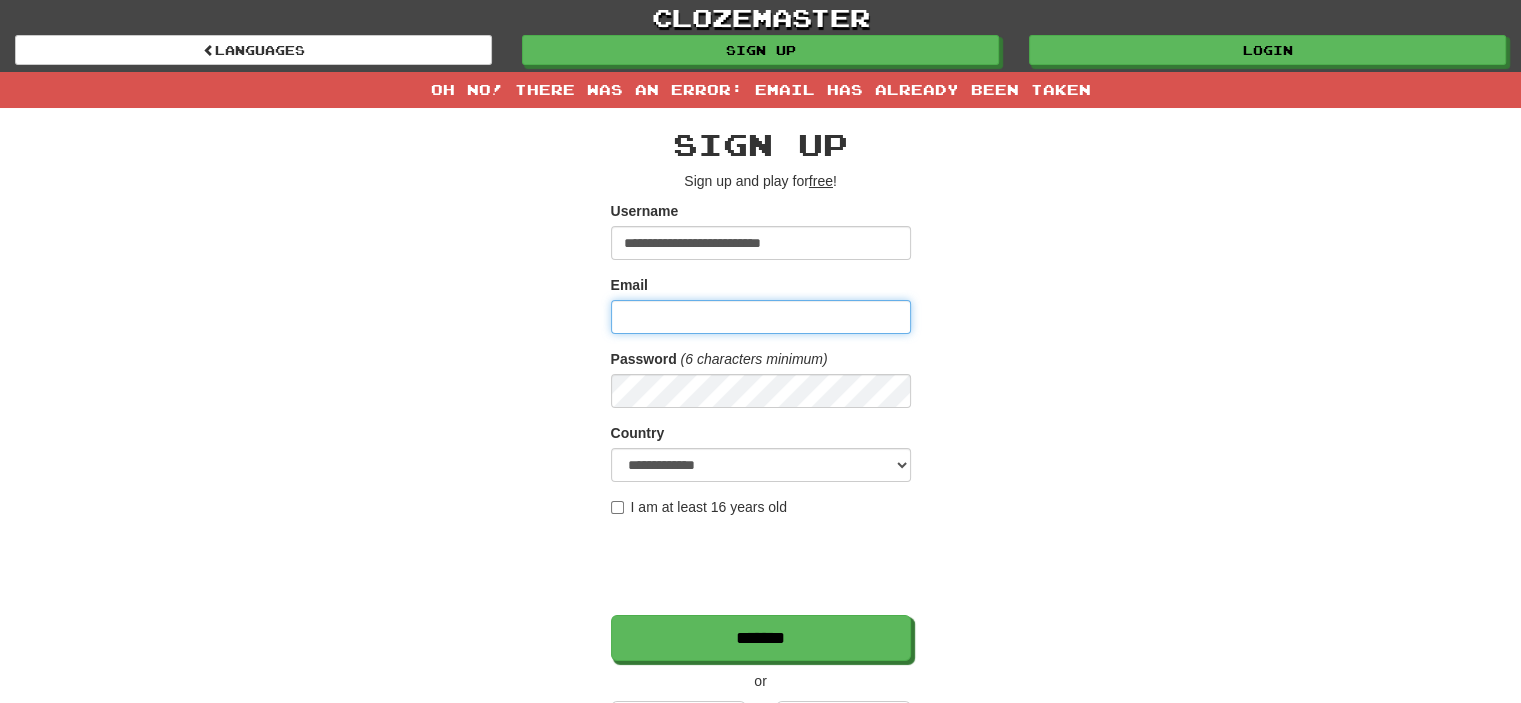 click on "Email" at bounding box center [761, 317] 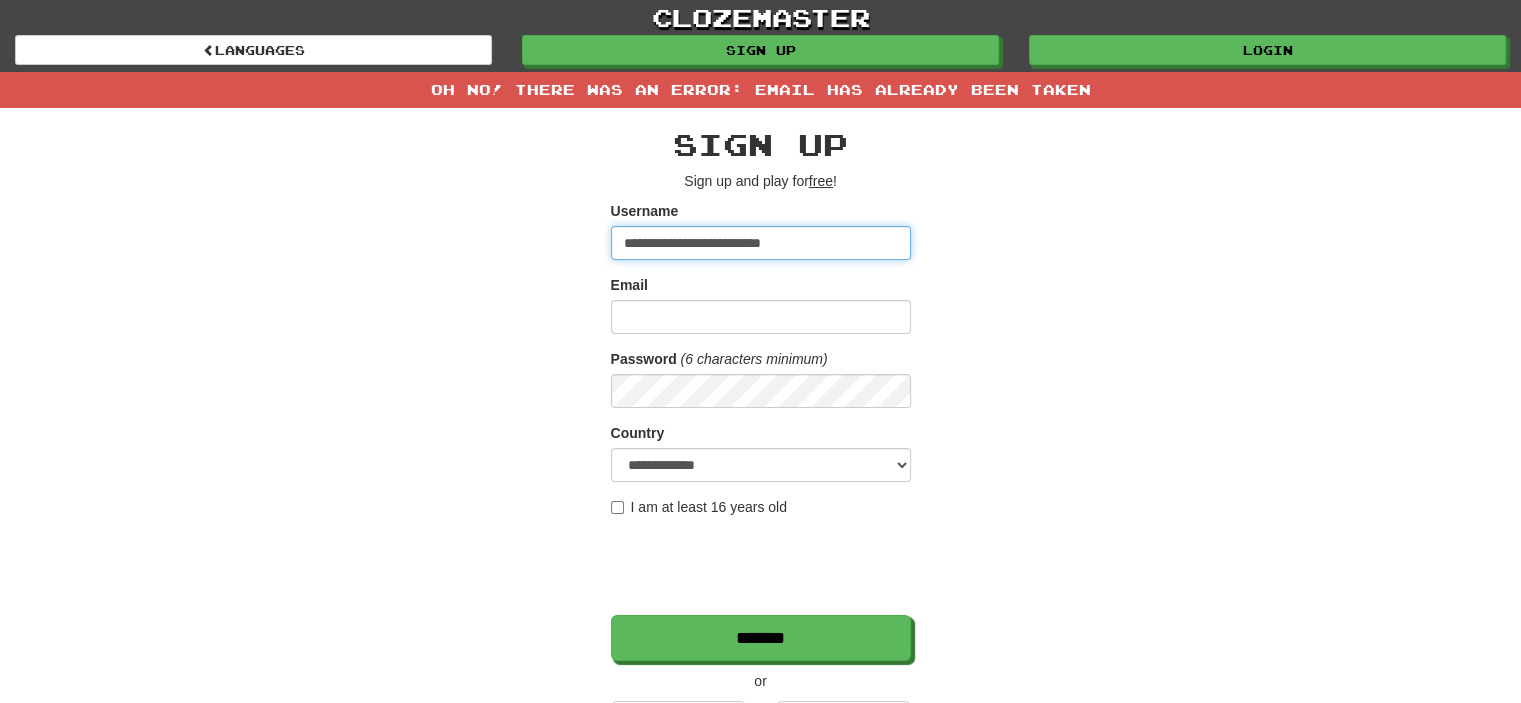 click on "**********" at bounding box center (761, 243) 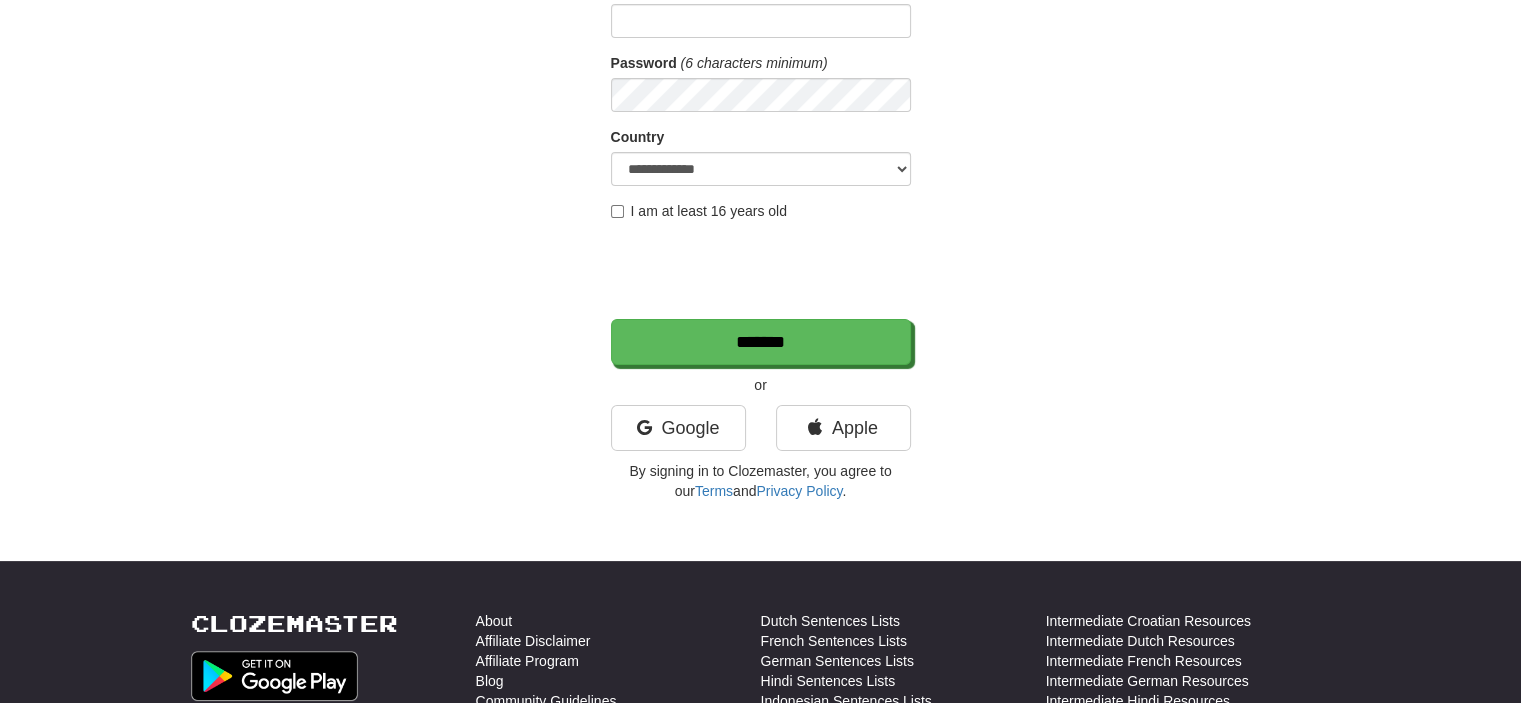 scroll, scrollTop: 300, scrollLeft: 0, axis: vertical 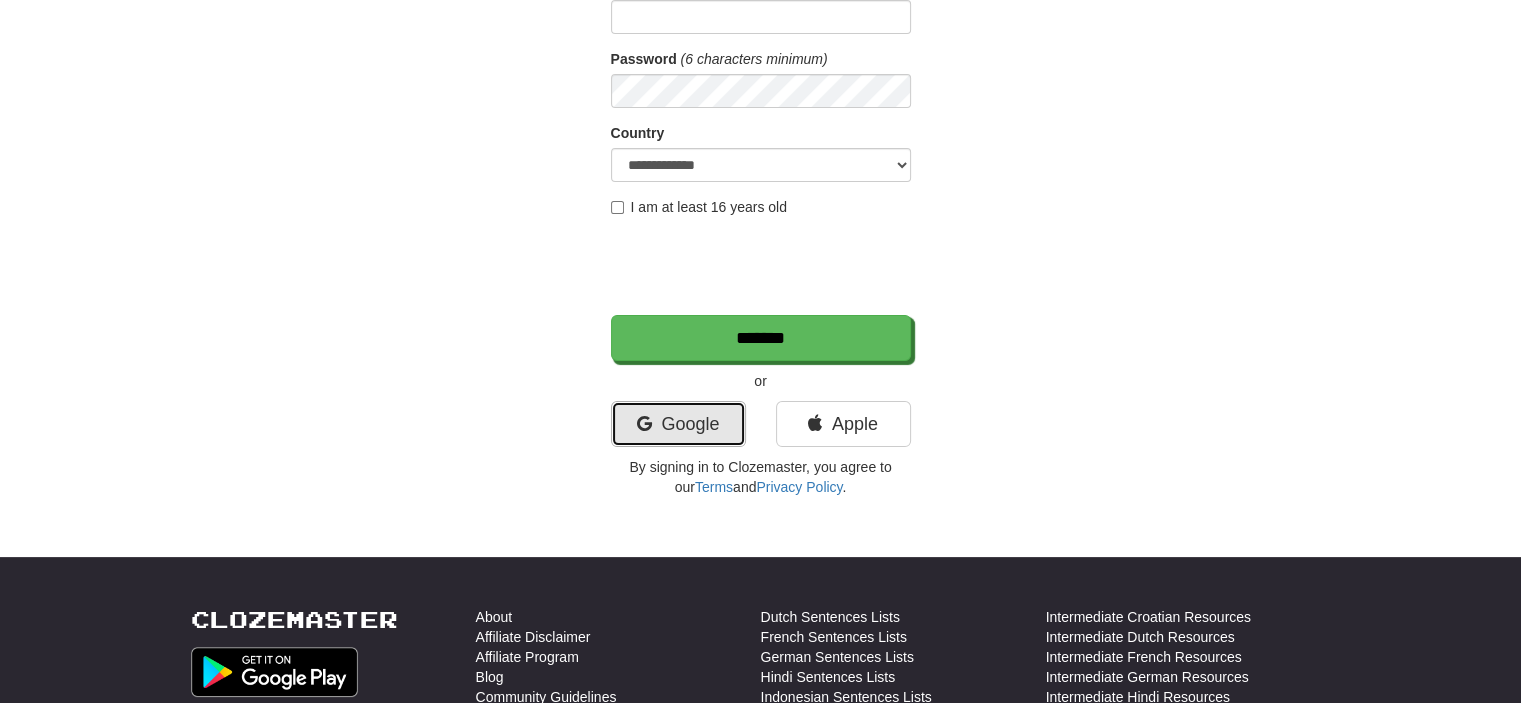 click on "Google" at bounding box center (678, 424) 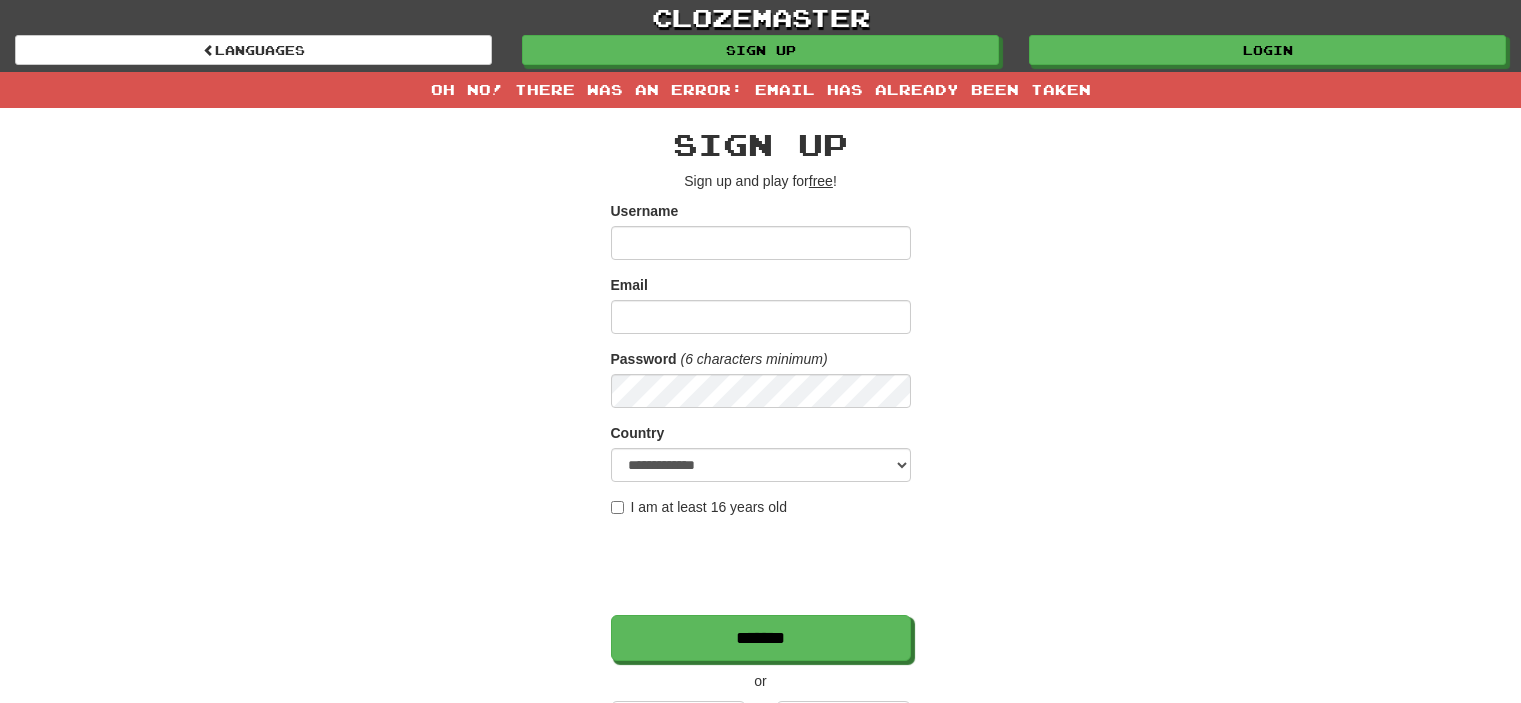 scroll, scrollTop: 0, scrollLeft: 0, axis: both 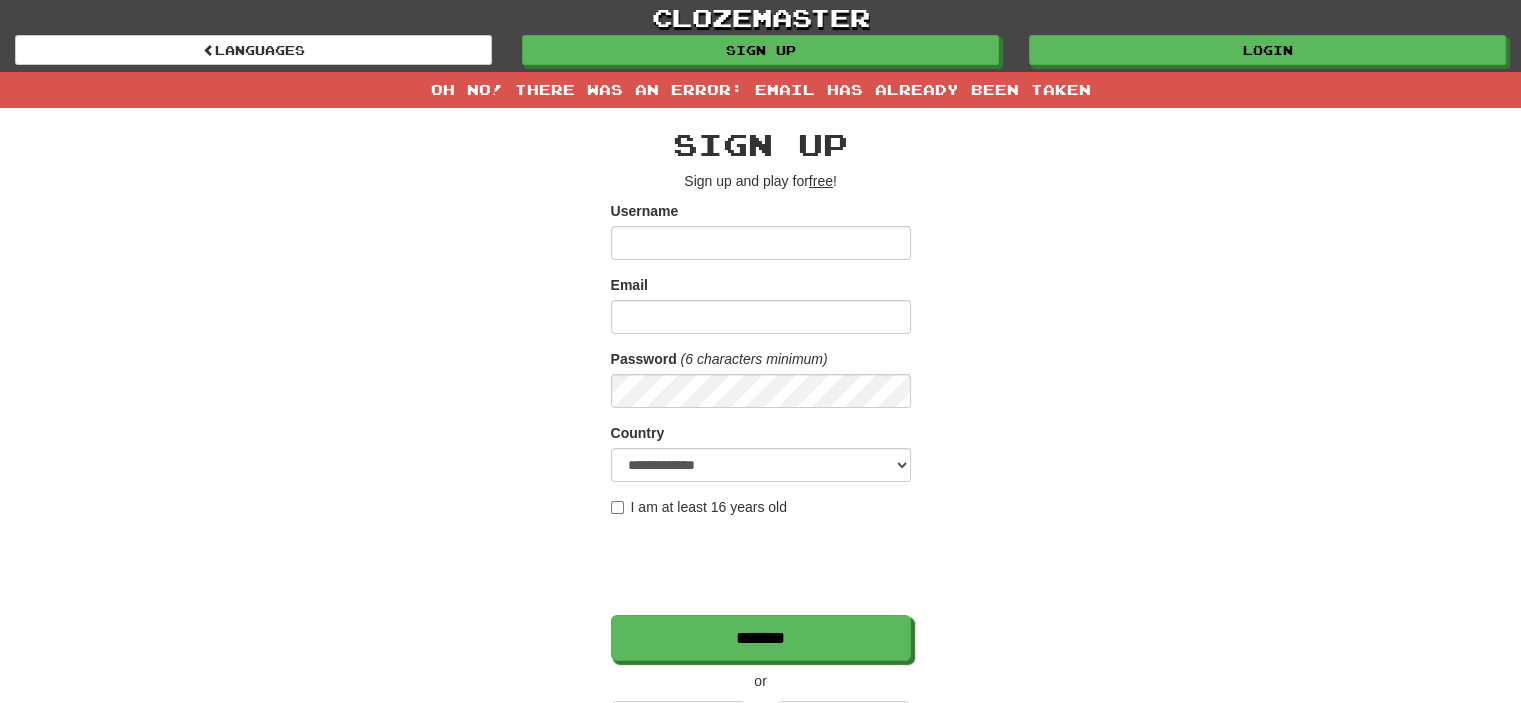 type on "**********" 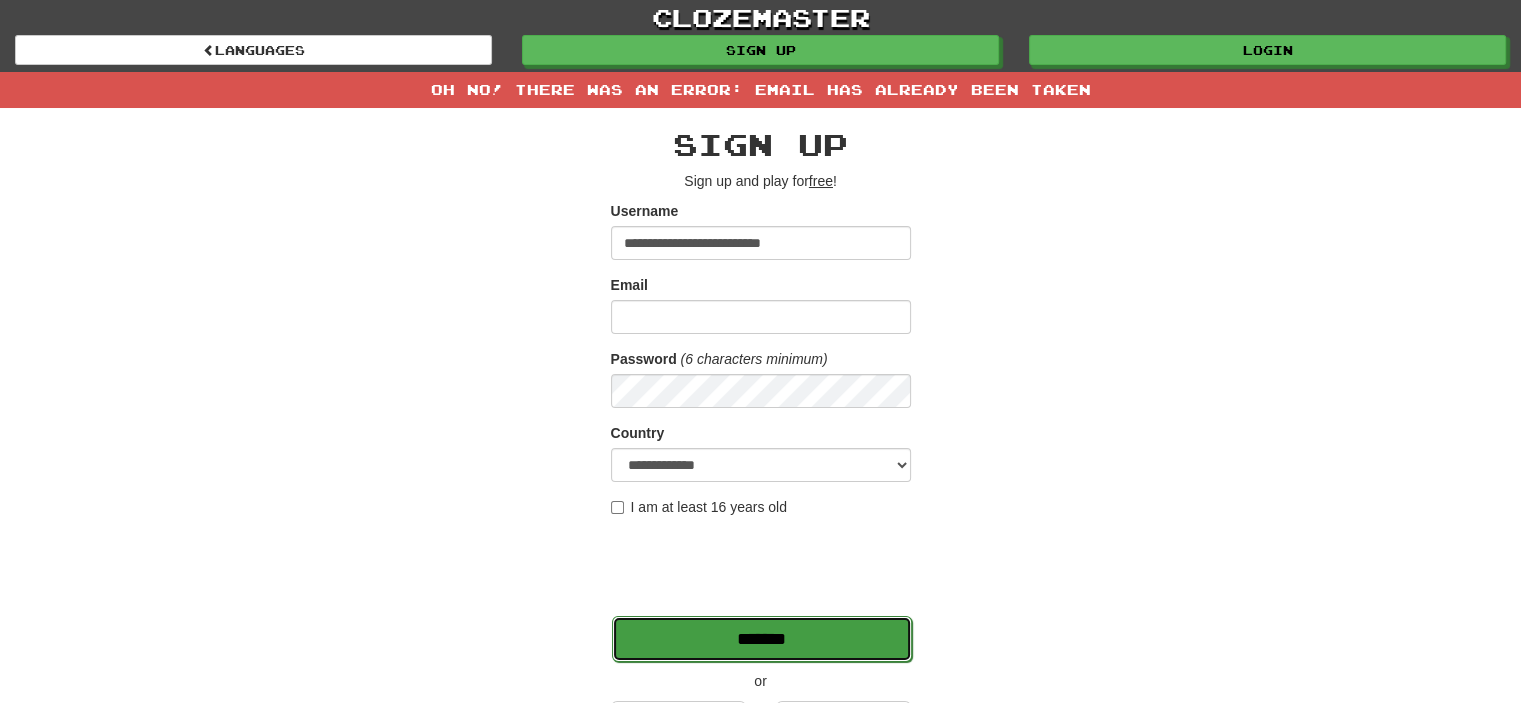 click on "*******" at bounding box center (762, 639) 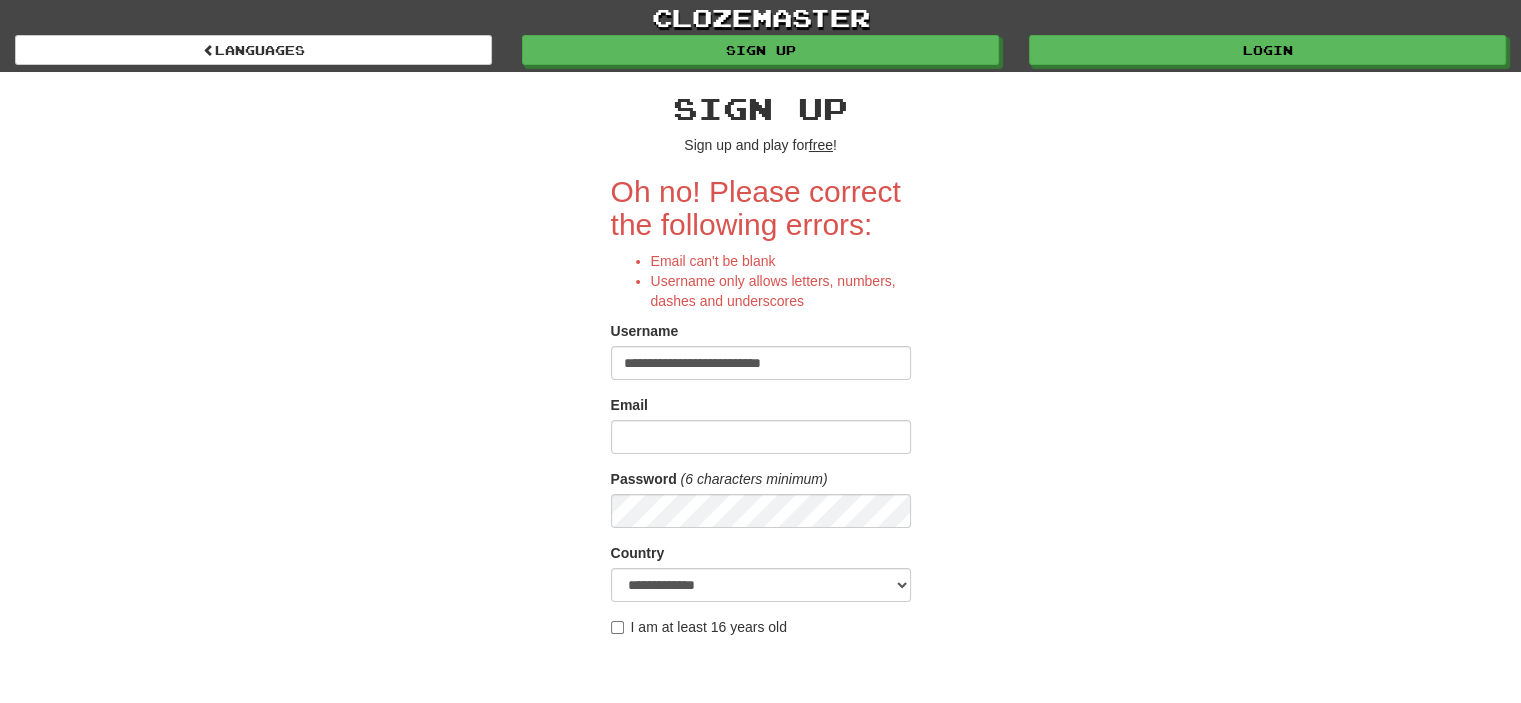 scroll, scrollTop: 100, scrollLeft: 0, axis: vertical 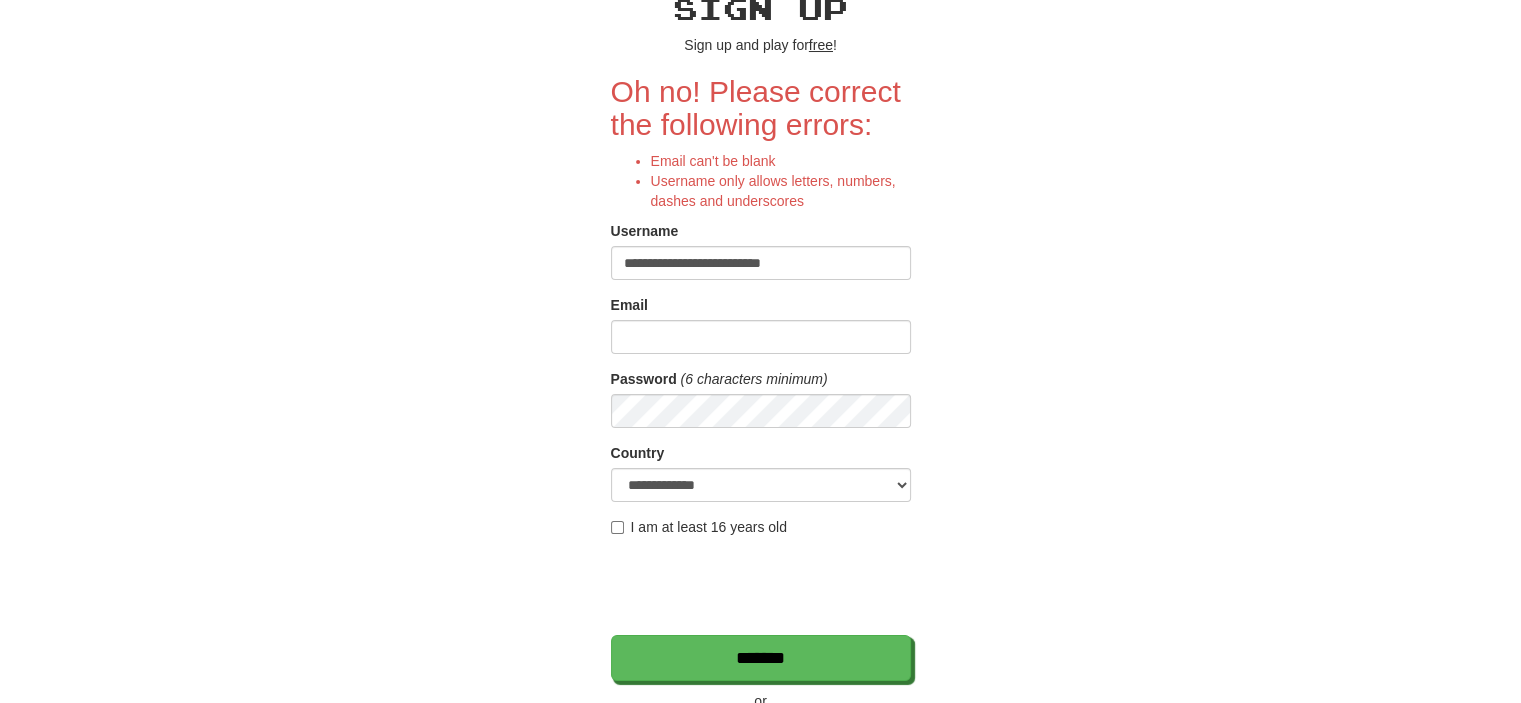 drag, startPoint x: 848, startPoint y: 254, endPoint x: 579, endPoint y: 289, distance: 271.2674 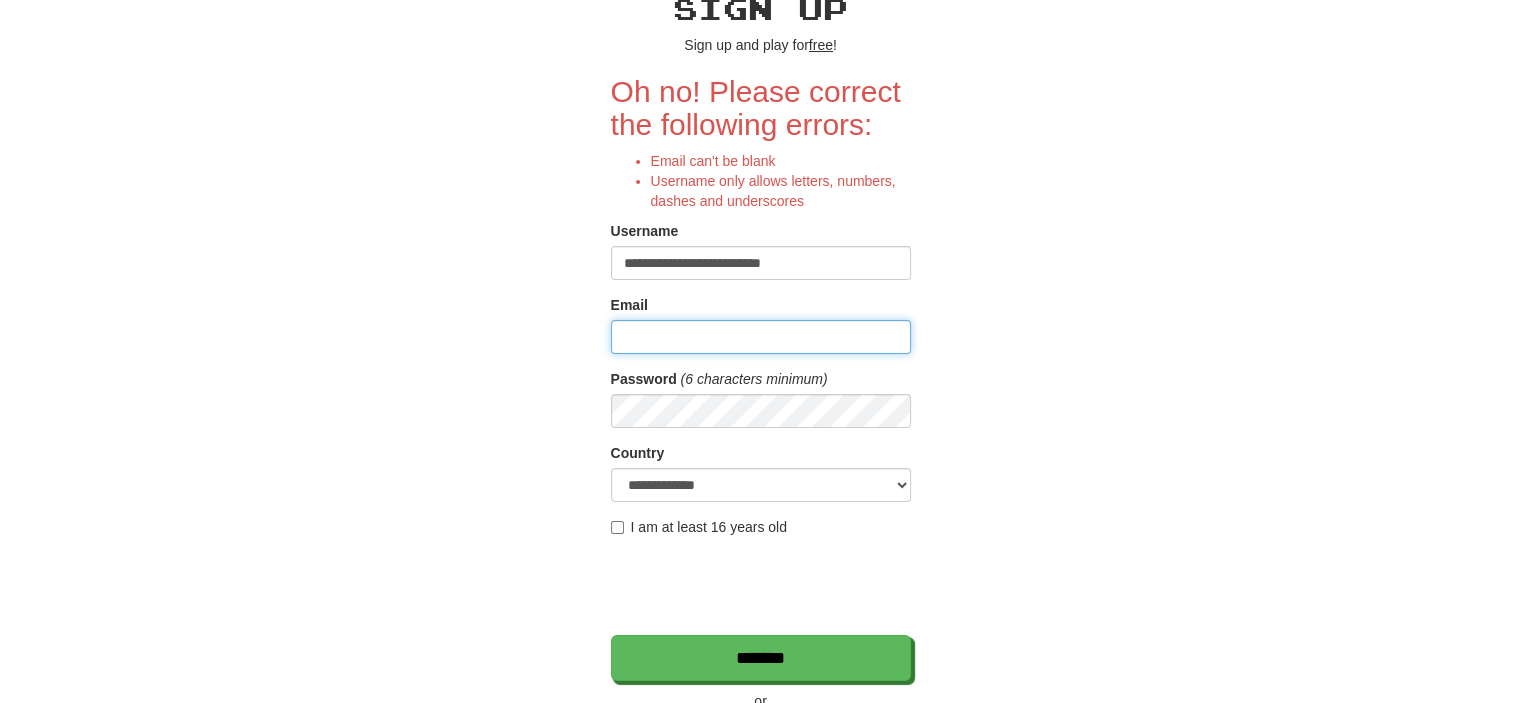 click on "Email" at bounding box center (761, 337) 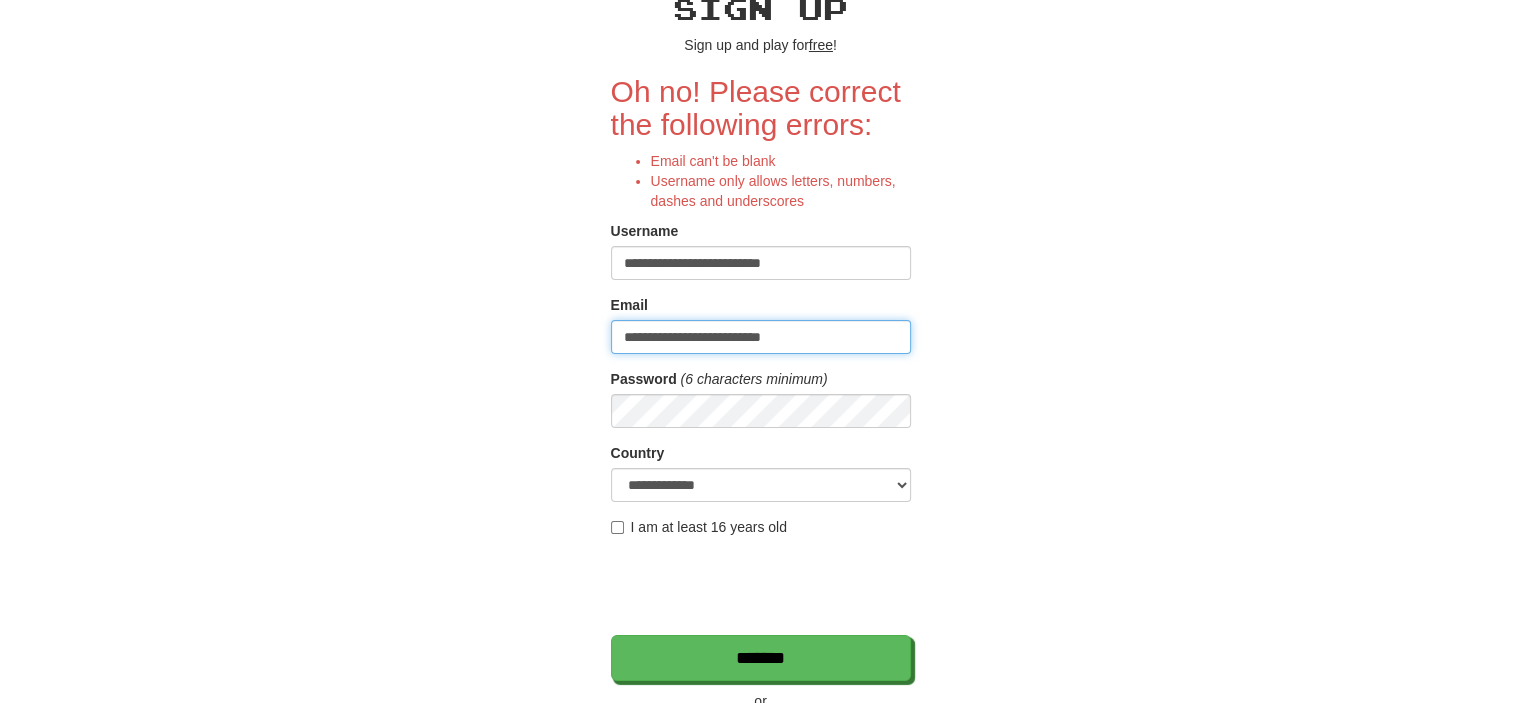 type on "**********" 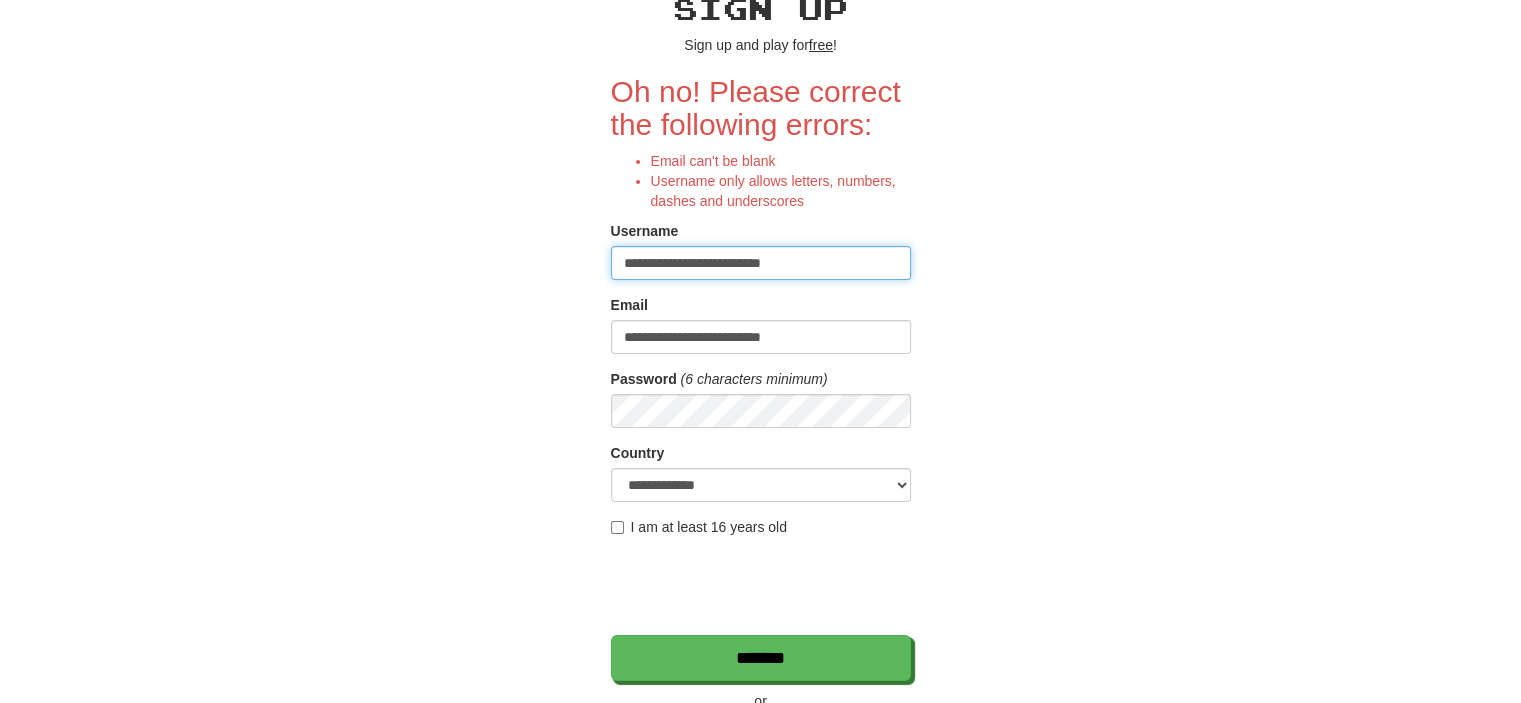 drag, startPoint x: 839, startPoint y: 265, endPoint x: 389, endPoint y: 288, distance: 450.5874 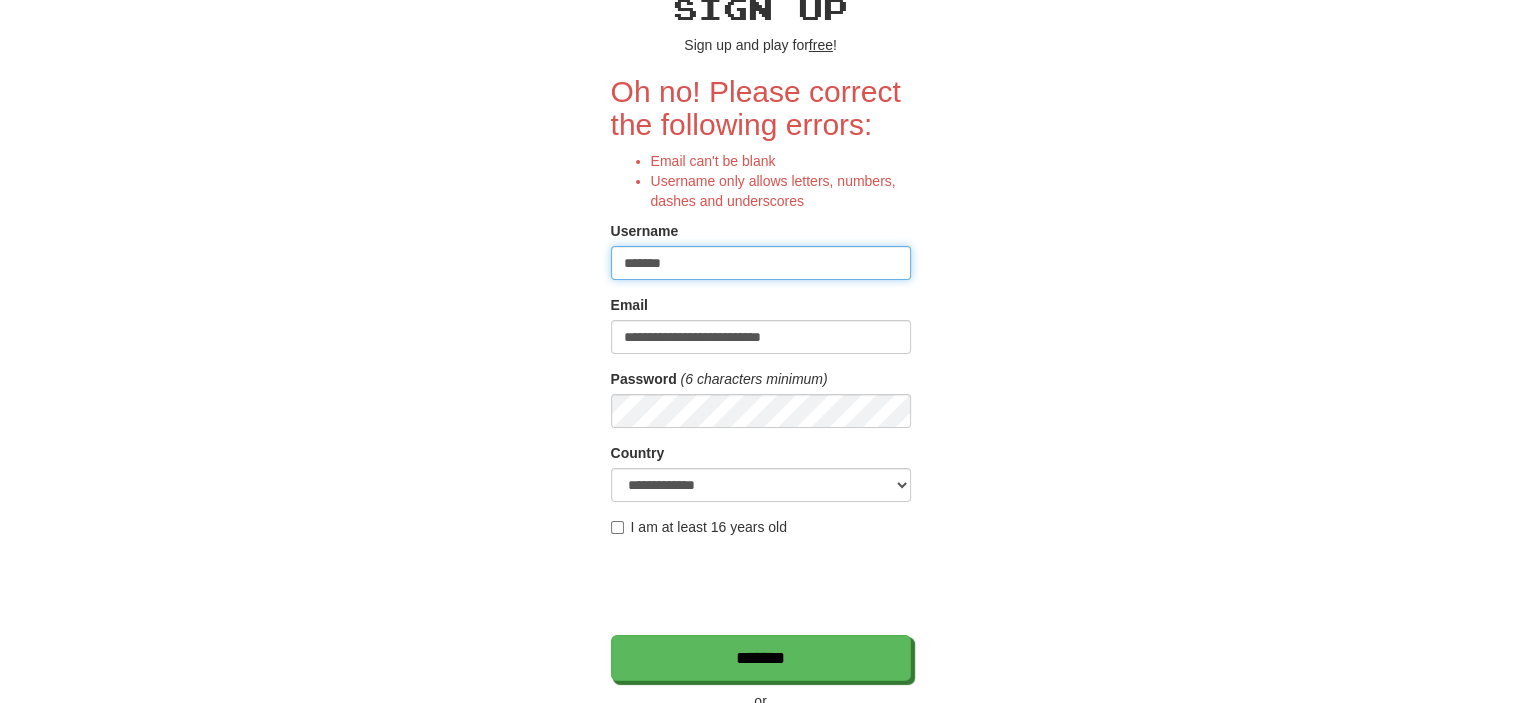 type on "*******" 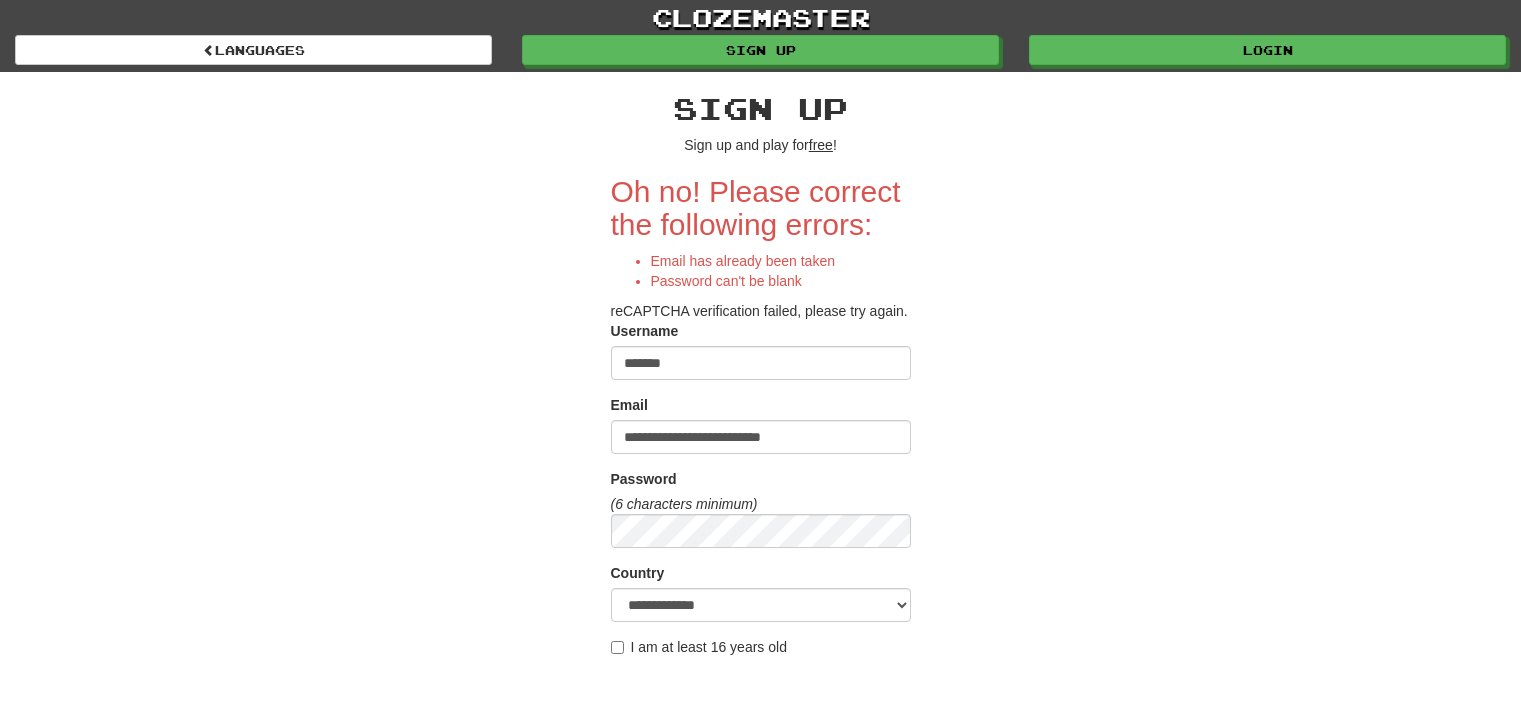 click on "*******" at bounding box center (761, 363) 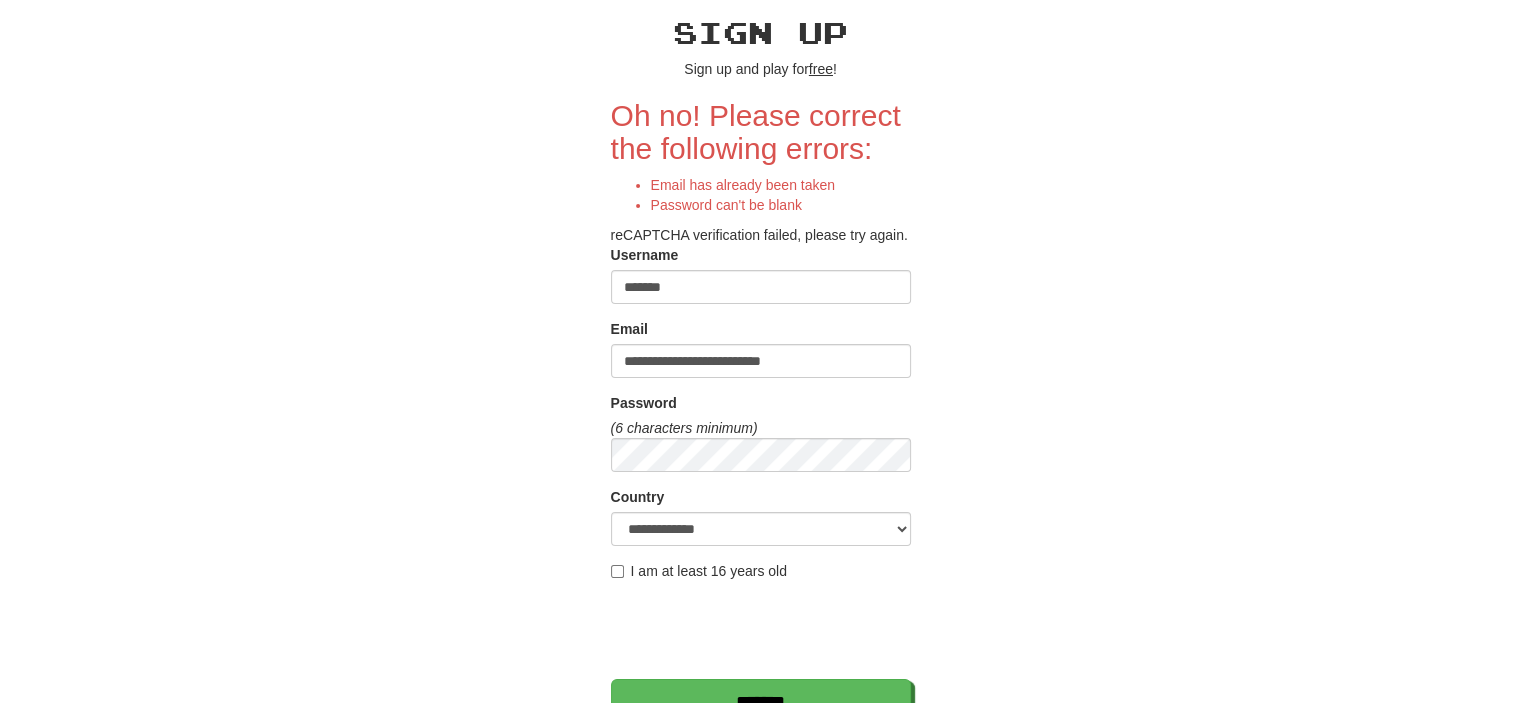 scroll, scrollTop: 200, scrollLeft: 0, axis: vertical 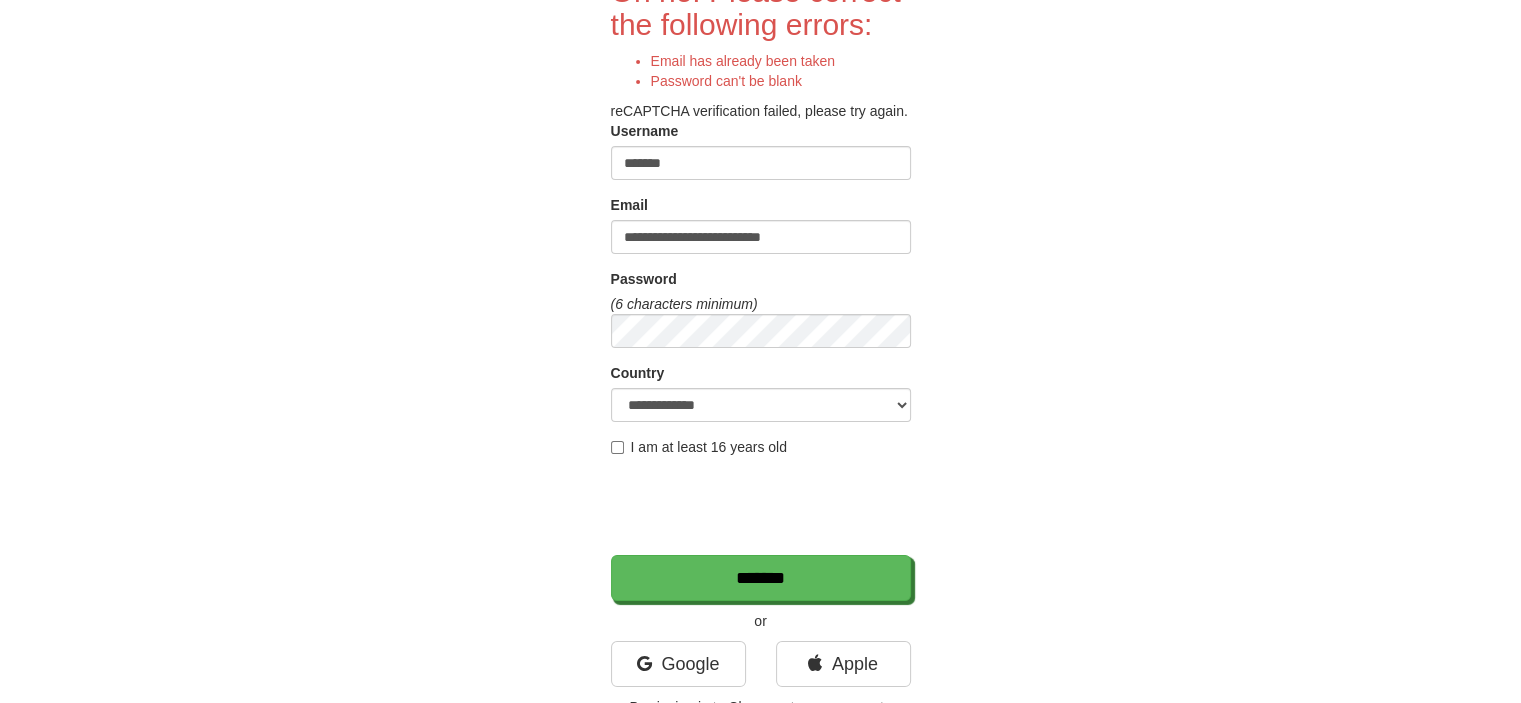 type on "*******" 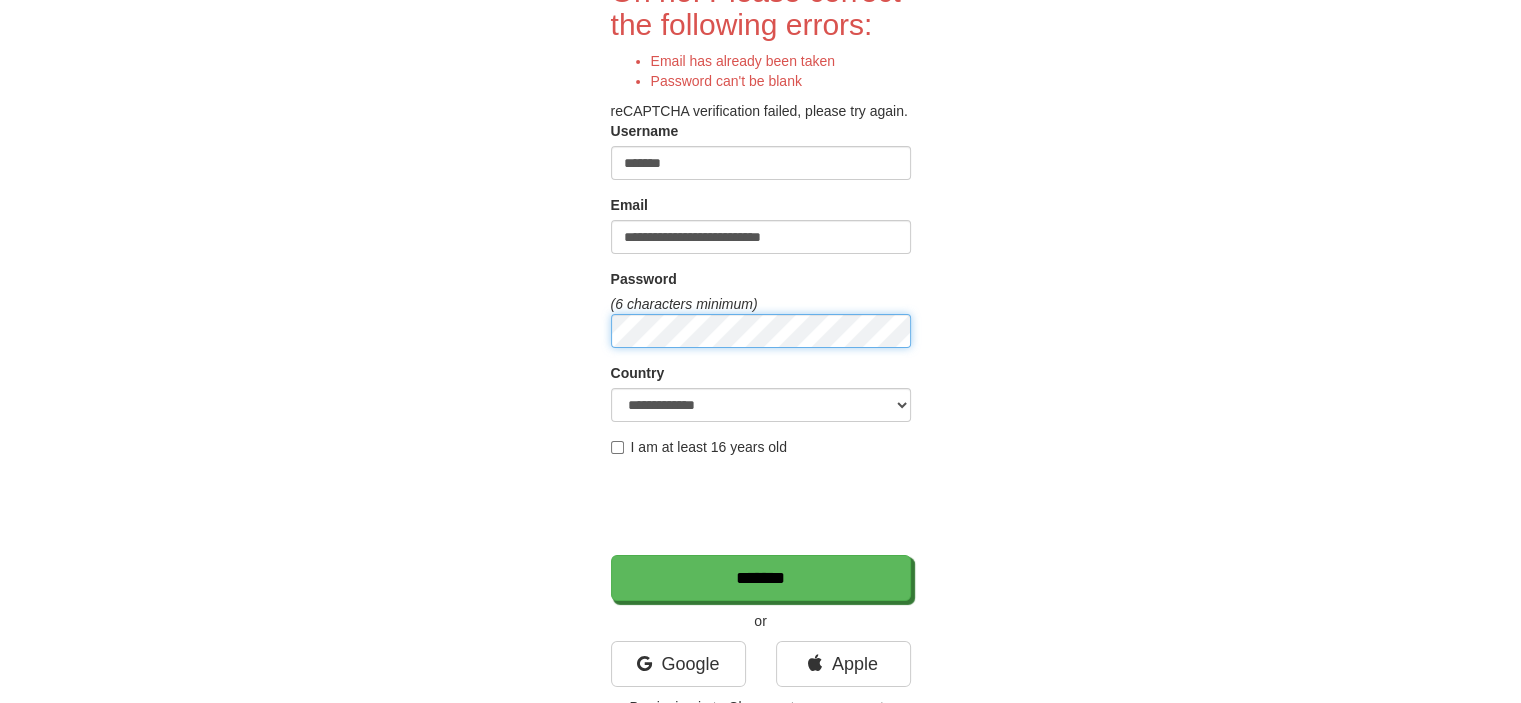 click on "*******" at bounding box center [761, 578] 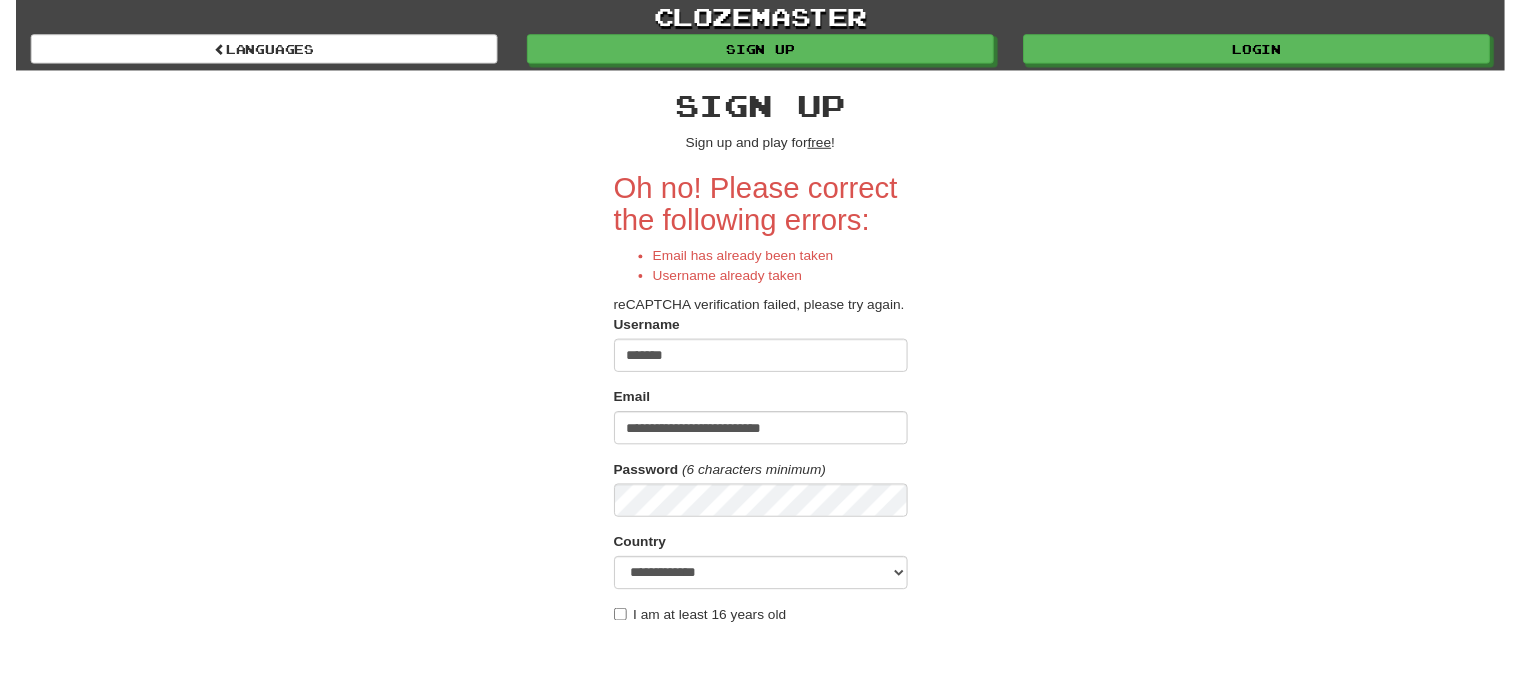 scroll, scrollTop: 0, scrollLeft: 0, axis: both 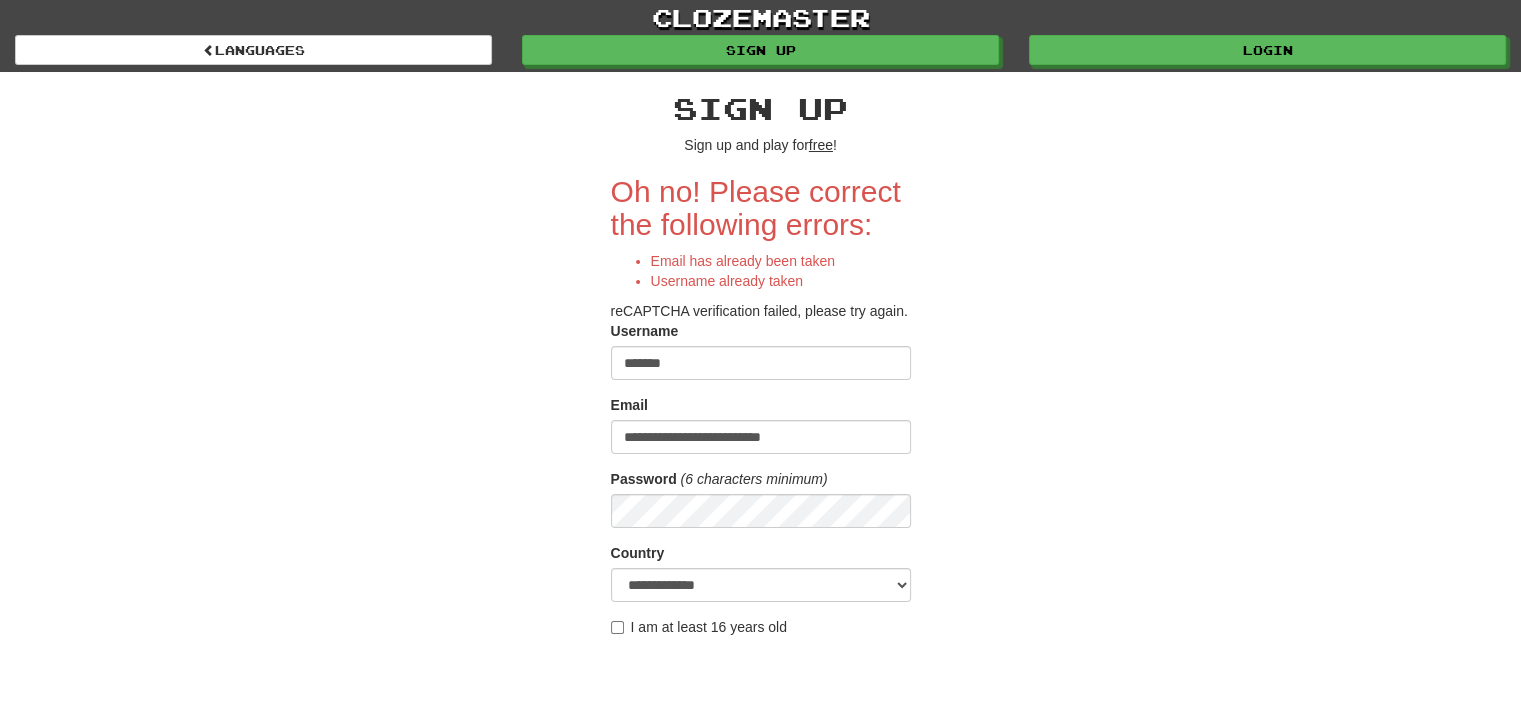 drag, startPoint x: 1470, startPoint y: 227, endPoint x: 1535, endPoint y: 191, distance: 74.30343 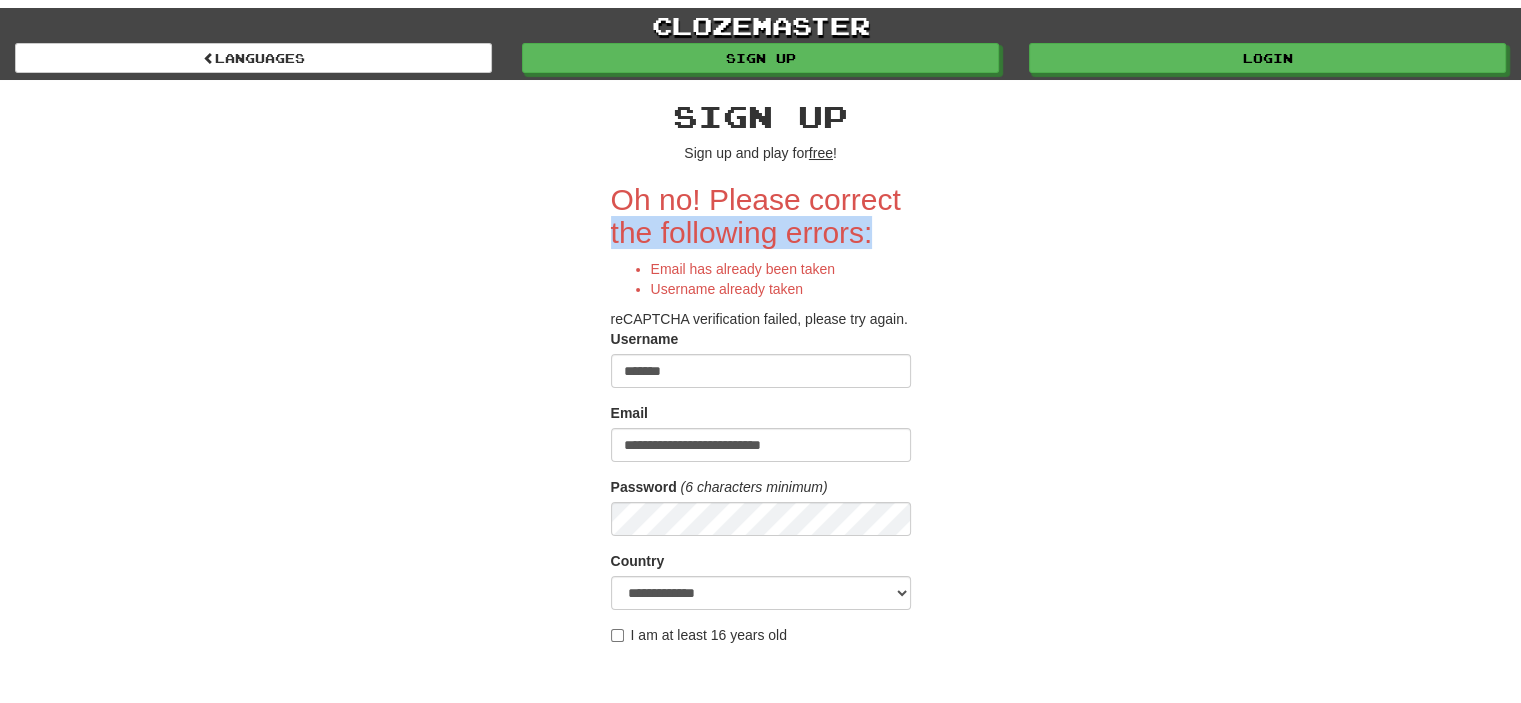 scroll, scrollTop: 0, scrollLeft: 0, axis: both 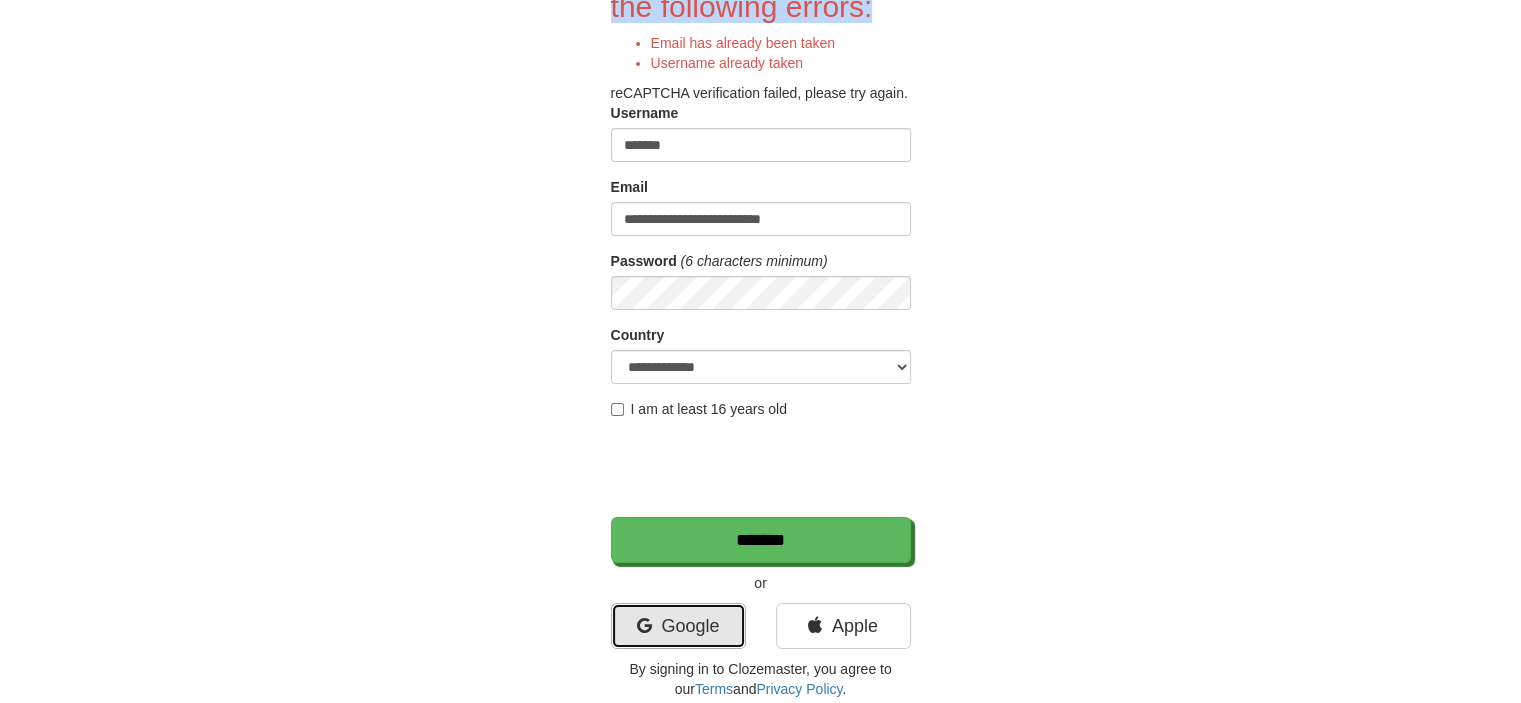 click on "Google" at bounding box center [678, 626] 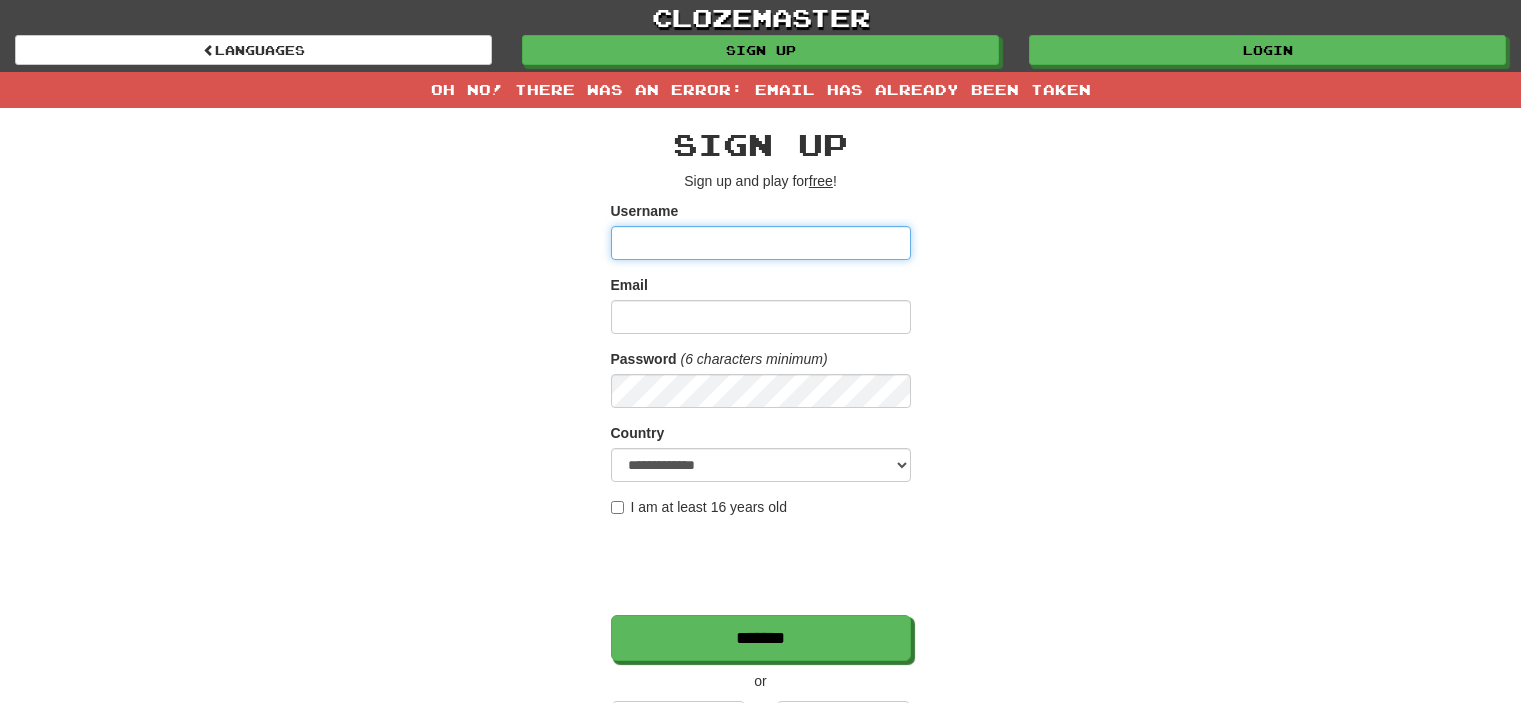 scroll, scrollTop: 0, scrollLeft: 0, axis: both 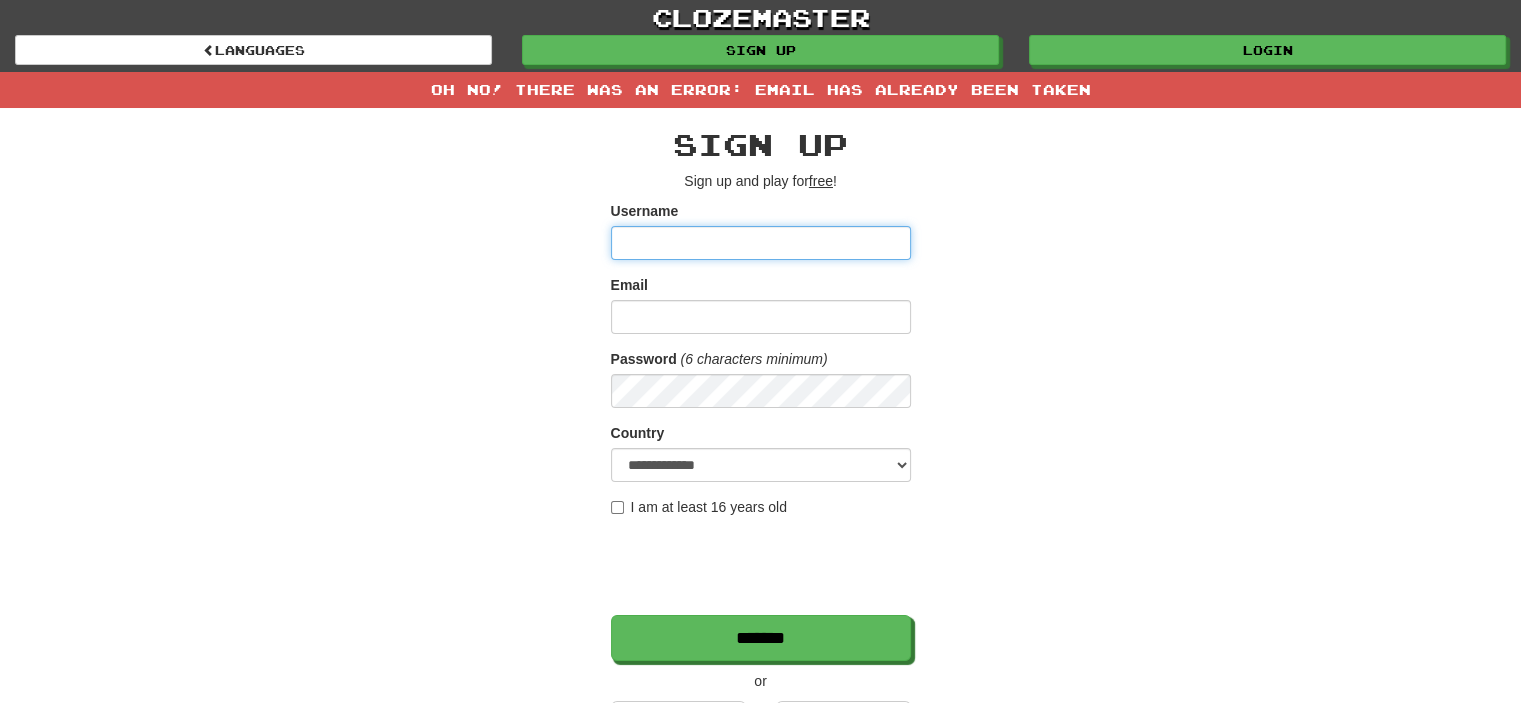 type on "**********" 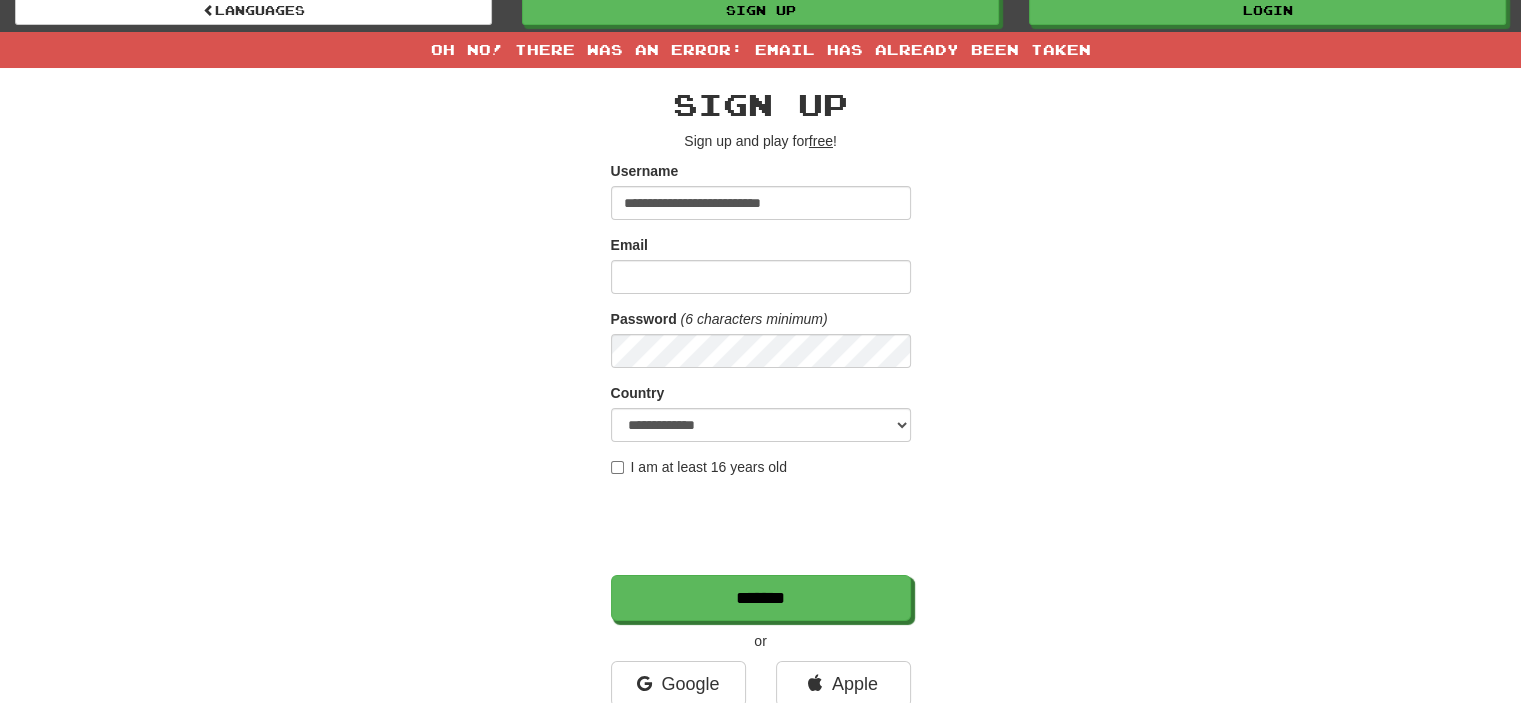 scroll, scrollTop: 0, scrollLeft: 0, axis: both 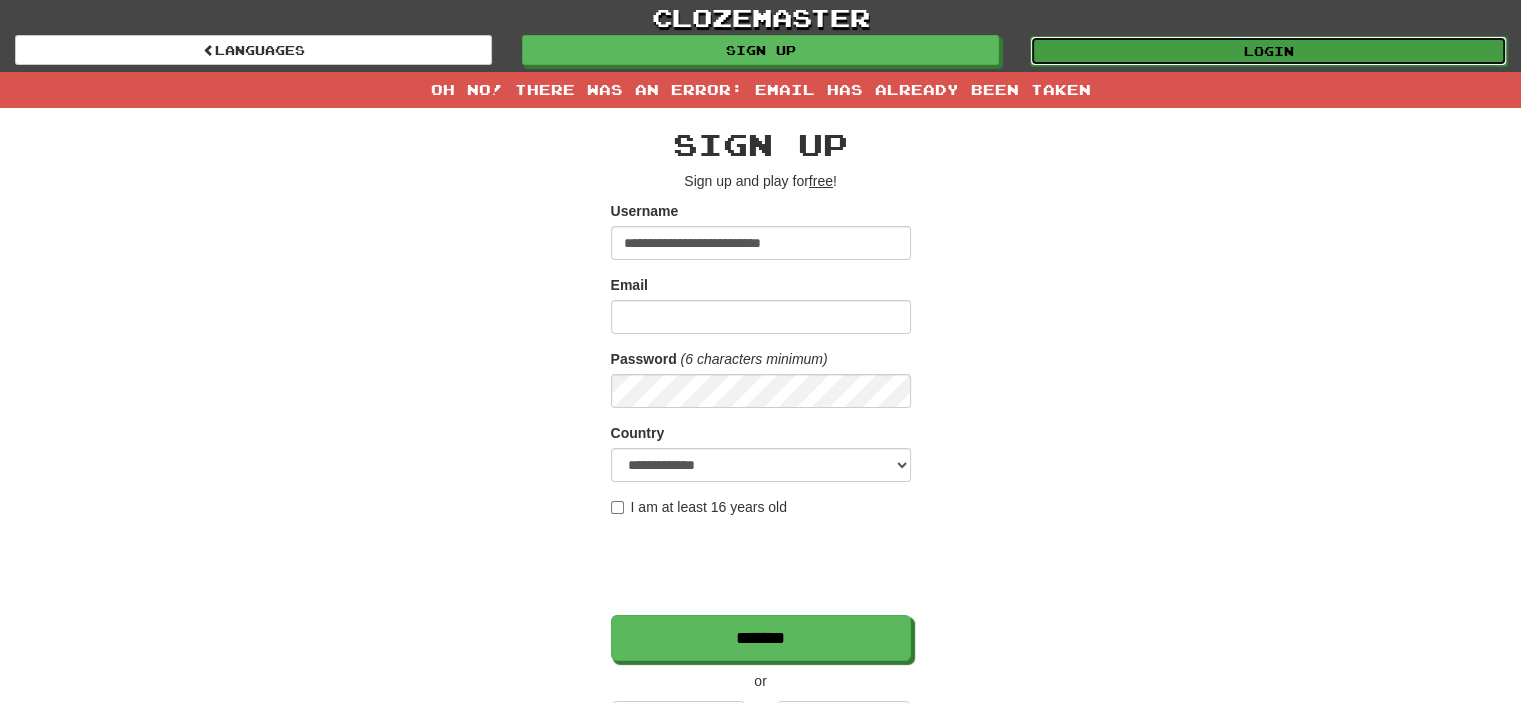 click on "Login" at bounding box center (1268, 51) 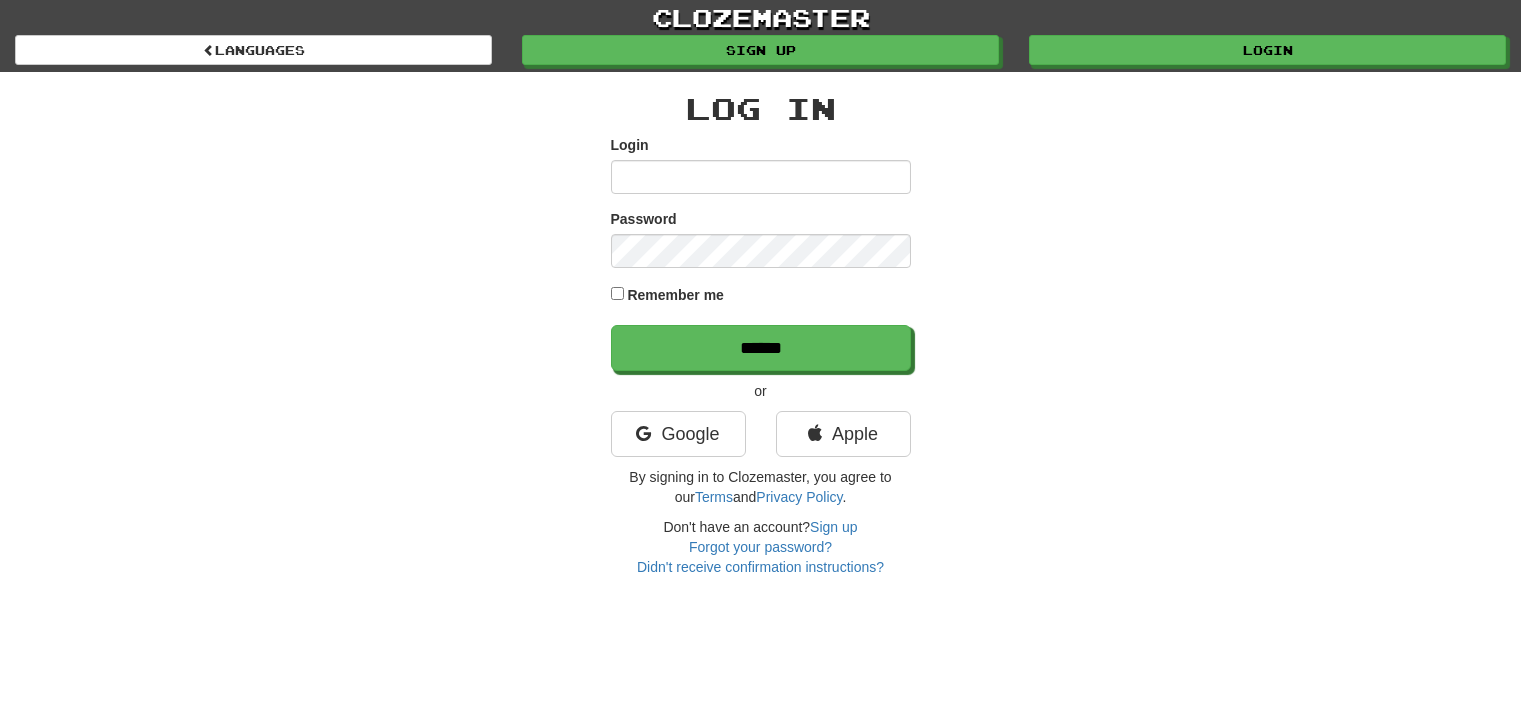 scroll, scrollTop: 0, scrollLeft: 0, axis: both 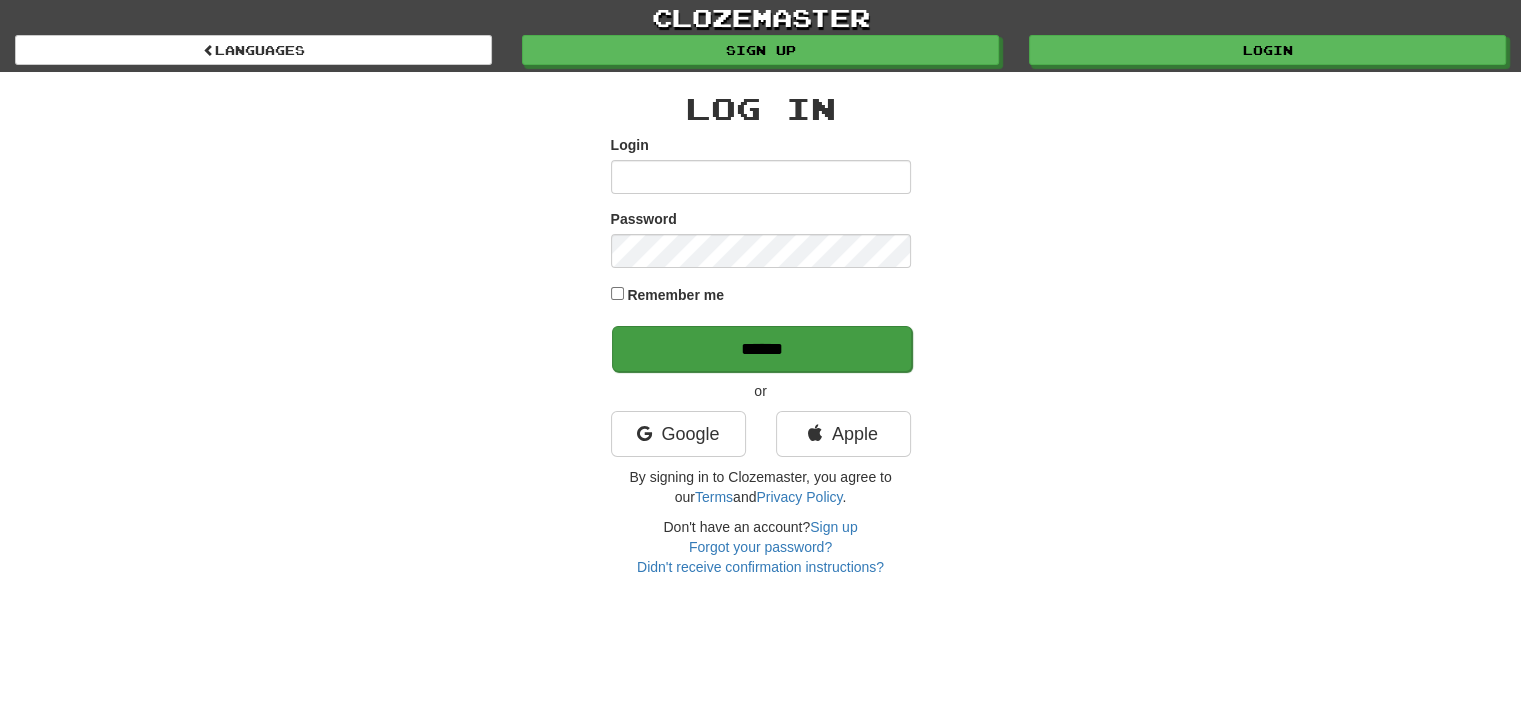 type on "**********" 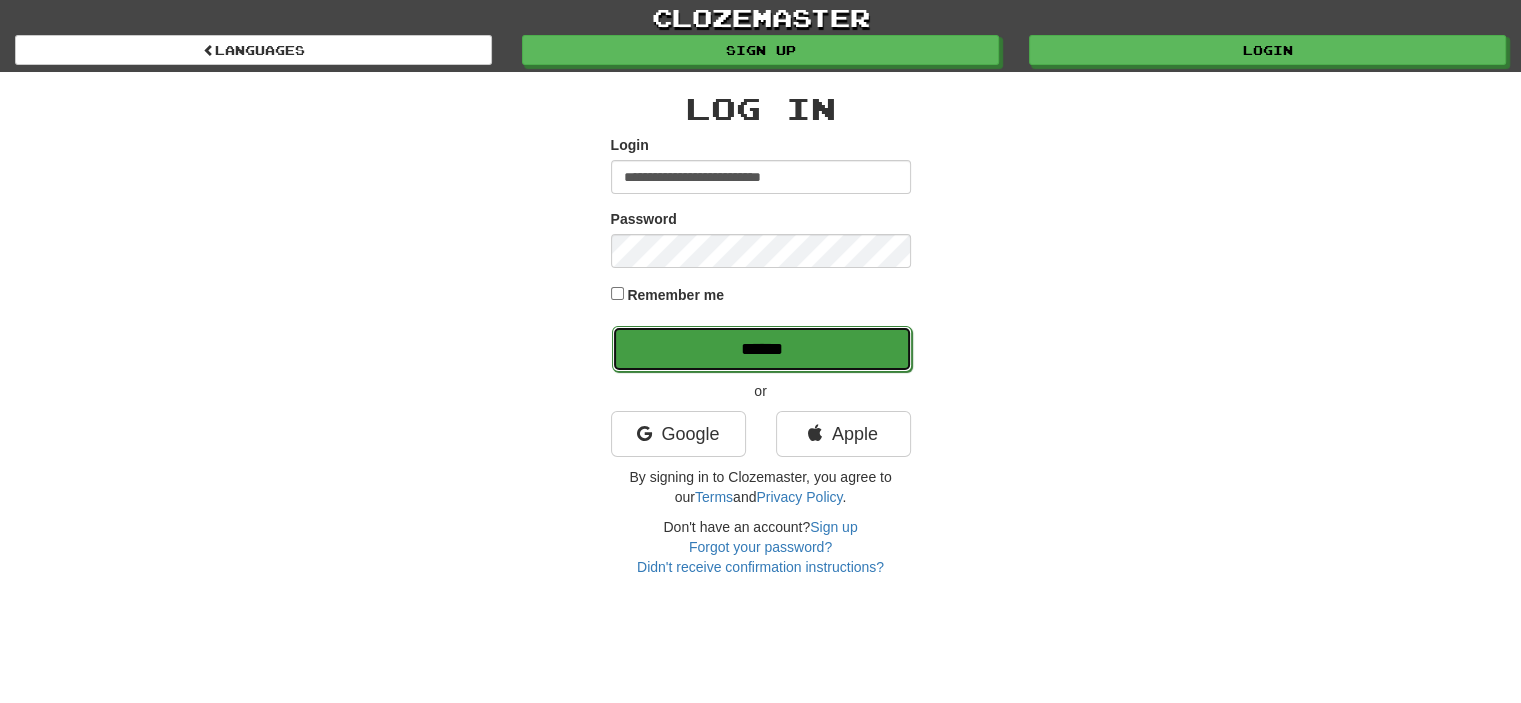 click on "******" at bounding box center (762, 349) 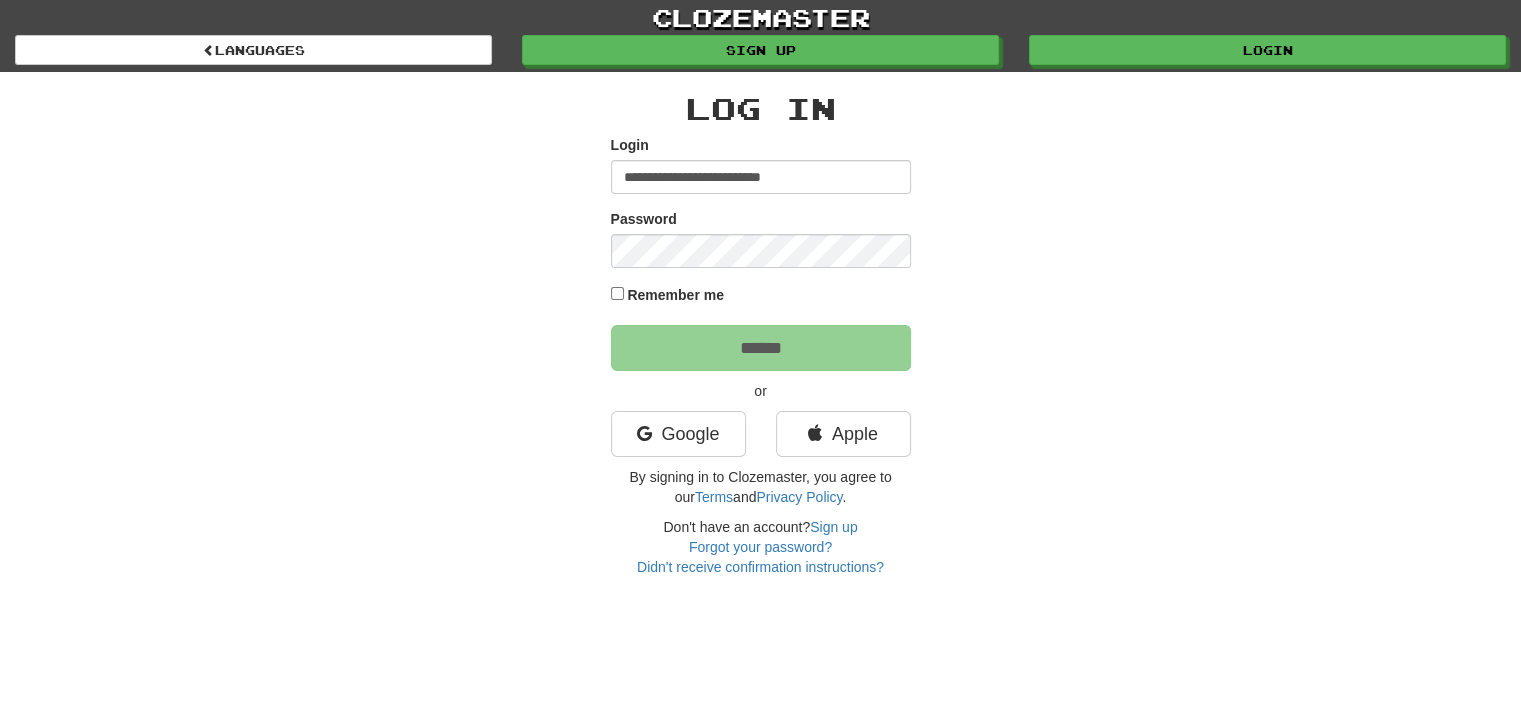 click on "**********" at bounding box center (761, 324) 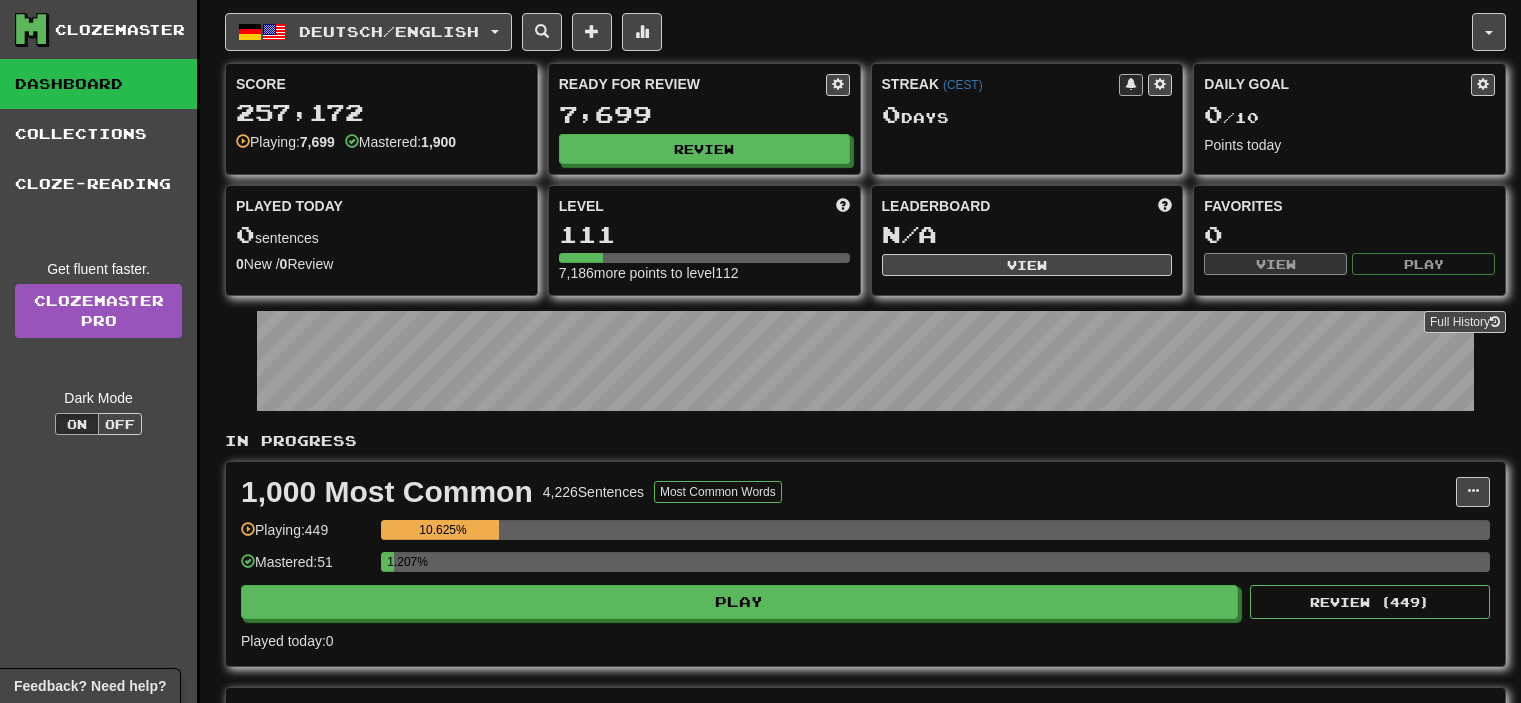 scroll, scrollTop: 0, scrollLeft: 0, axis: both 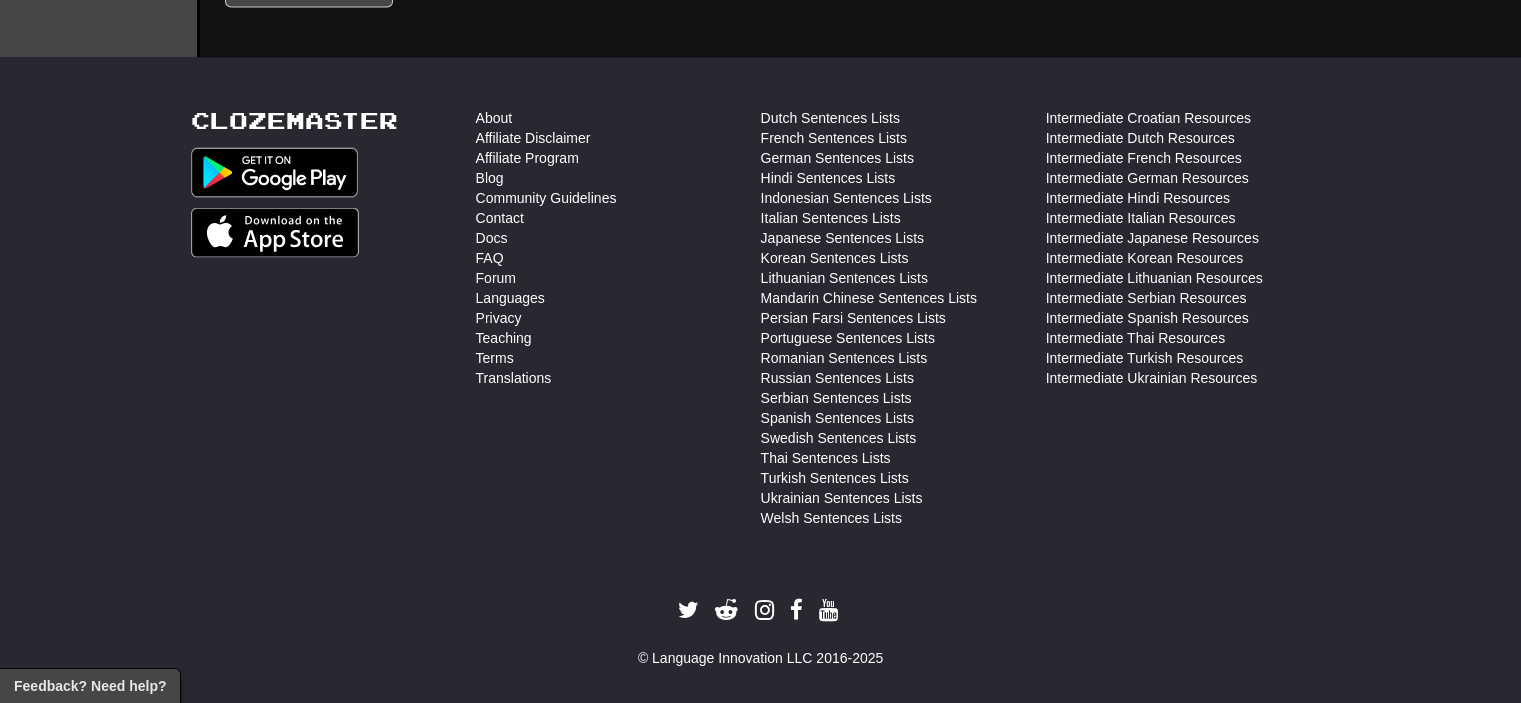 click on "Clozemaster
About
Affiliate Disclaimer
Affiliate Program
Blog
Community Guidelines
Contact
Docs
FAQ
Forum
Languages
Privacy
Teaching
Terms
Translations
Dutch Sentences Lists
French Sentences Lists
German Sentences Lists
Hindi Sentences Lists
Indonesian Sentences Lists
Italian Sentences Lists
Japanese Sentences Lists
Korean Sentences Lists
Lithuanian Sentences Lists
Mandarin Chinese Sentences Lists
Persian Farsi Sentences Lists
Portuguese Sentences Lists
Romanian Sentences Lists
Russian Sentences Lists
Serbian Sentences Lists
Spanish Sentences Lists
Swedish Sentences Lists
Thai Sentences Lists
Turkish Sentences Lists
Ukrainian Sentences Lists
Welsh Sentences Lists
Intermediate Croatian Resources
Intermediate Dutch Resources
Intermediate French Resources
Intermediate German Resources
Intermediate Hindi Resources
Intermediate Italian Resources
Intermediate Japanese Resources" at bounding box center [760, 388] 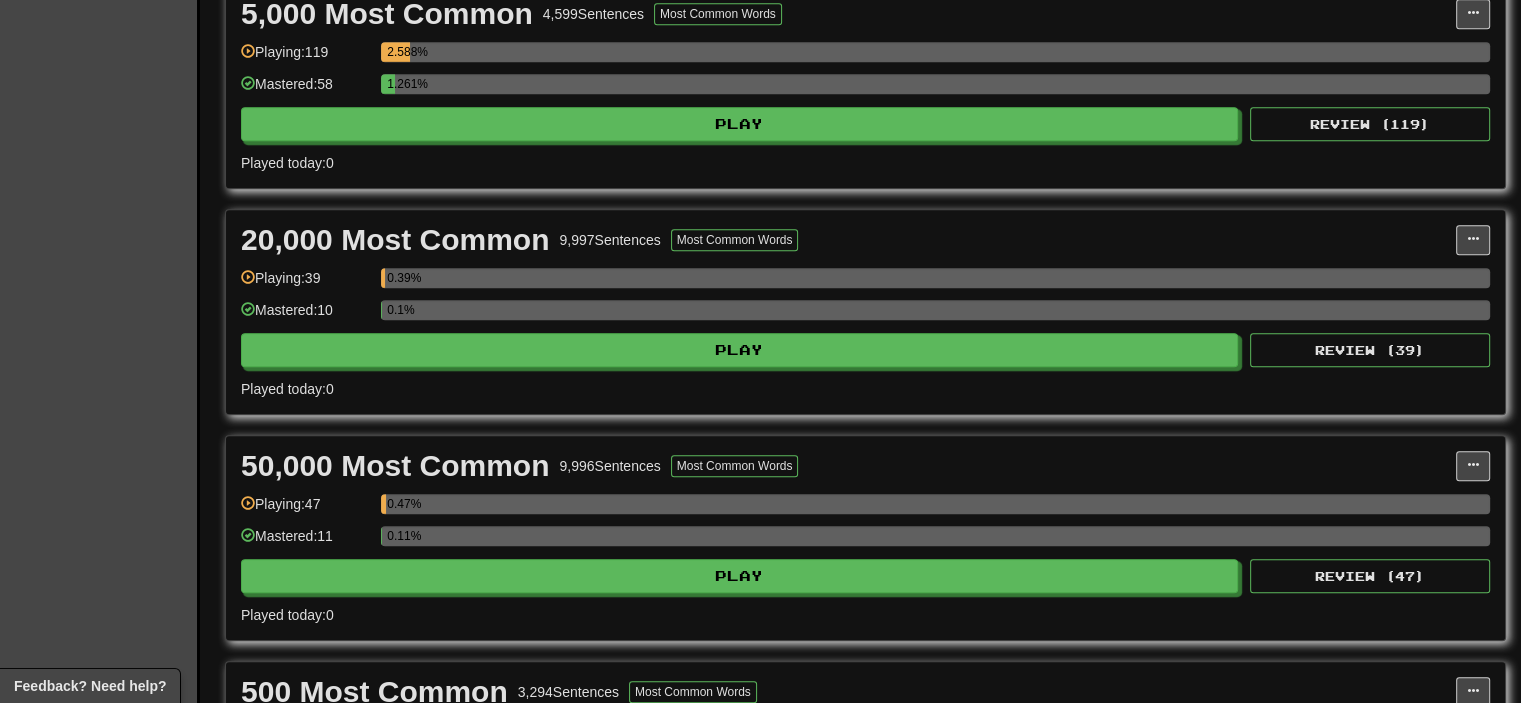 scroll, scrollTop: 1152, scrollLeft: 0, axis: vertical 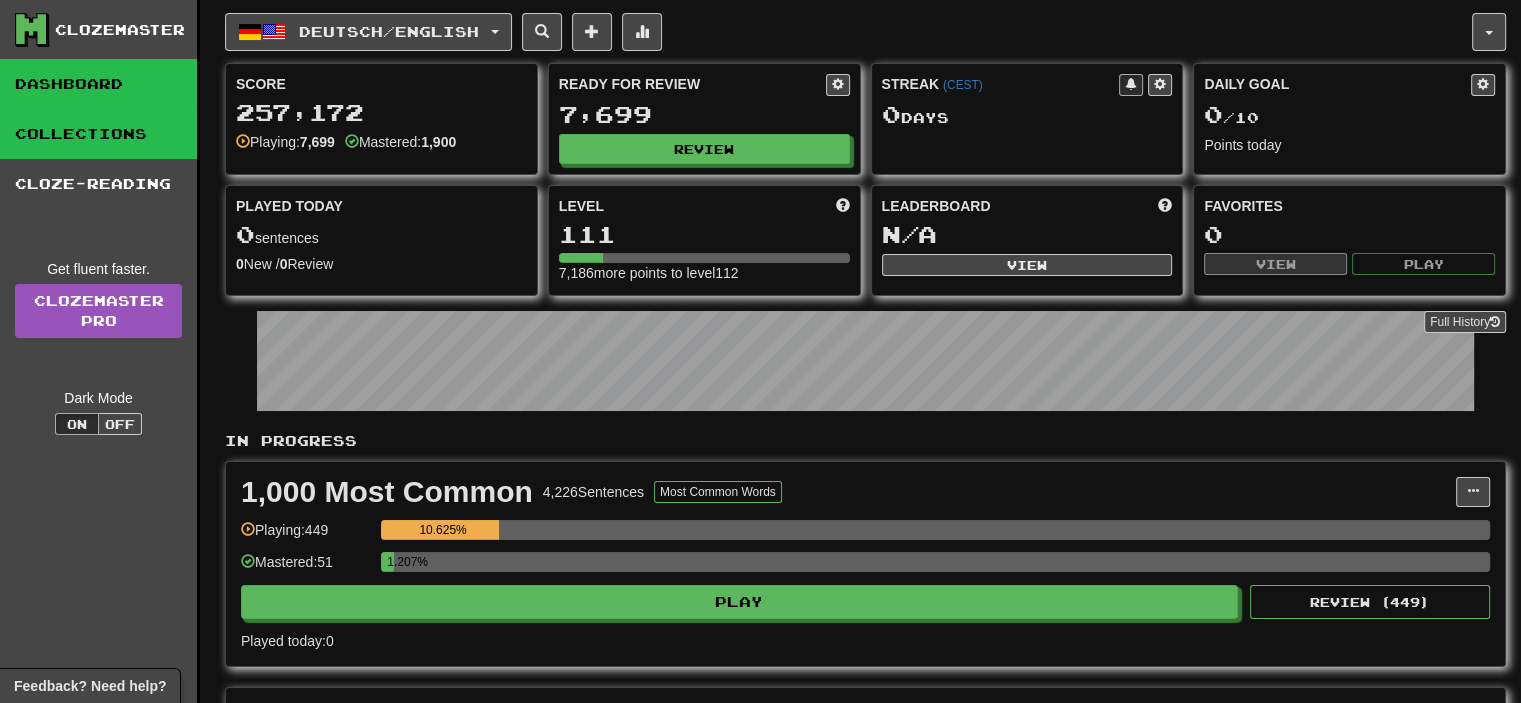 click on "Collections" at bounding box center (98, 134) 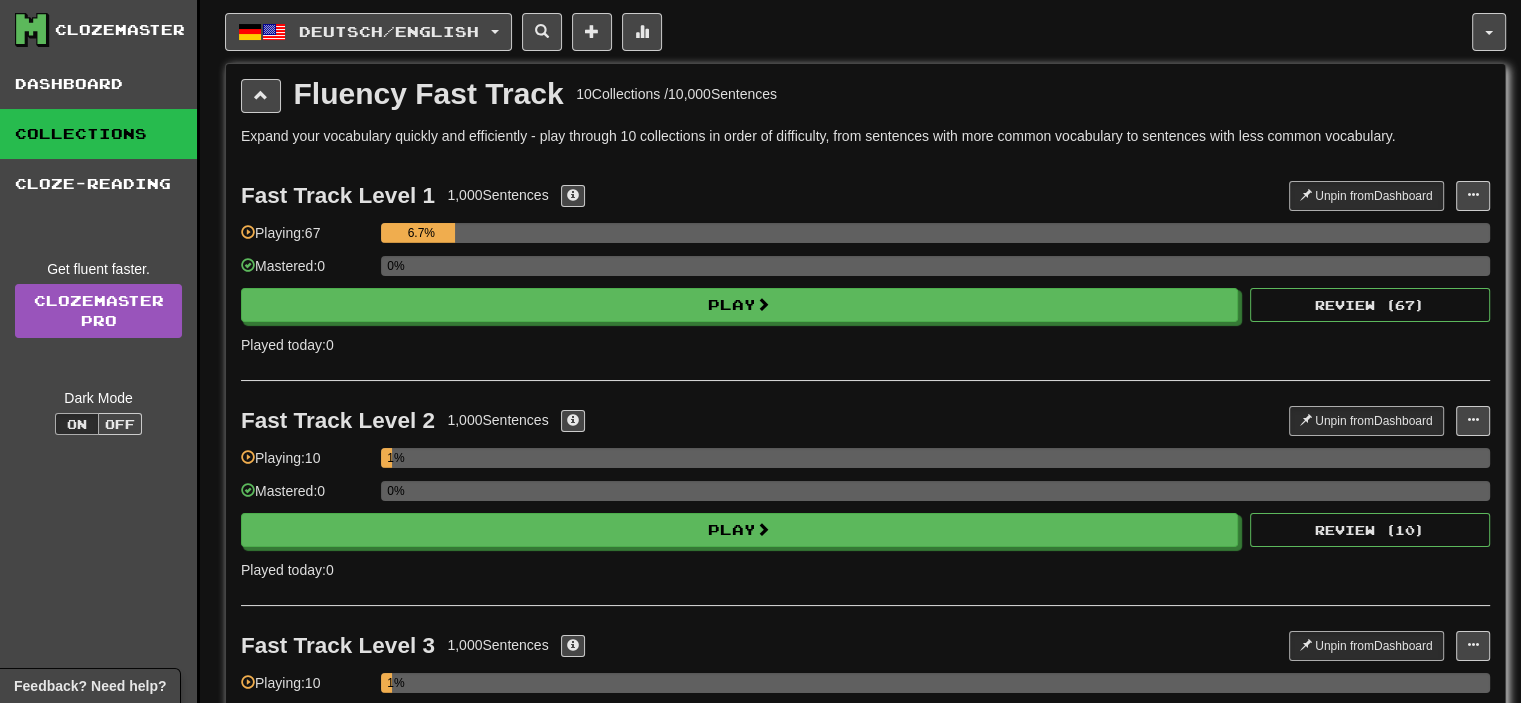 click on "Collections" at bounding box center (98, 134) 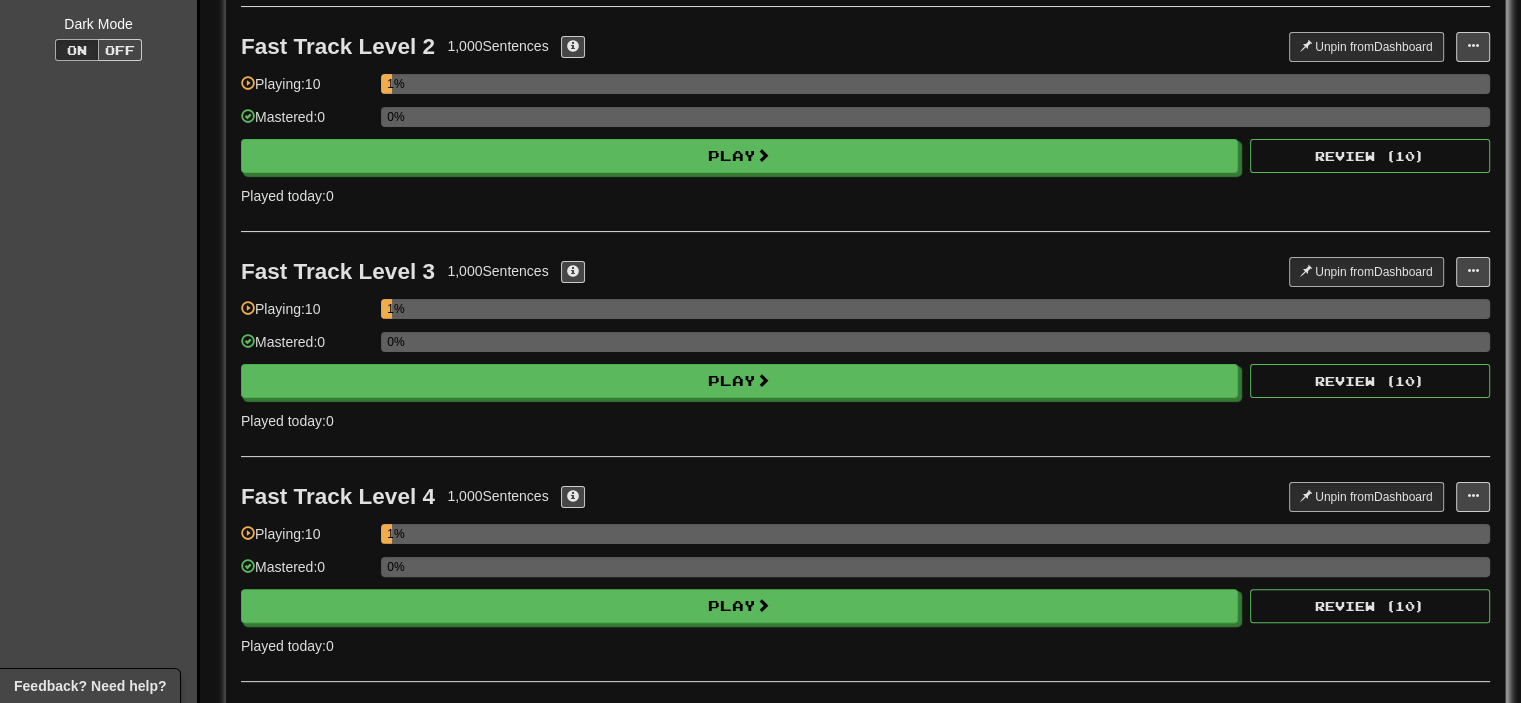 scroll, scrollTop: 183, scrollLeft: 0, axis: vertical 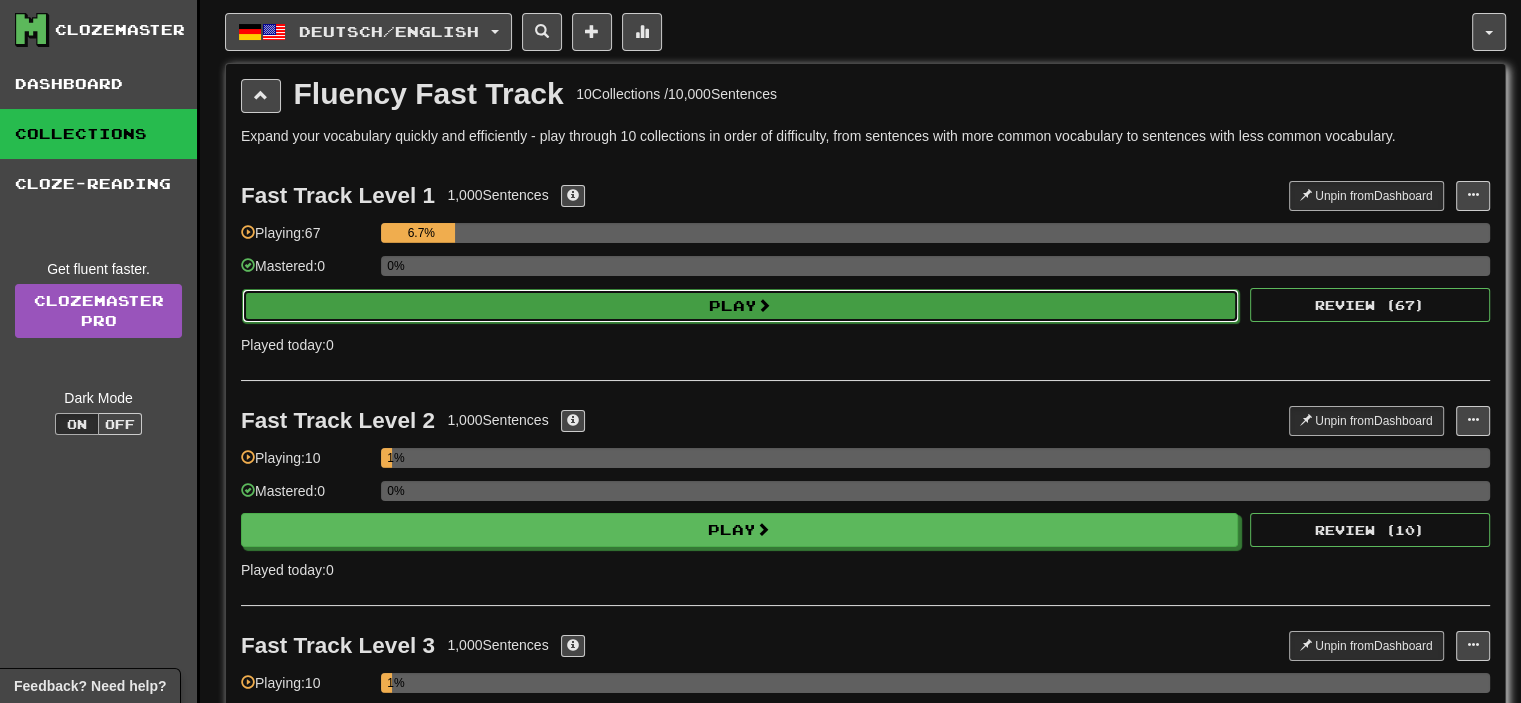 click on "Play" at bounding box center (740, 306) 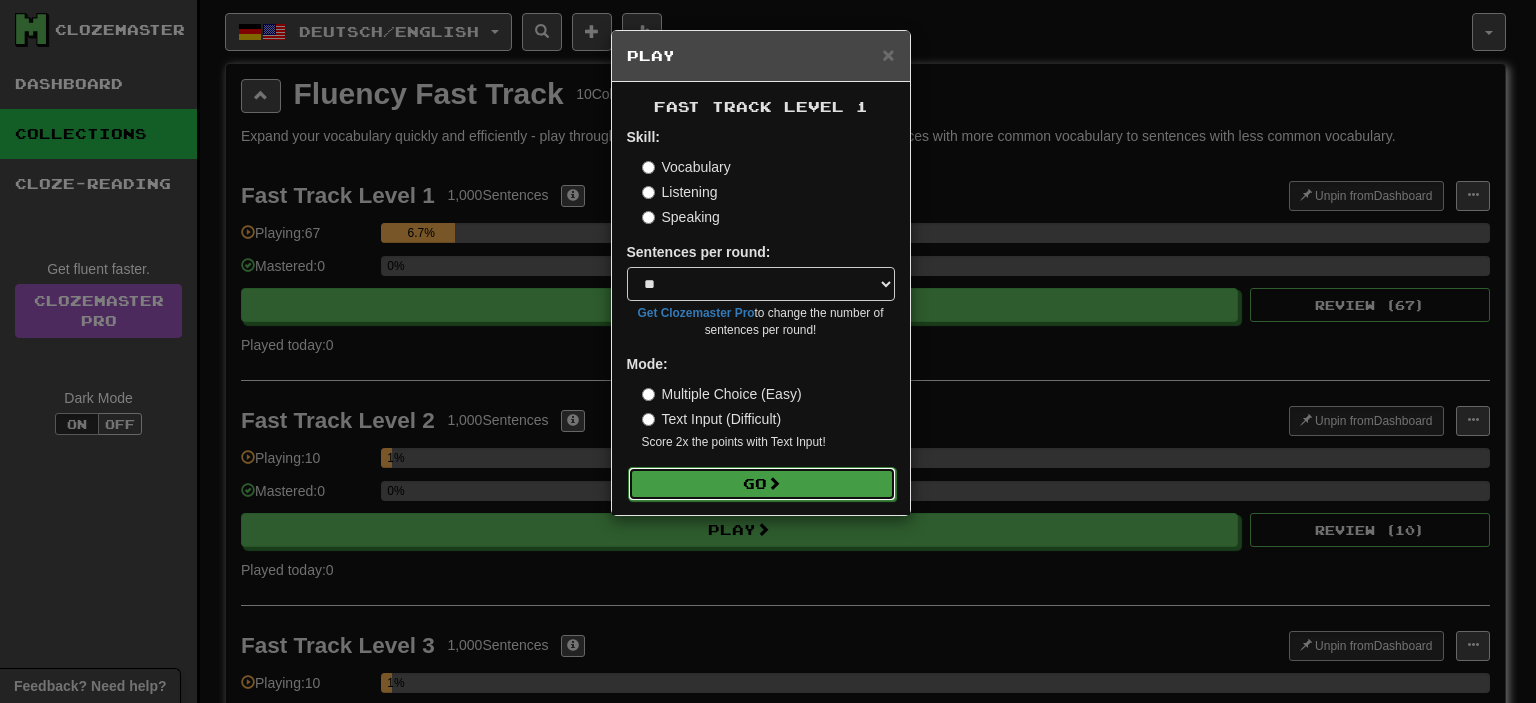 click on "Go" at bounding box center (762, 484) 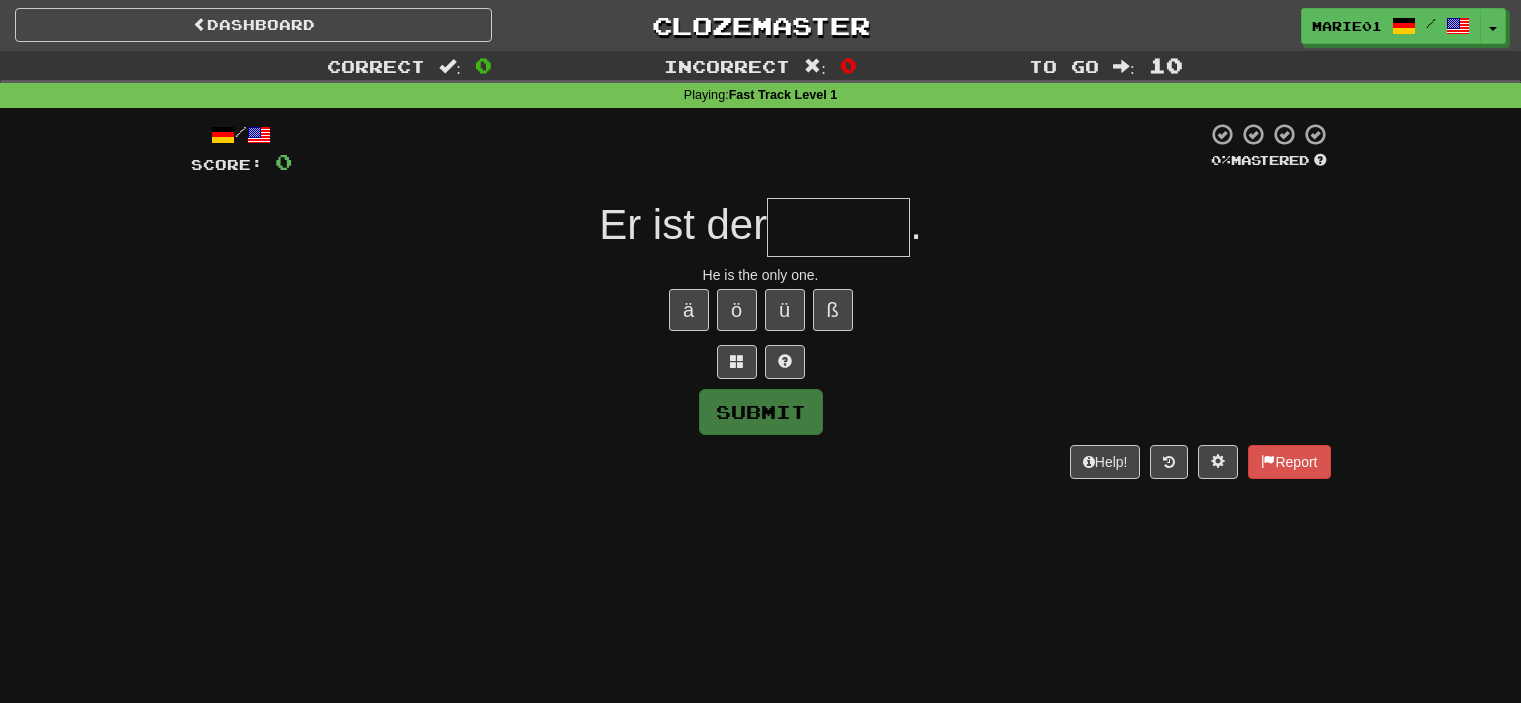 scroll, scrollTop: 0, scrollLeft: 0, axis: both 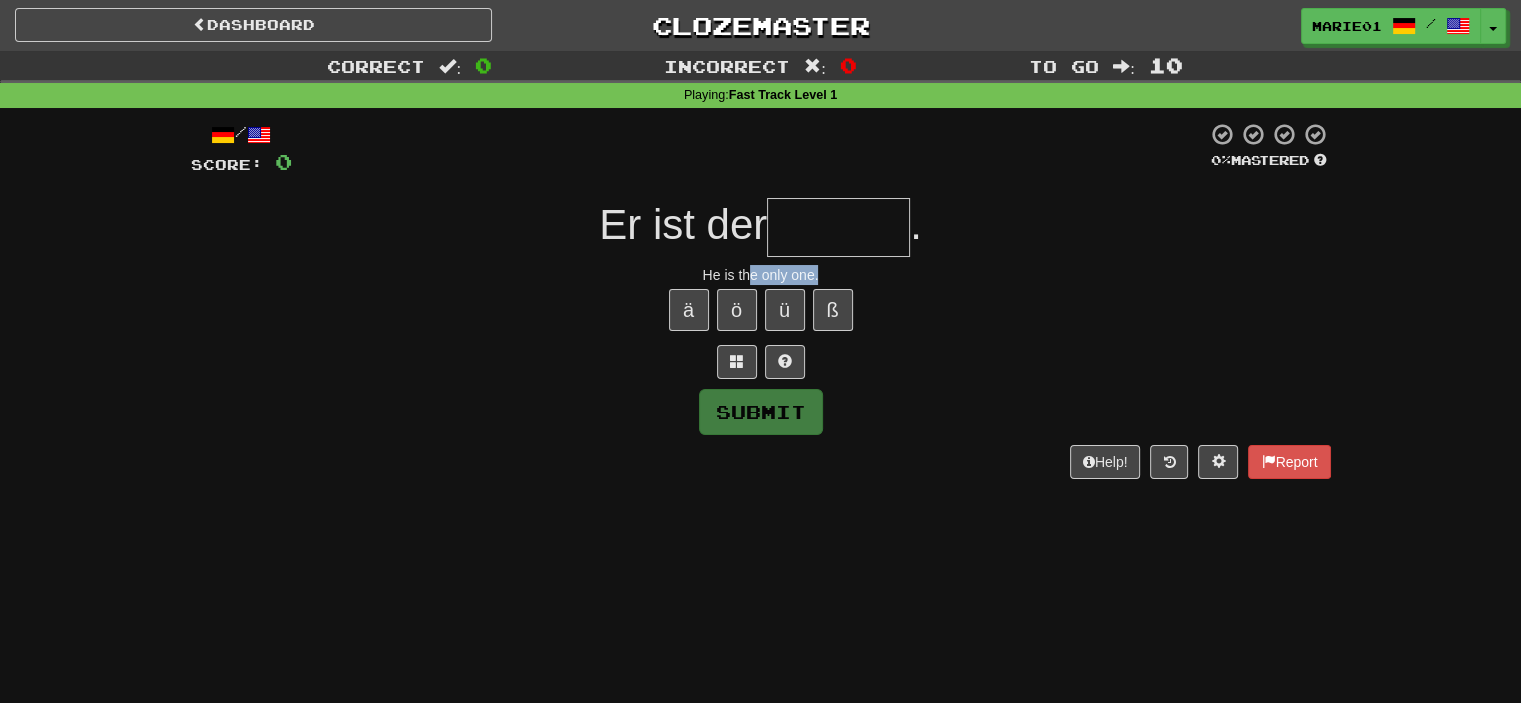 drag, startPoint x: 753, startPoint y: 273, endPoint x: 820, endPoint y: 265, distance: 67.47592 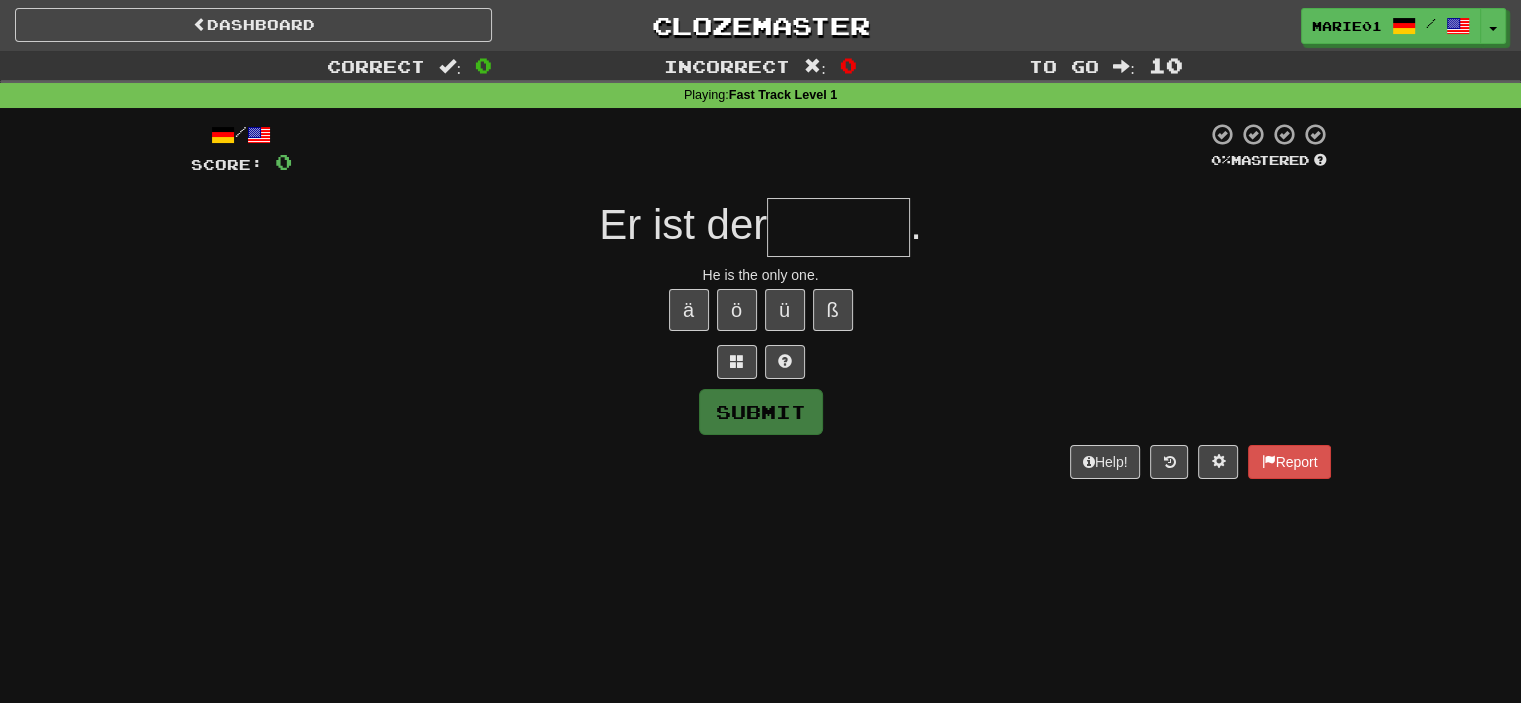 click at bounding box center [838, 227] 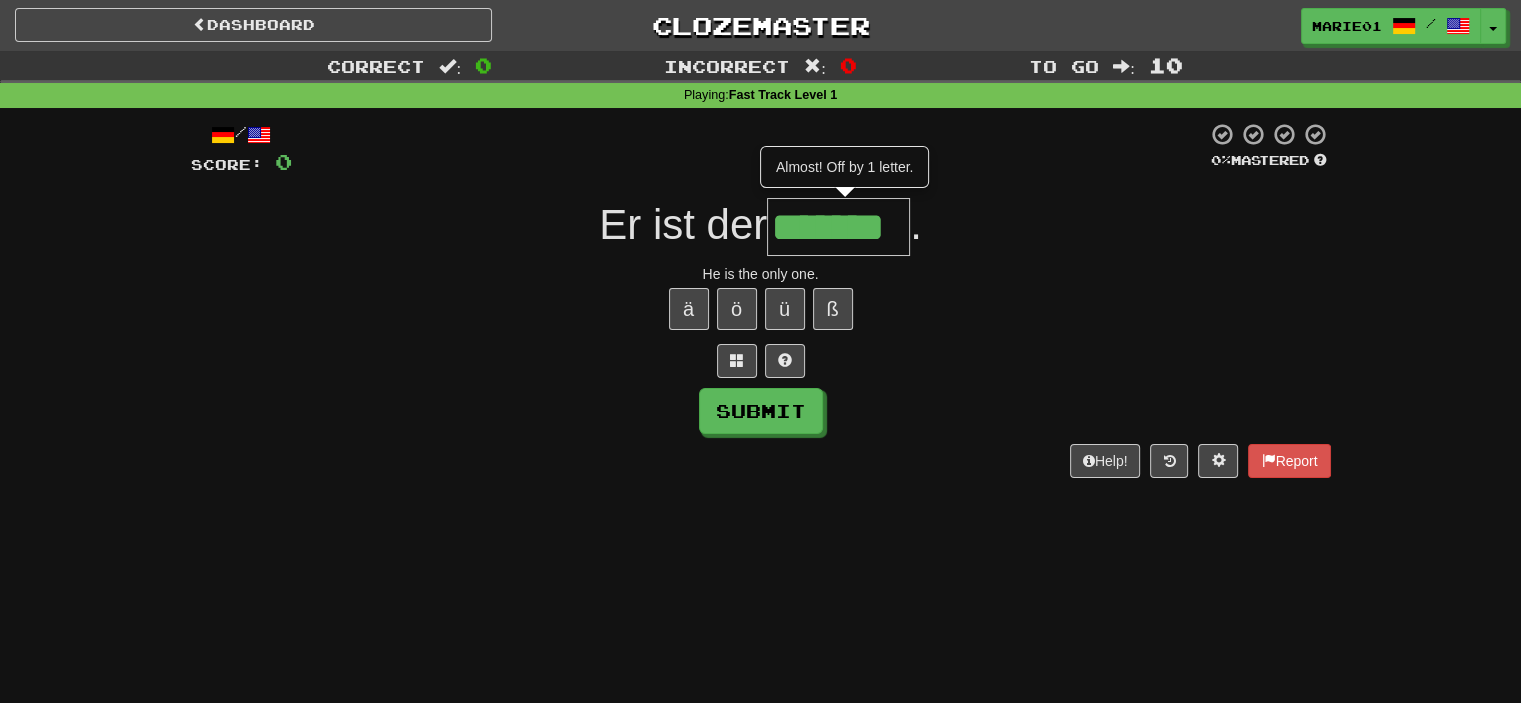 scroll, scrollTop: 0, scrollLeft: 0, axis: both 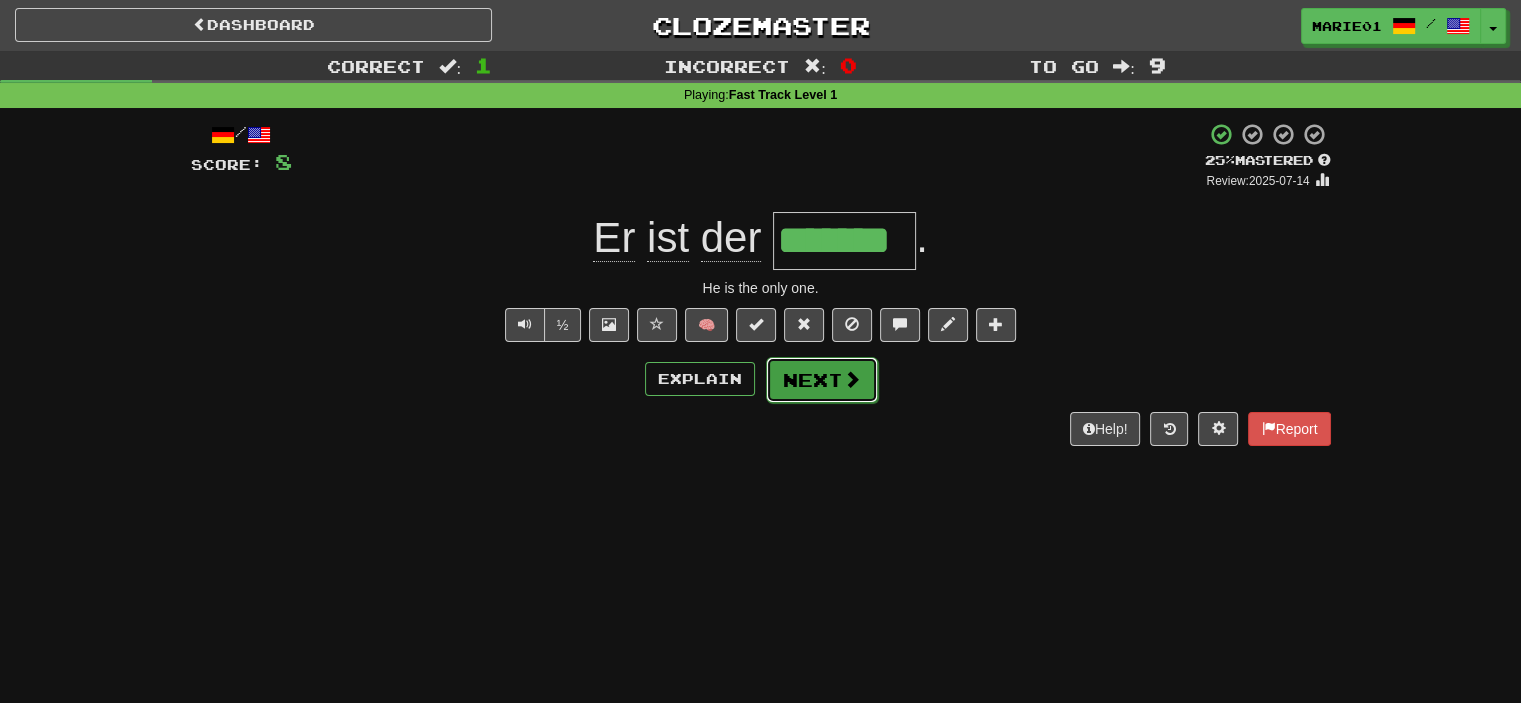 click on "Next" at bounding box center (822, 380) 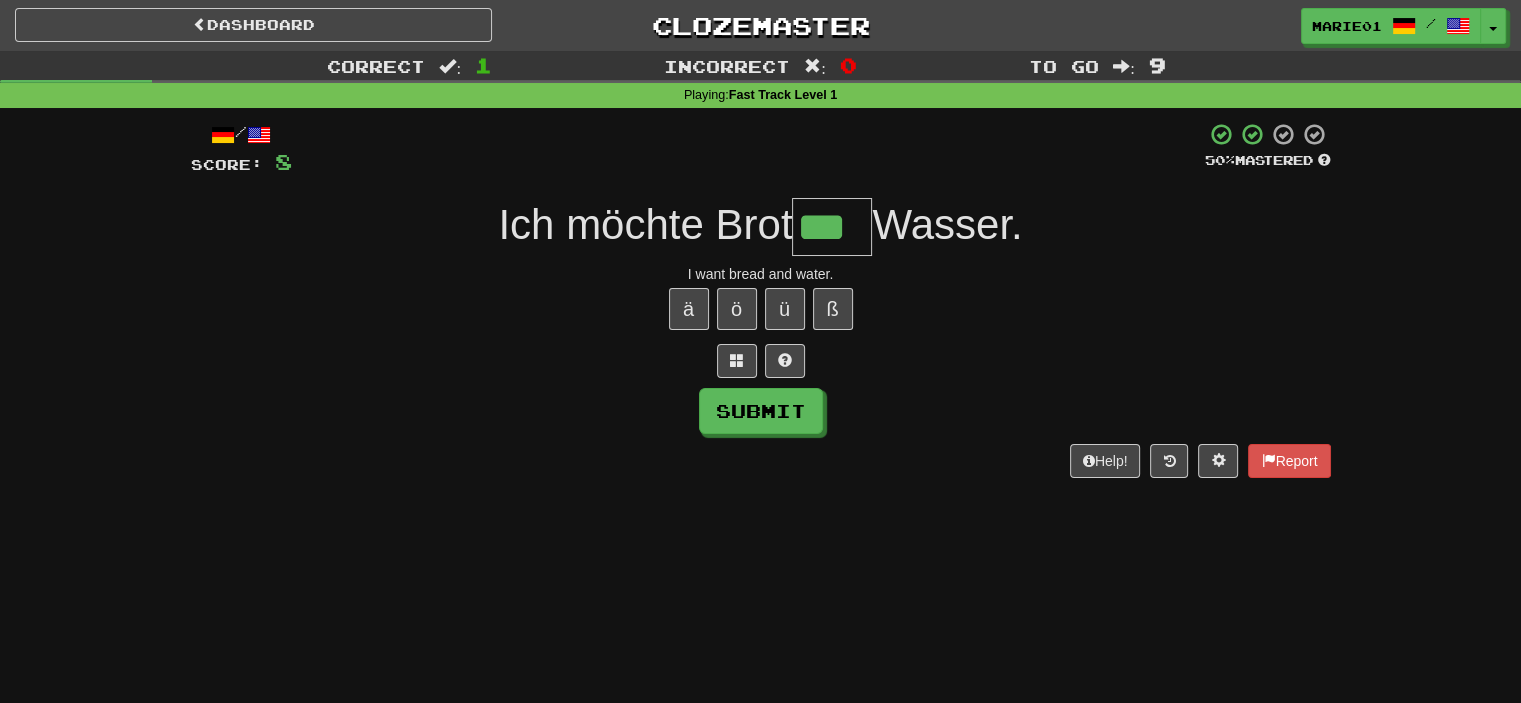 type on "***" 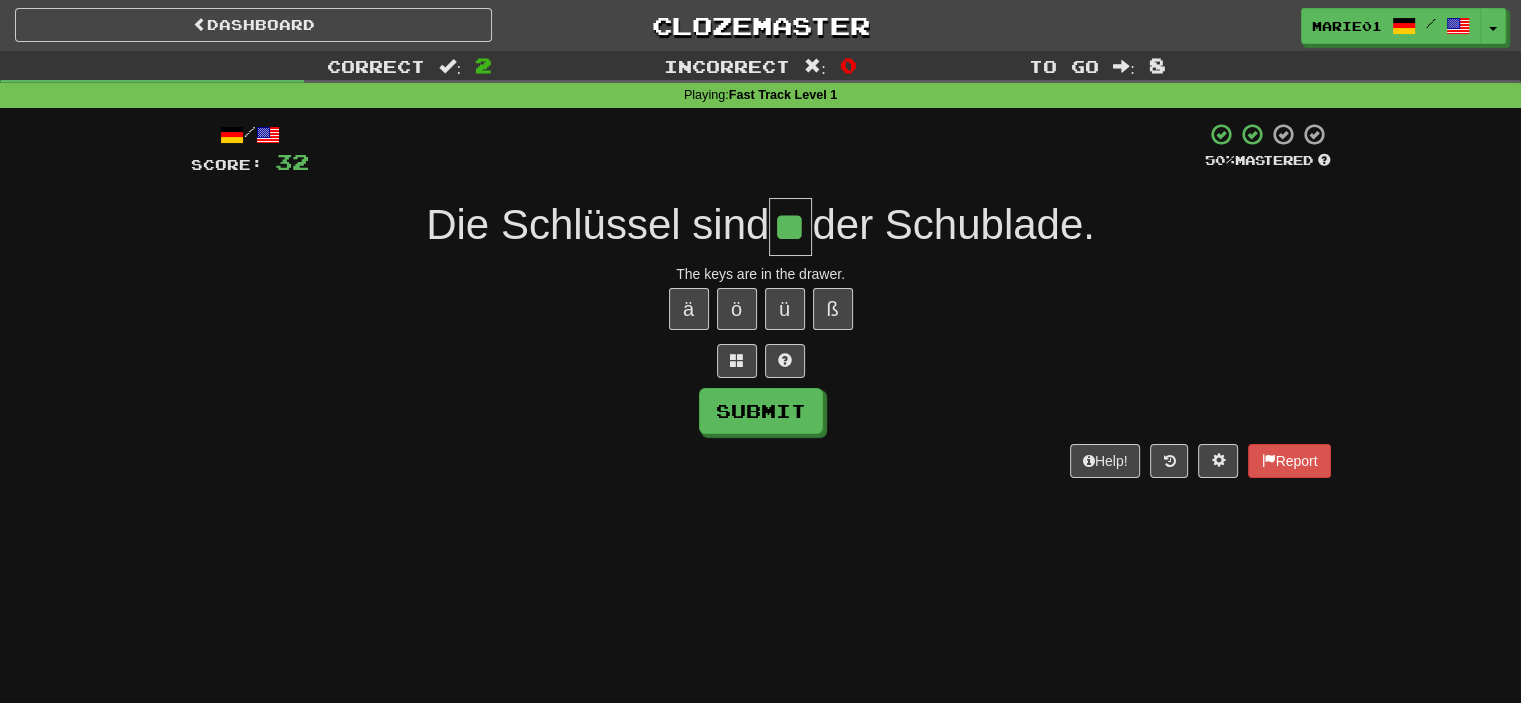 type on "**" 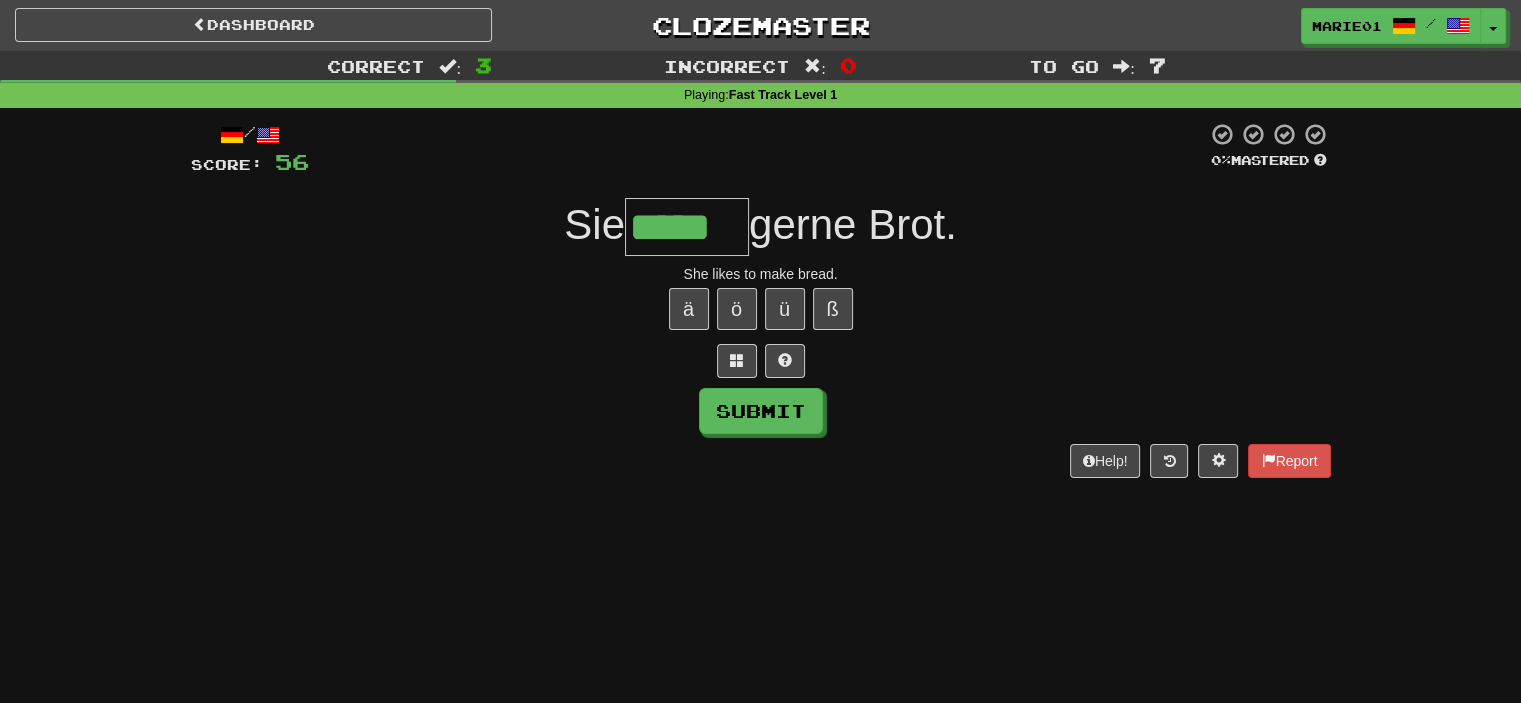 type on "*****" 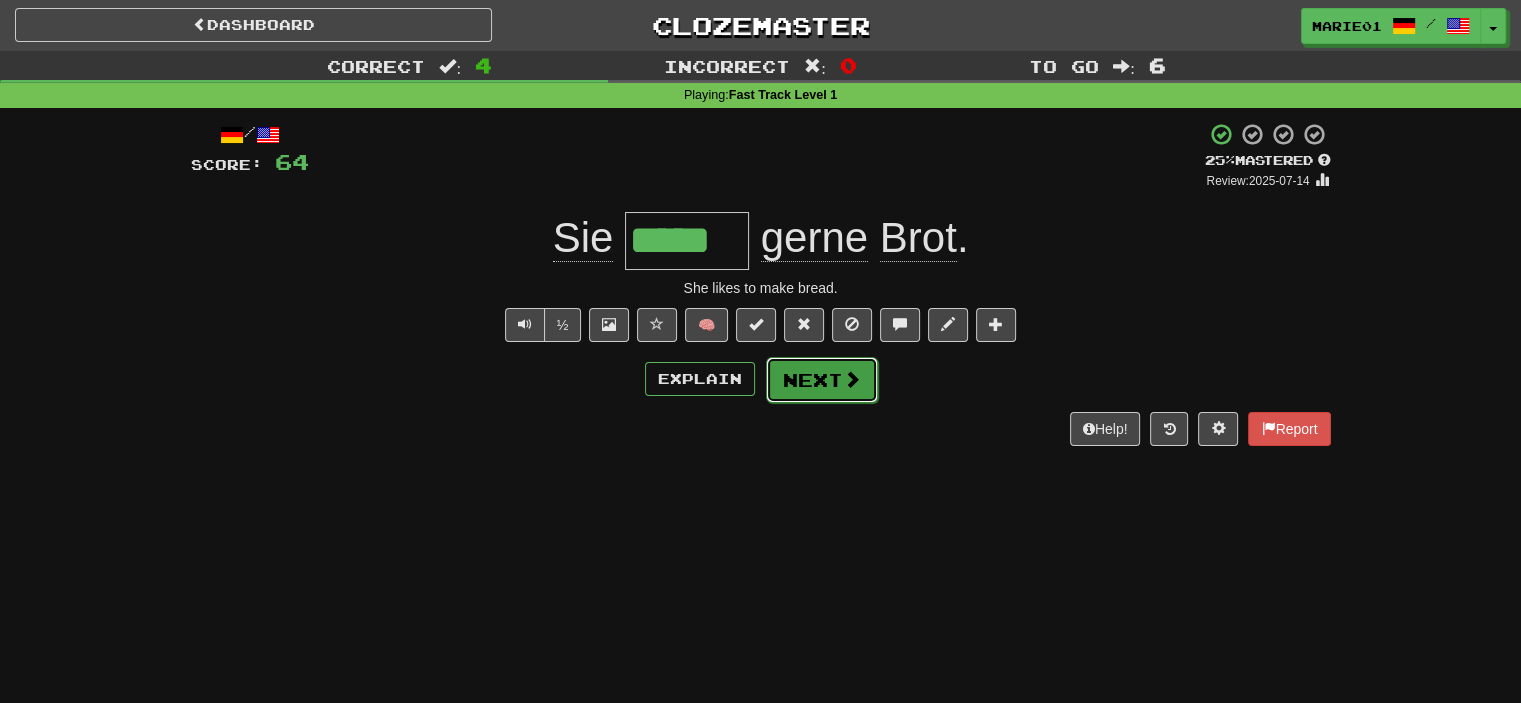 click at bounding box center (852, 379) 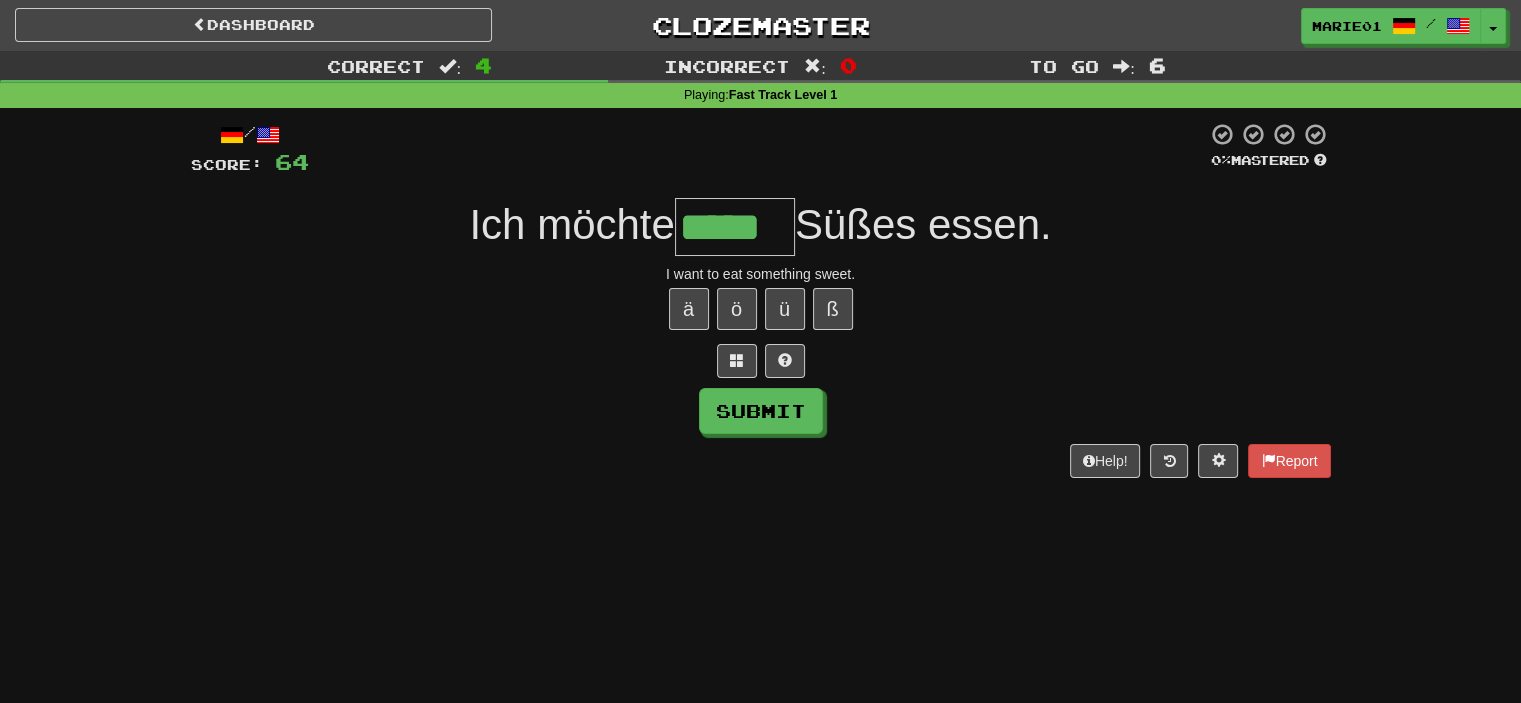 type on "*****" 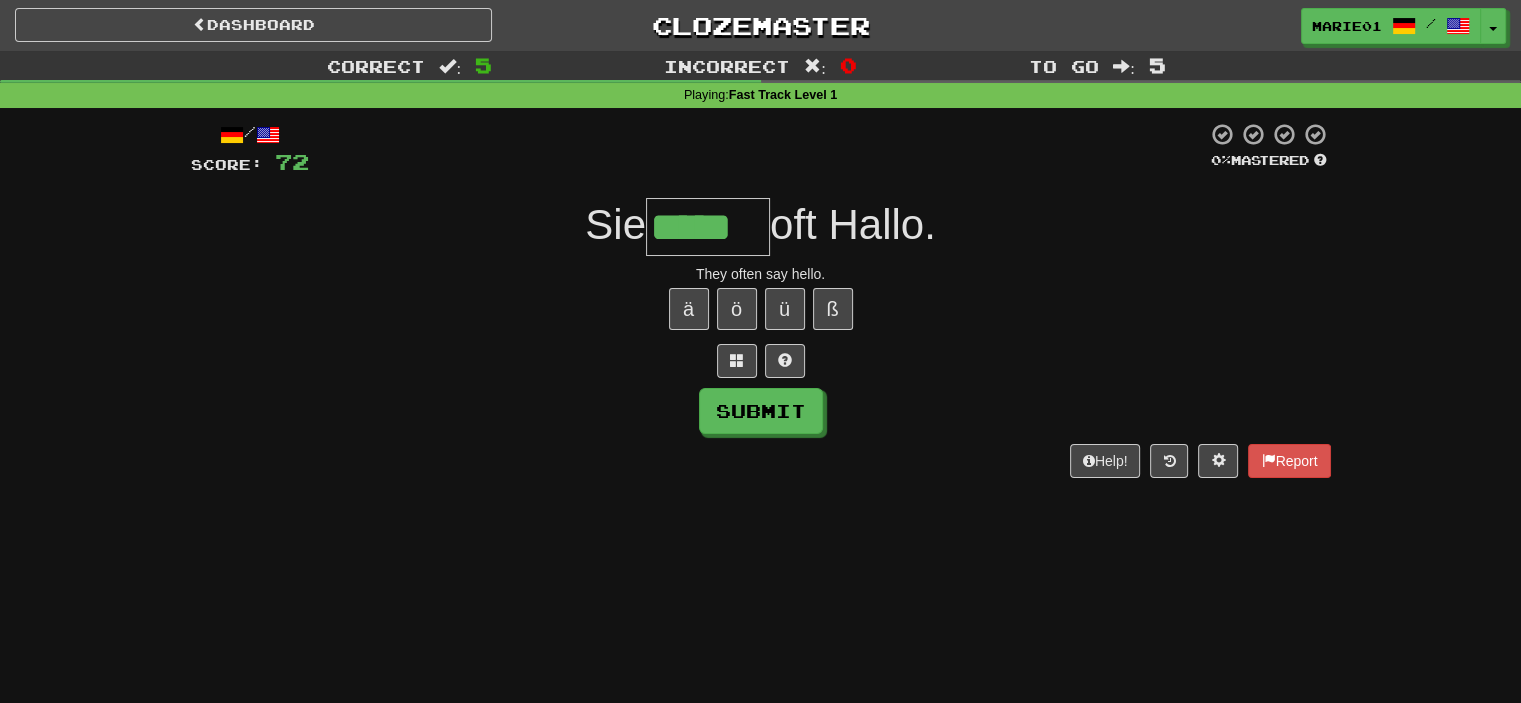 type on "*****" 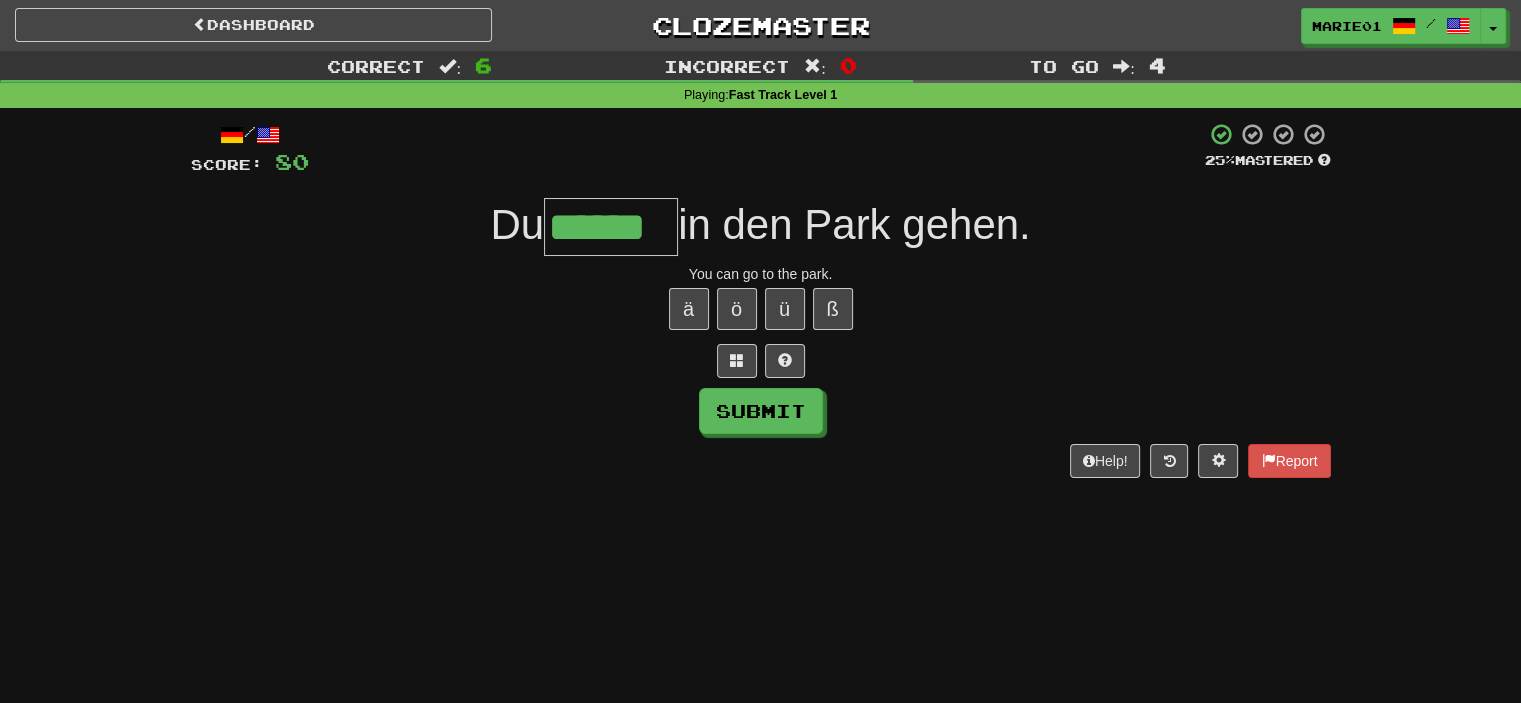 type on "******" 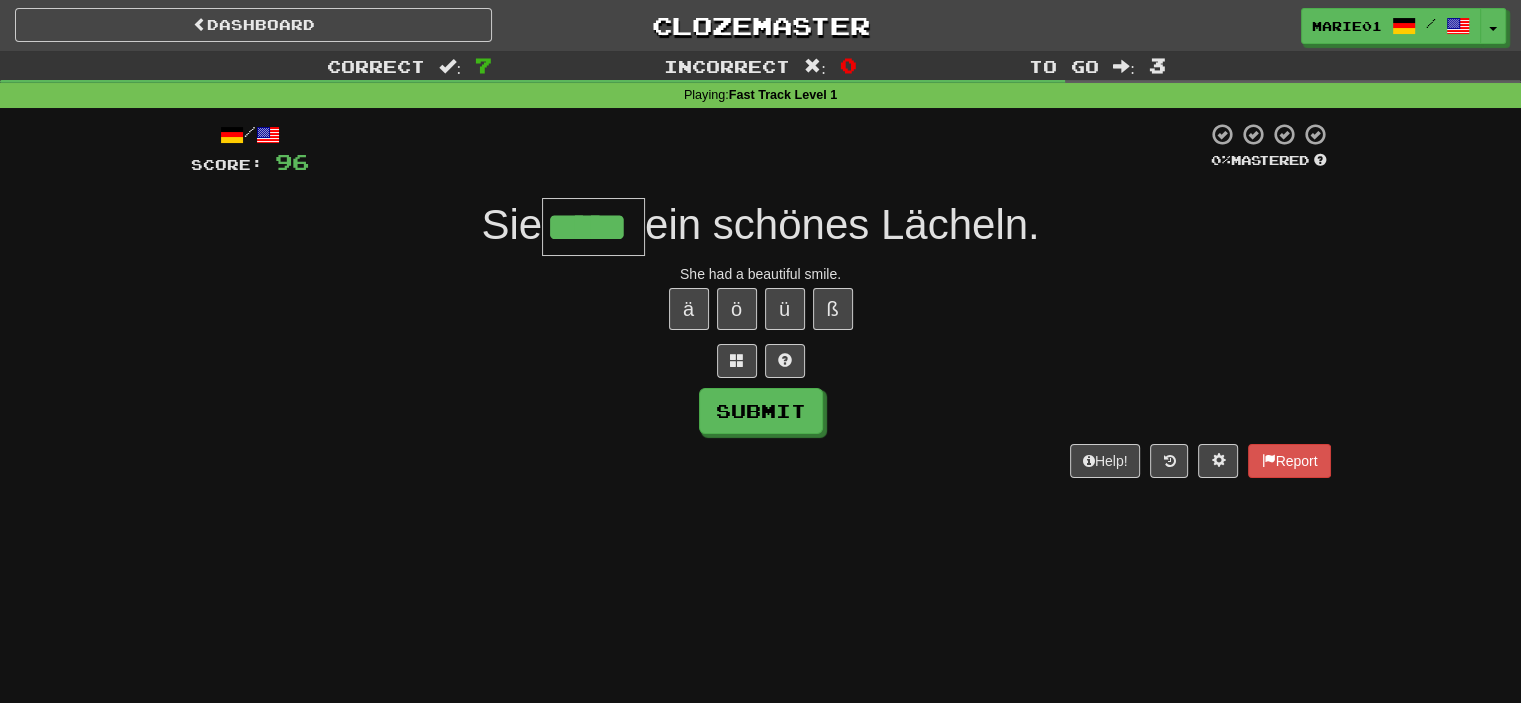 type on "*****" 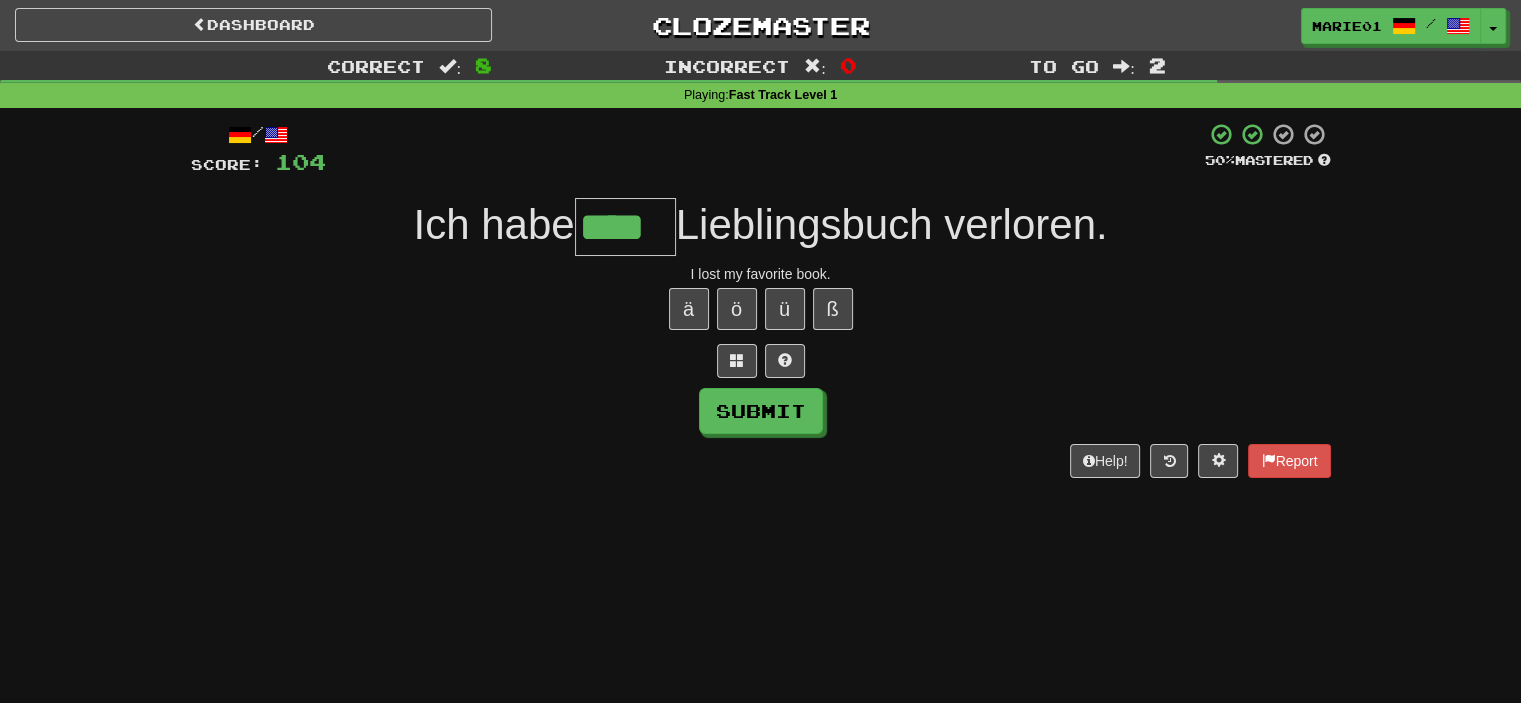 type on "****" 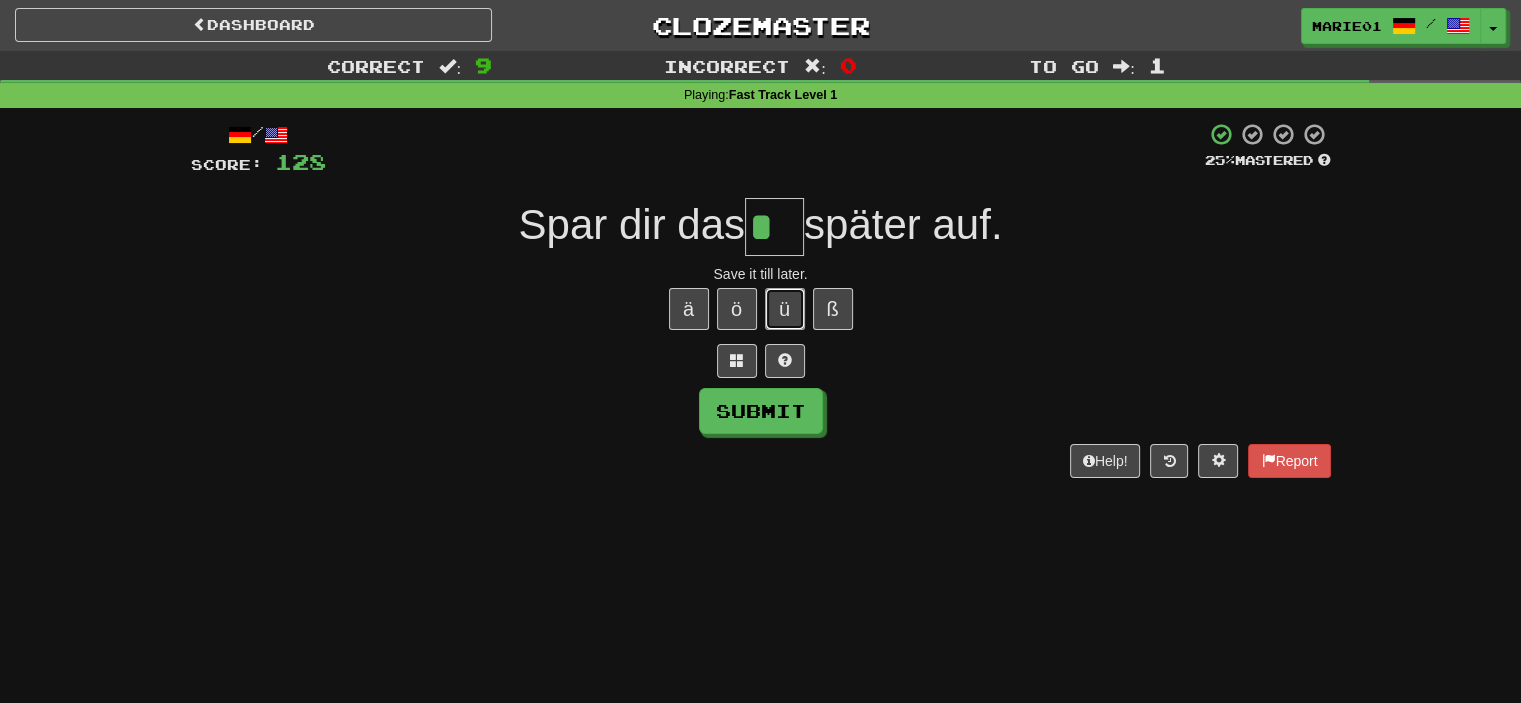 click on "ü" at bounding box center [785, 309] 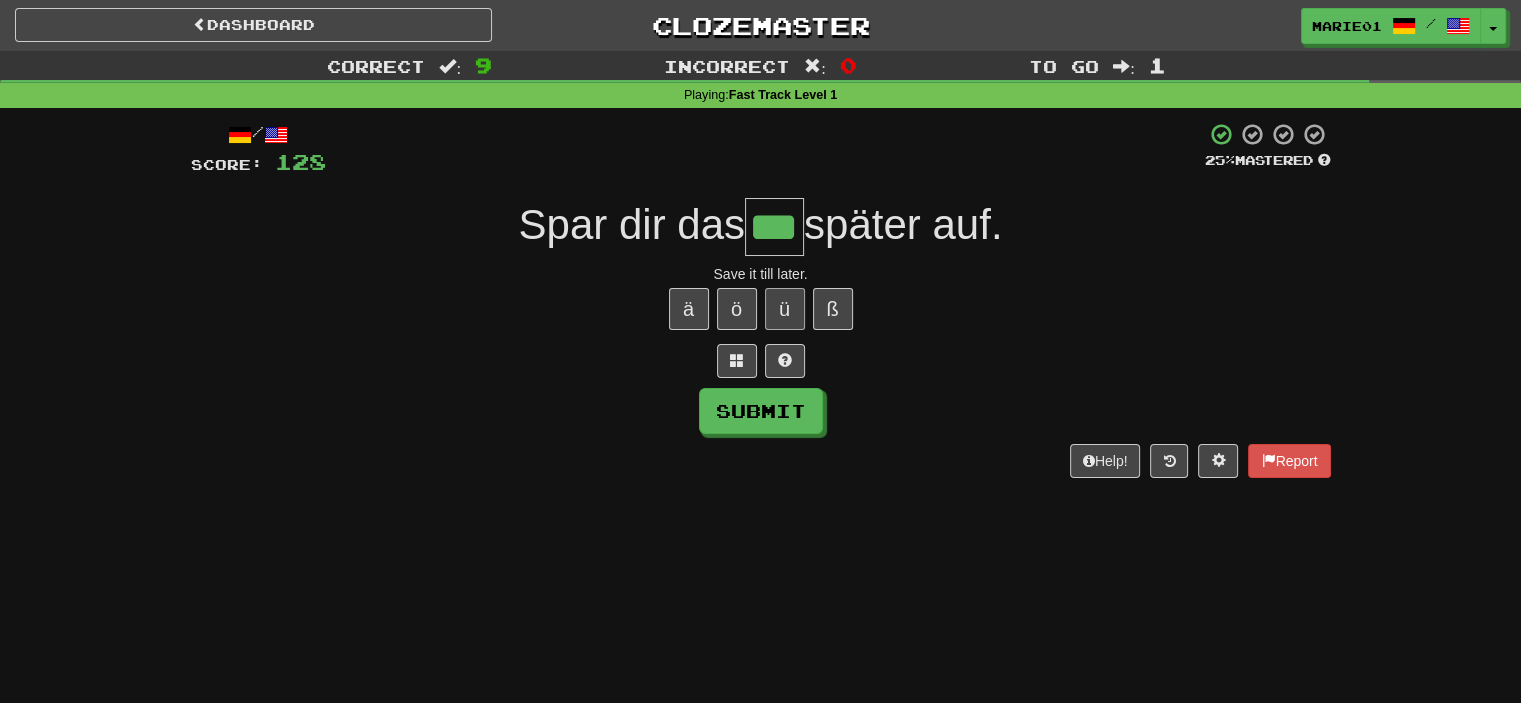 type on "***" 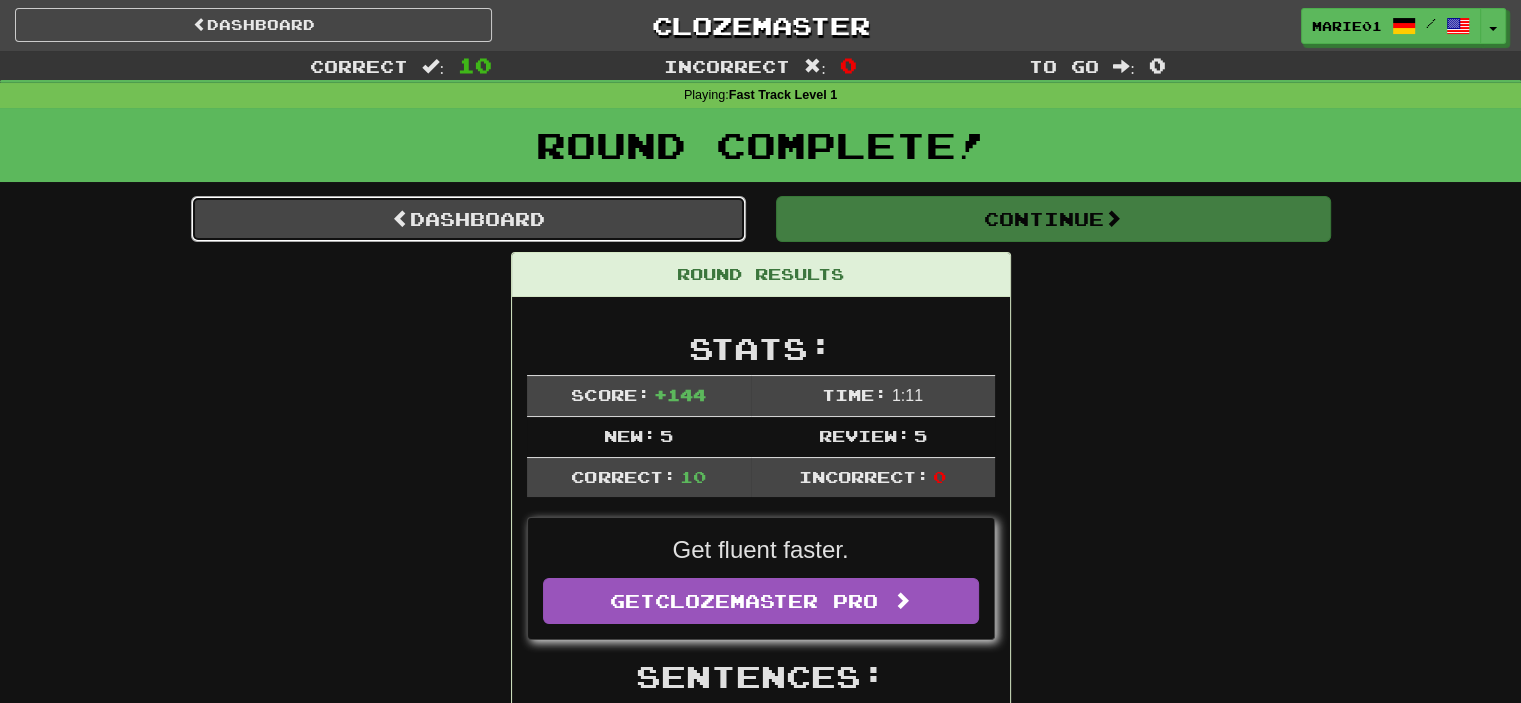 click on "Dashboard" at bounding box center [468, 219] 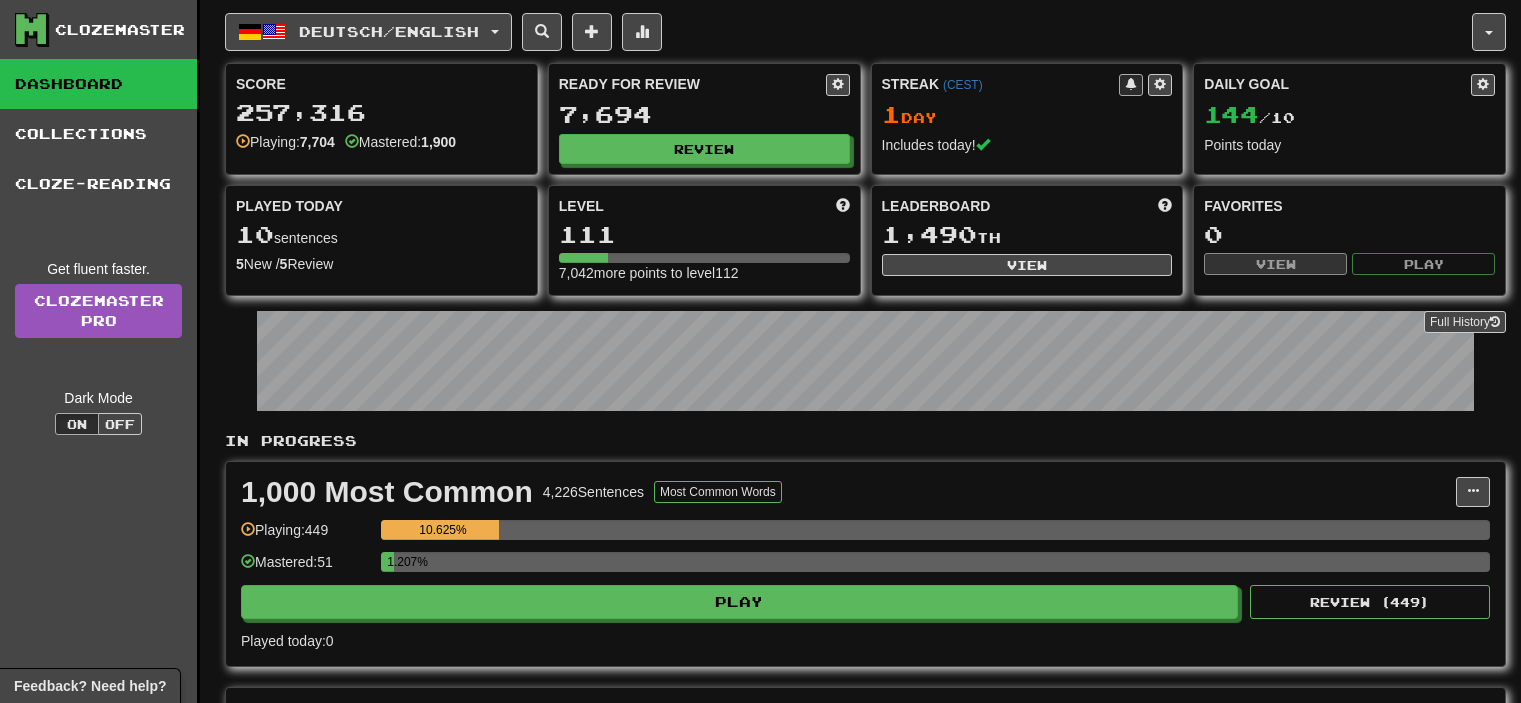 scroll, scrollTop: 0, scrollLeft: 0, axis: both 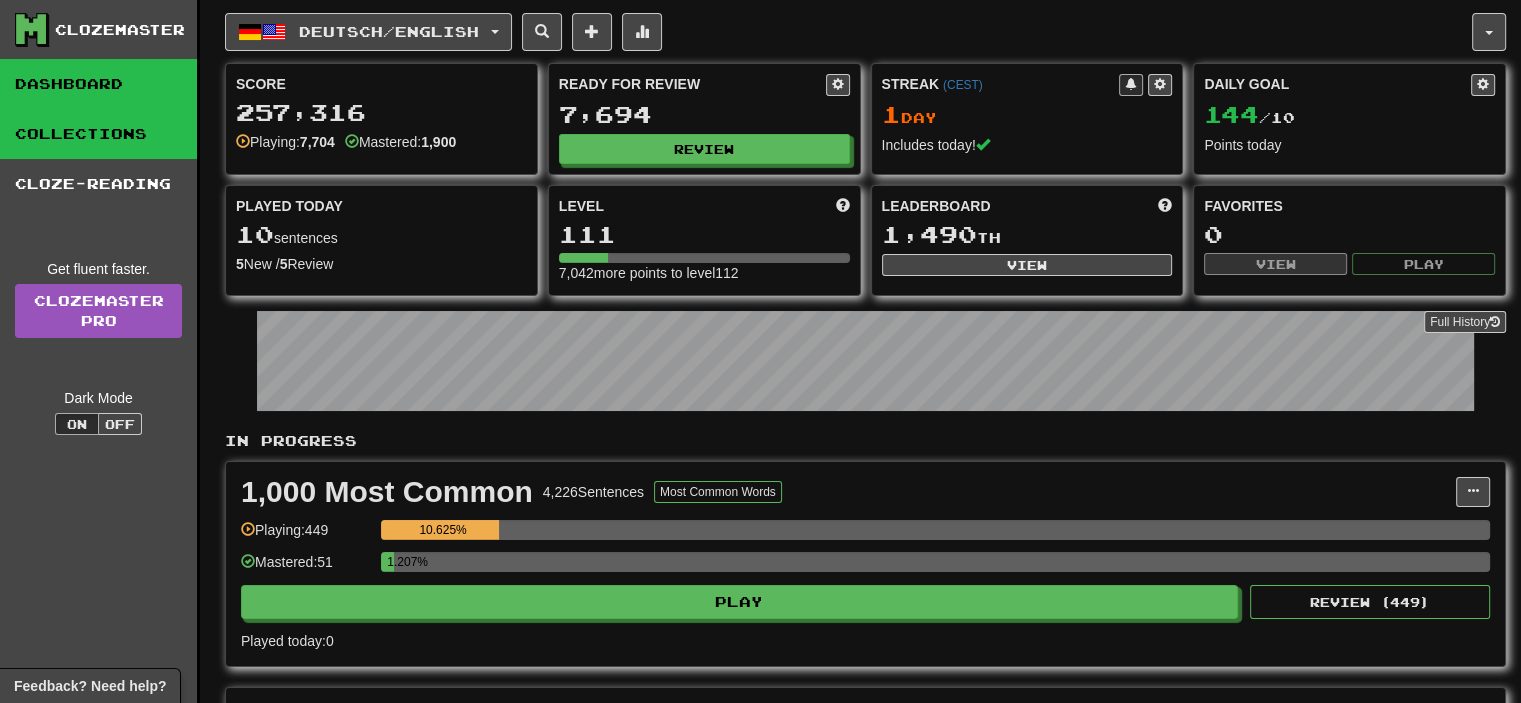 click on "Collections" at bounding box center (98, 134) 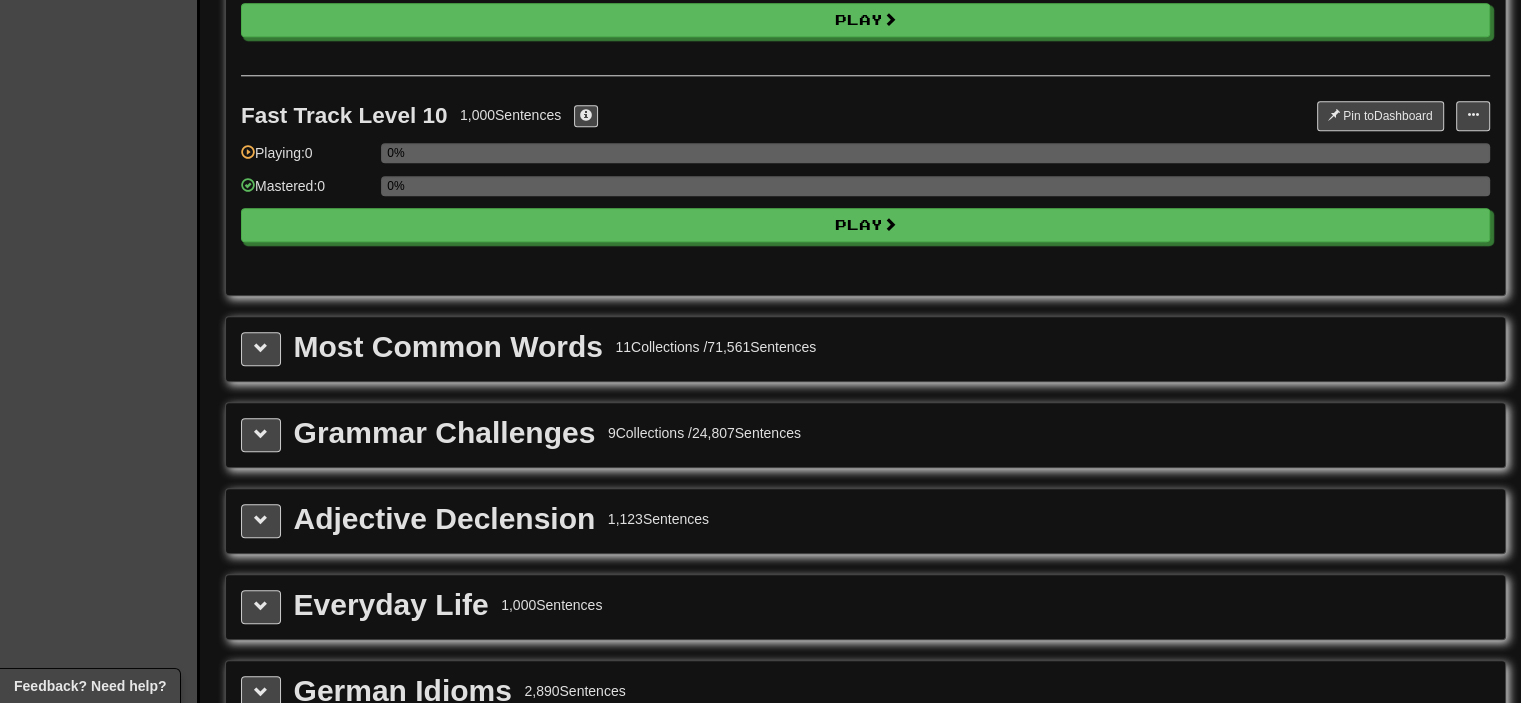 scroll, scrollTop: 2297, scrollLeft: 0, axis: vertical 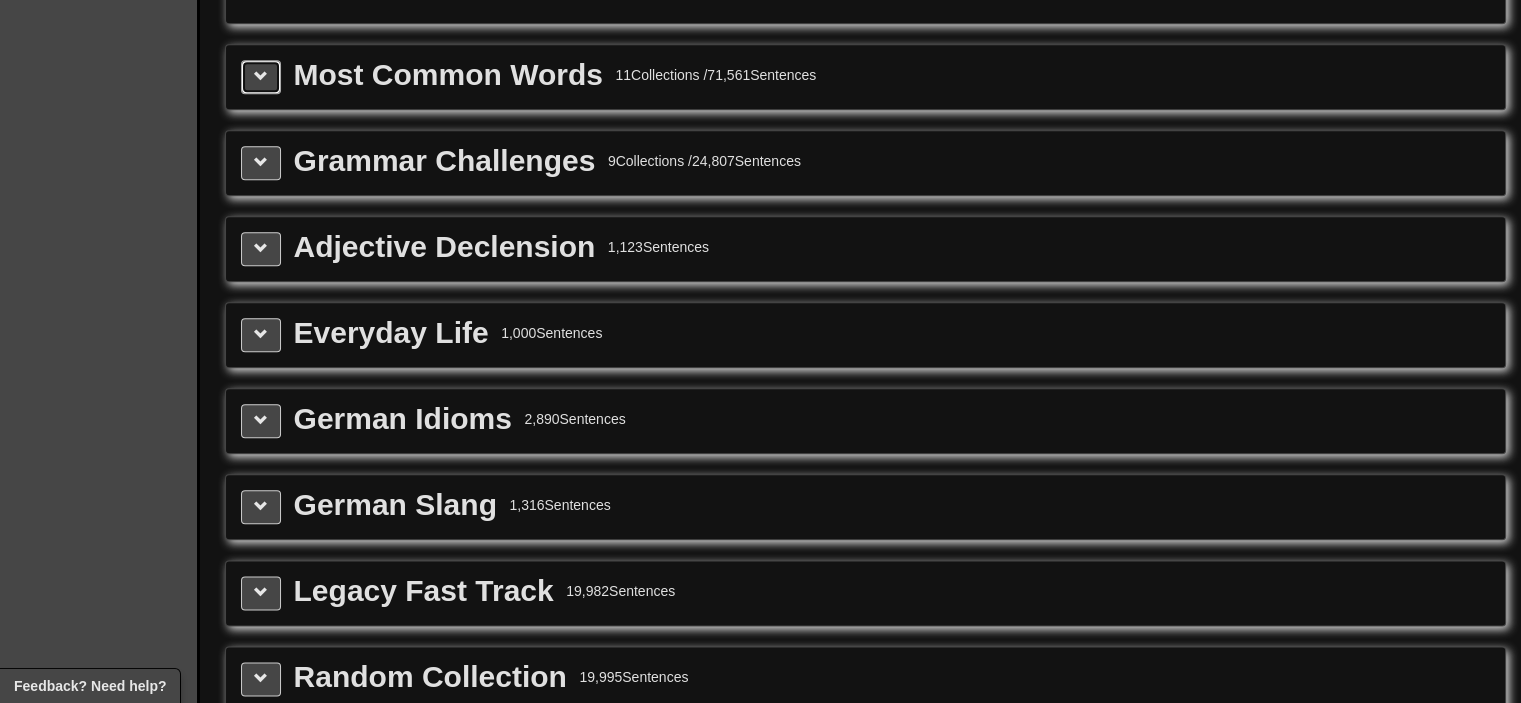 click at bounding box center [261, 77] 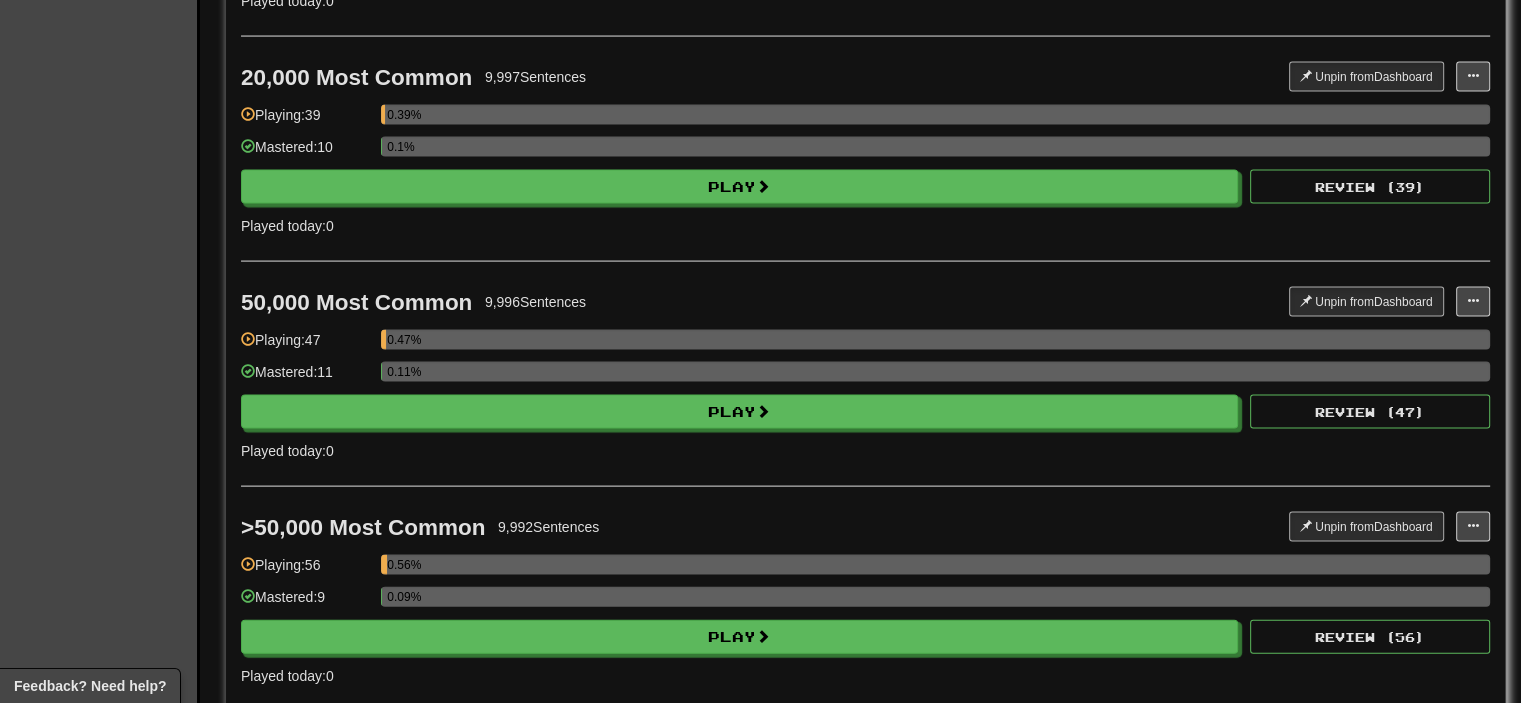 scroll, scrollTop: 4086, scrollLeft: 0, axis: vertical 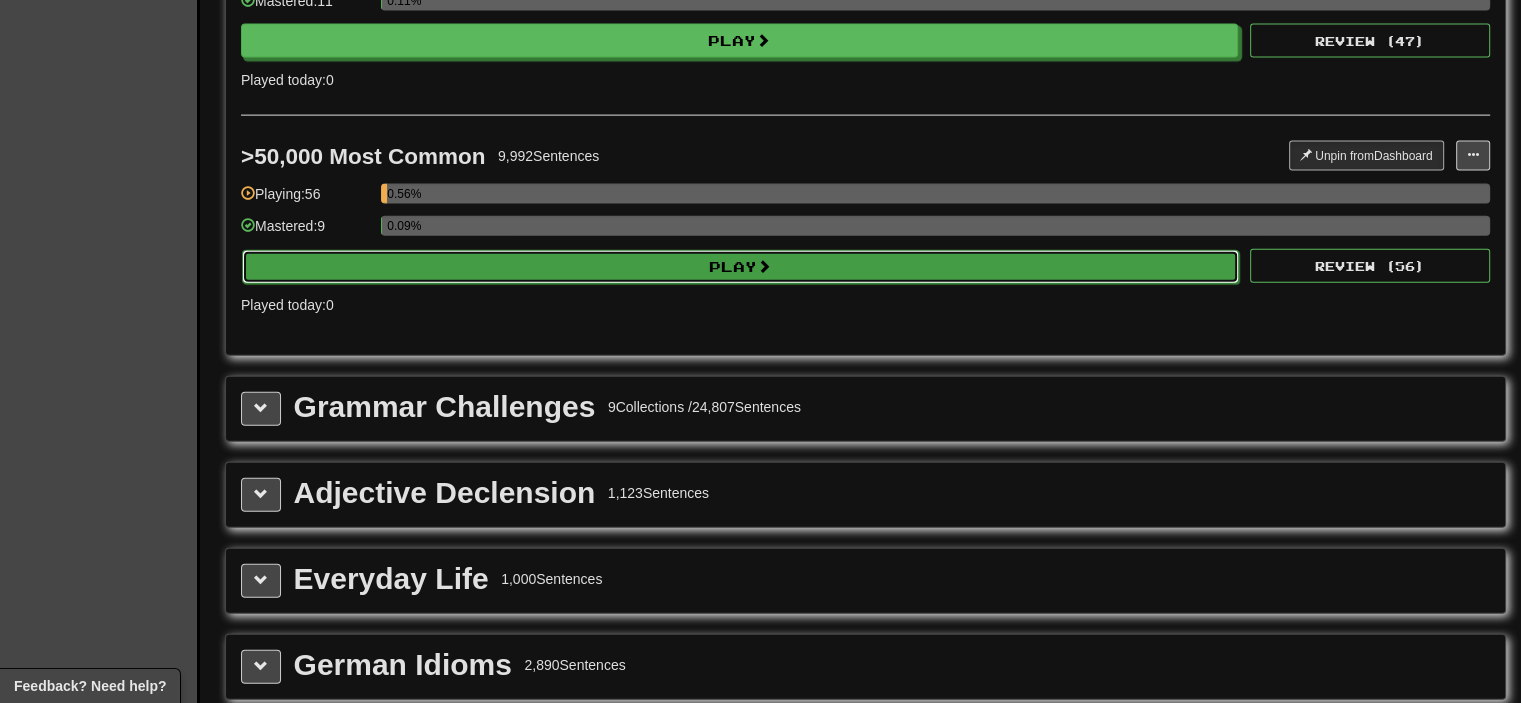 click on "Play" at bounding box center (740, 267) 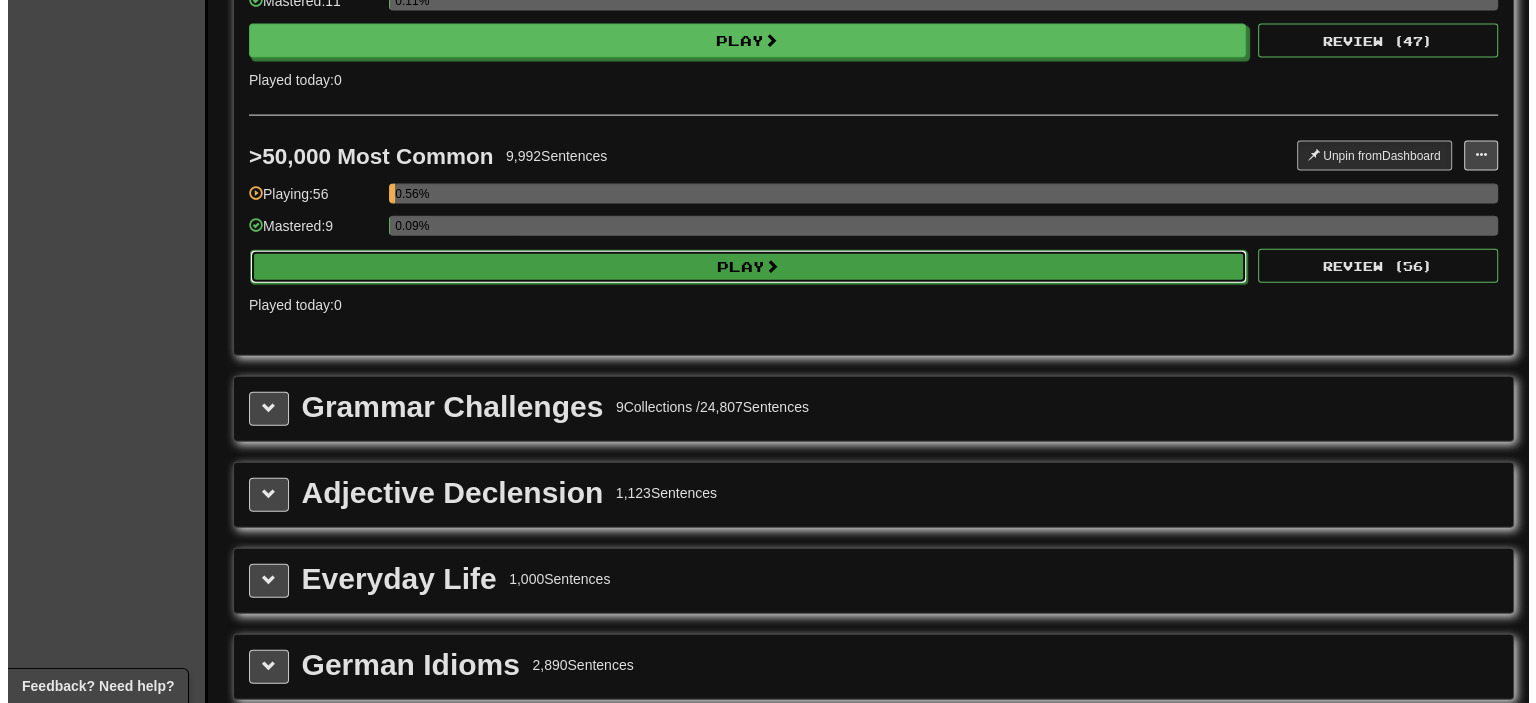 select on "**" 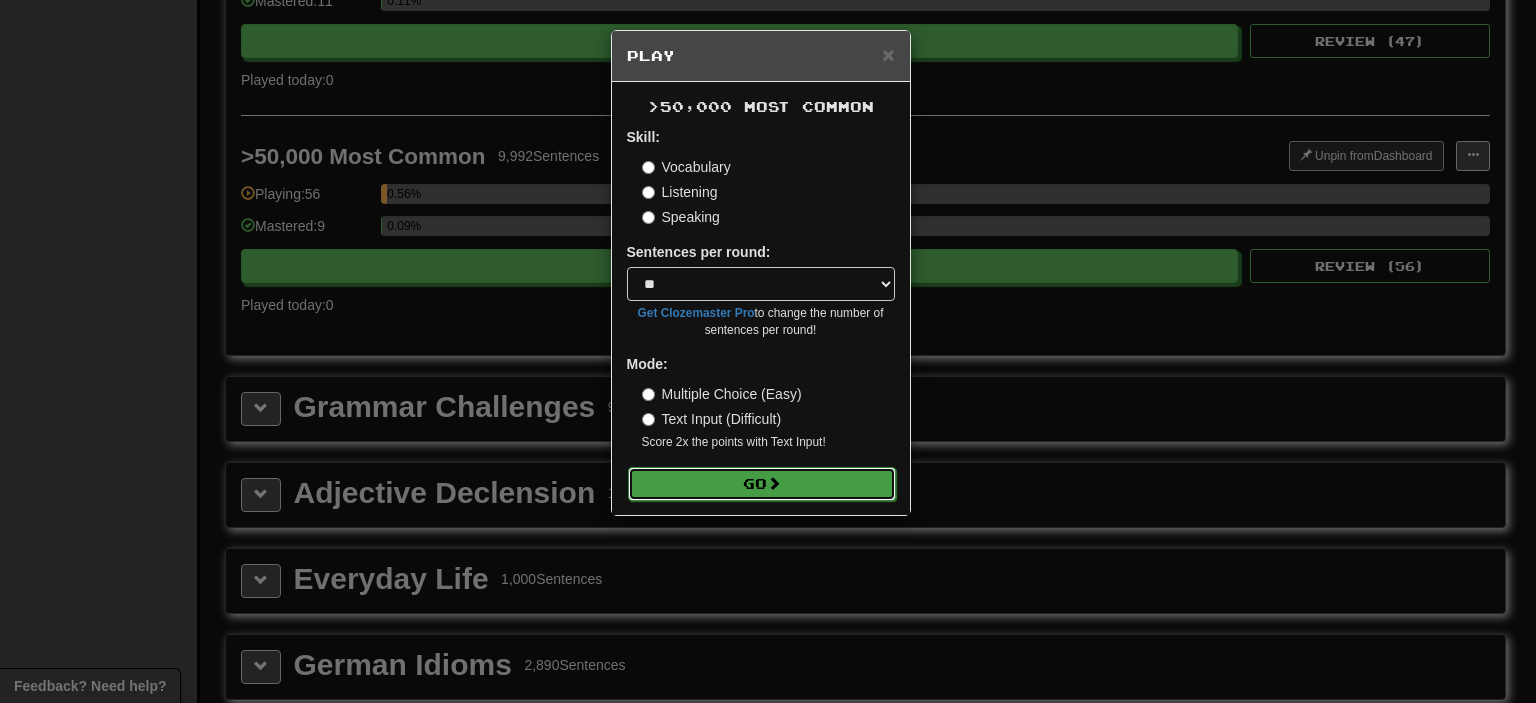 click at bounding box center (774, 483) 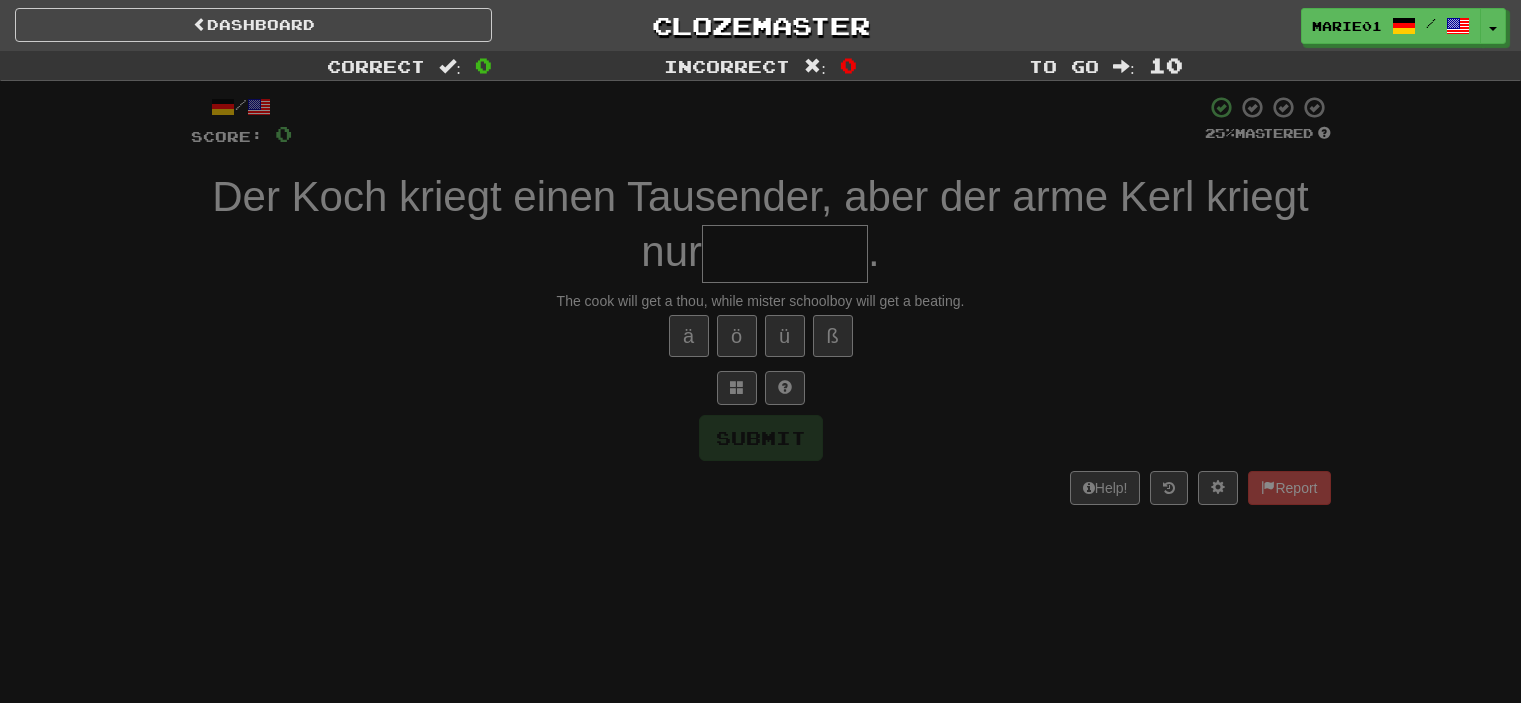 scroll, scrollTop: 0, scrollLeft: 0, axis: both 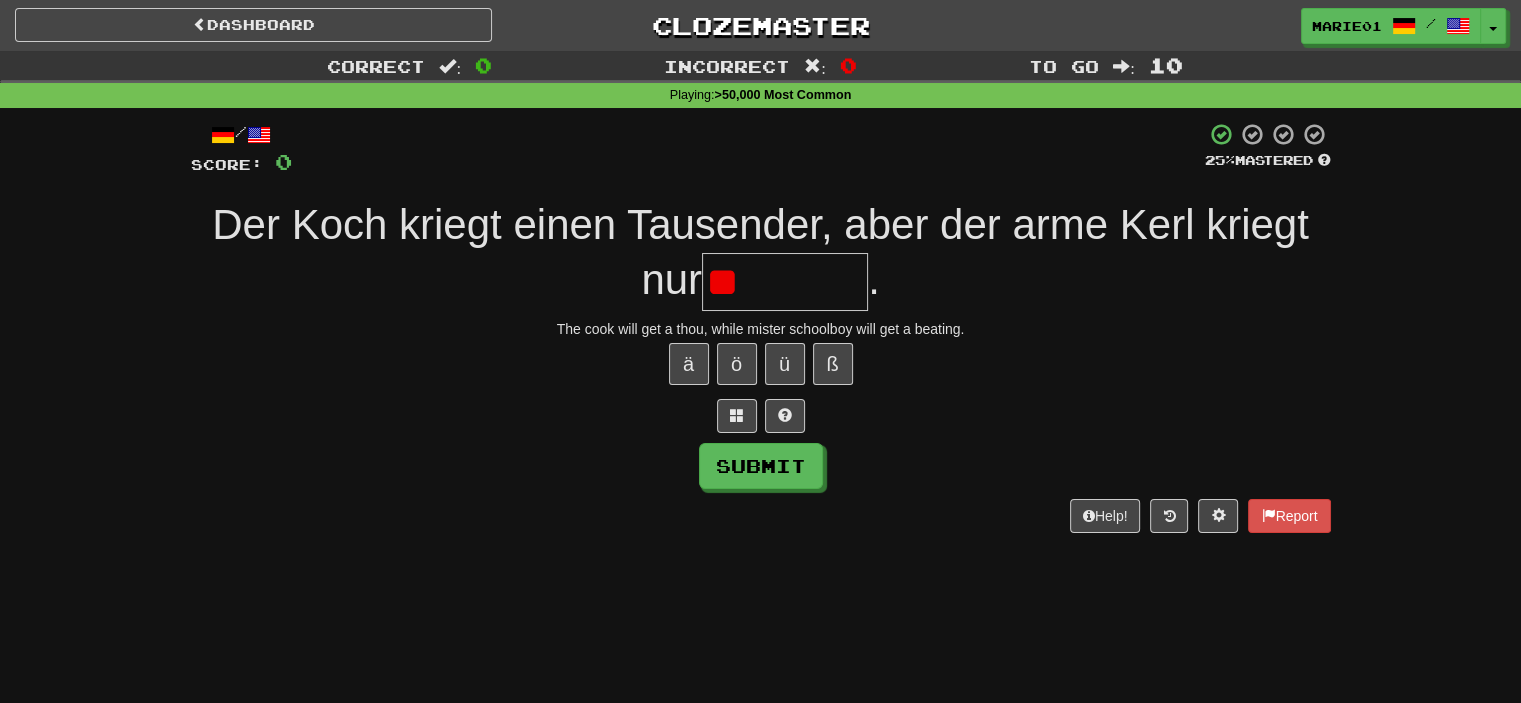 type on "*" 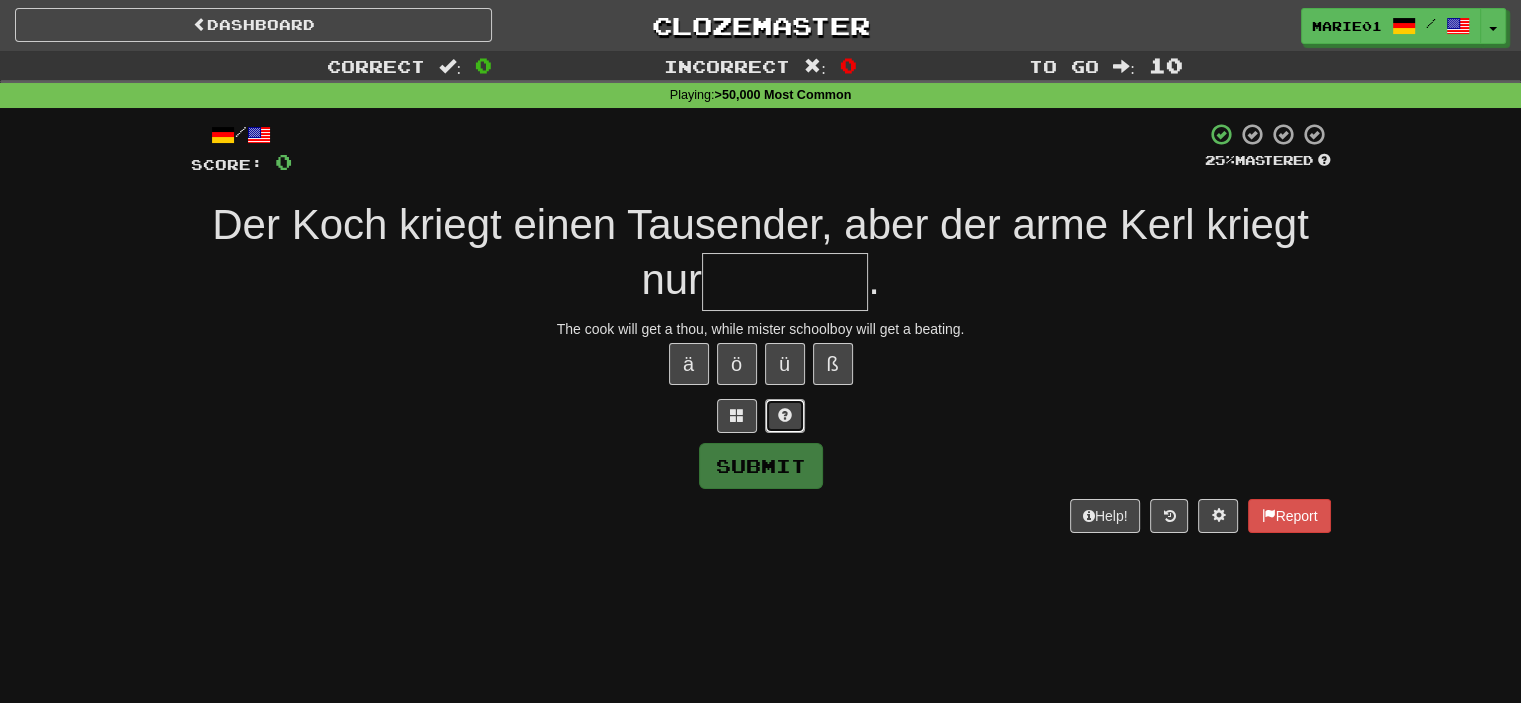 click at bounding box center (785, 415) 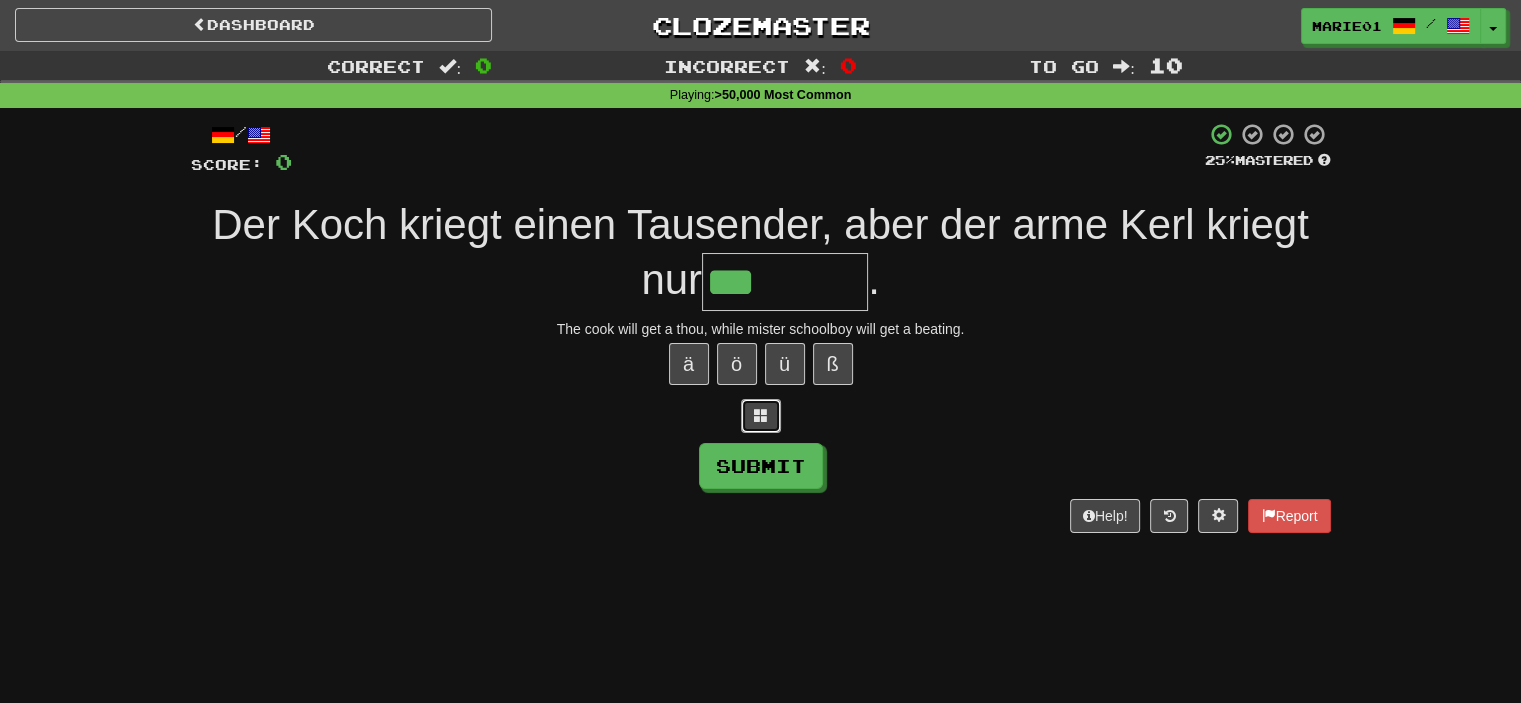 click at bounding box center (761, 415) 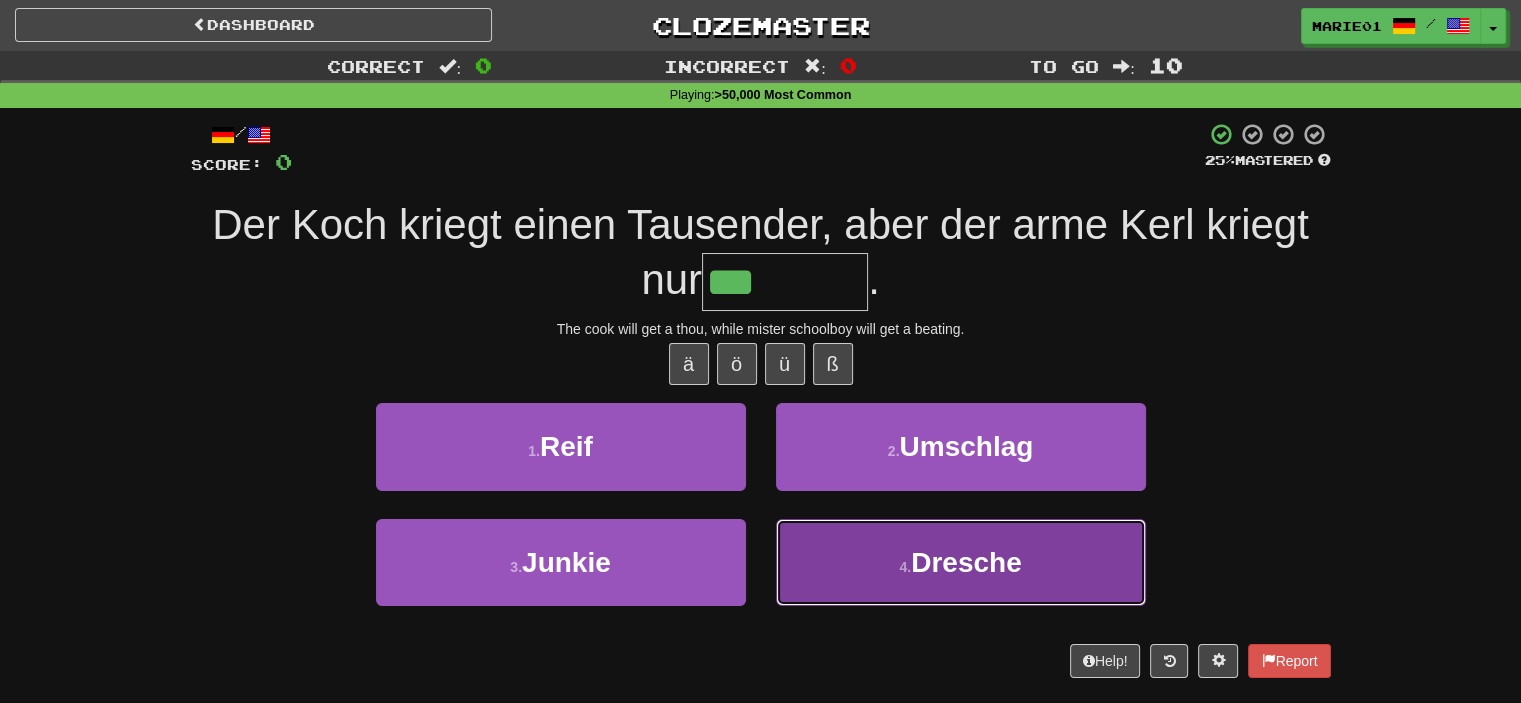 click on "Dresche" at bounding box center [966, 562] 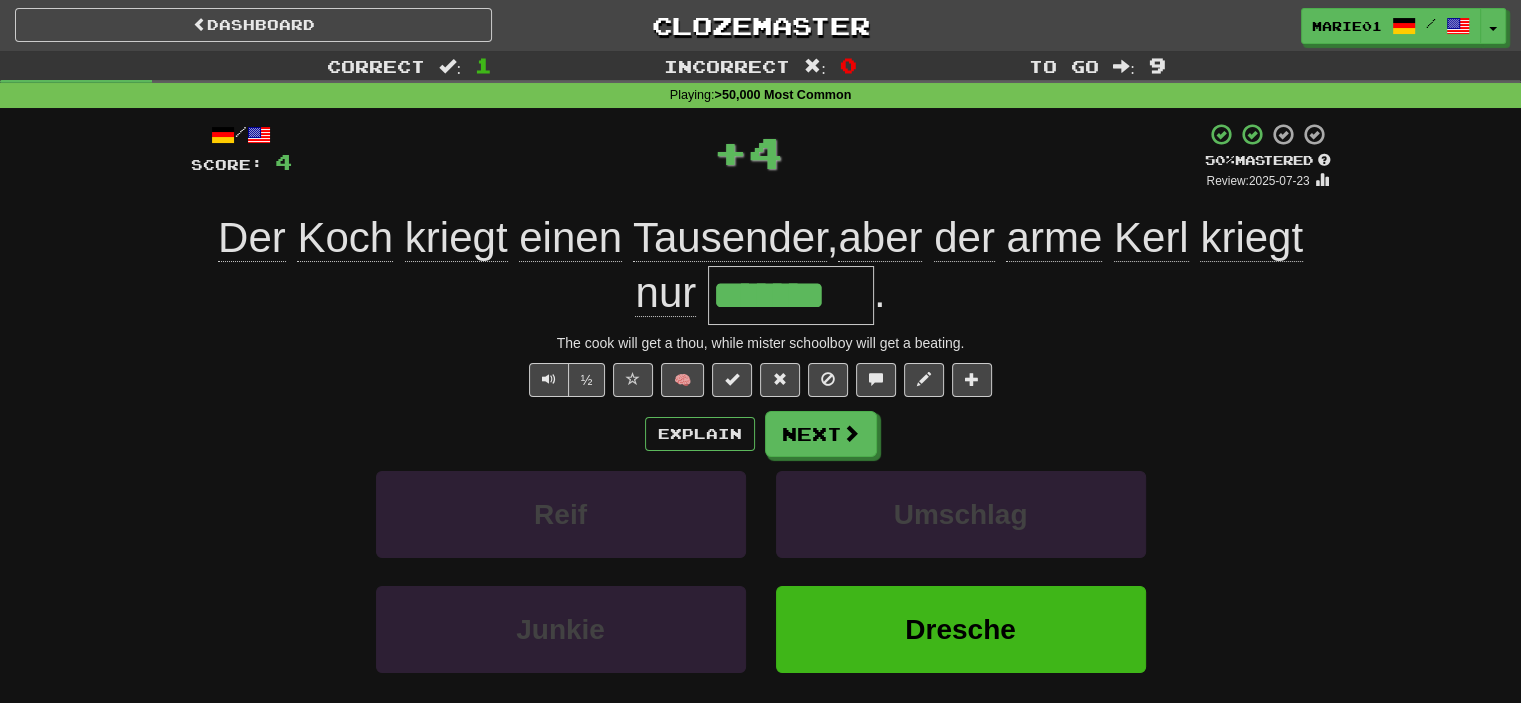 click on "Explain Next Reif Umschlag Junkie Dresche Learn more: Reif Umschlag Junkie Dresche" at bounding box center (761, 571) 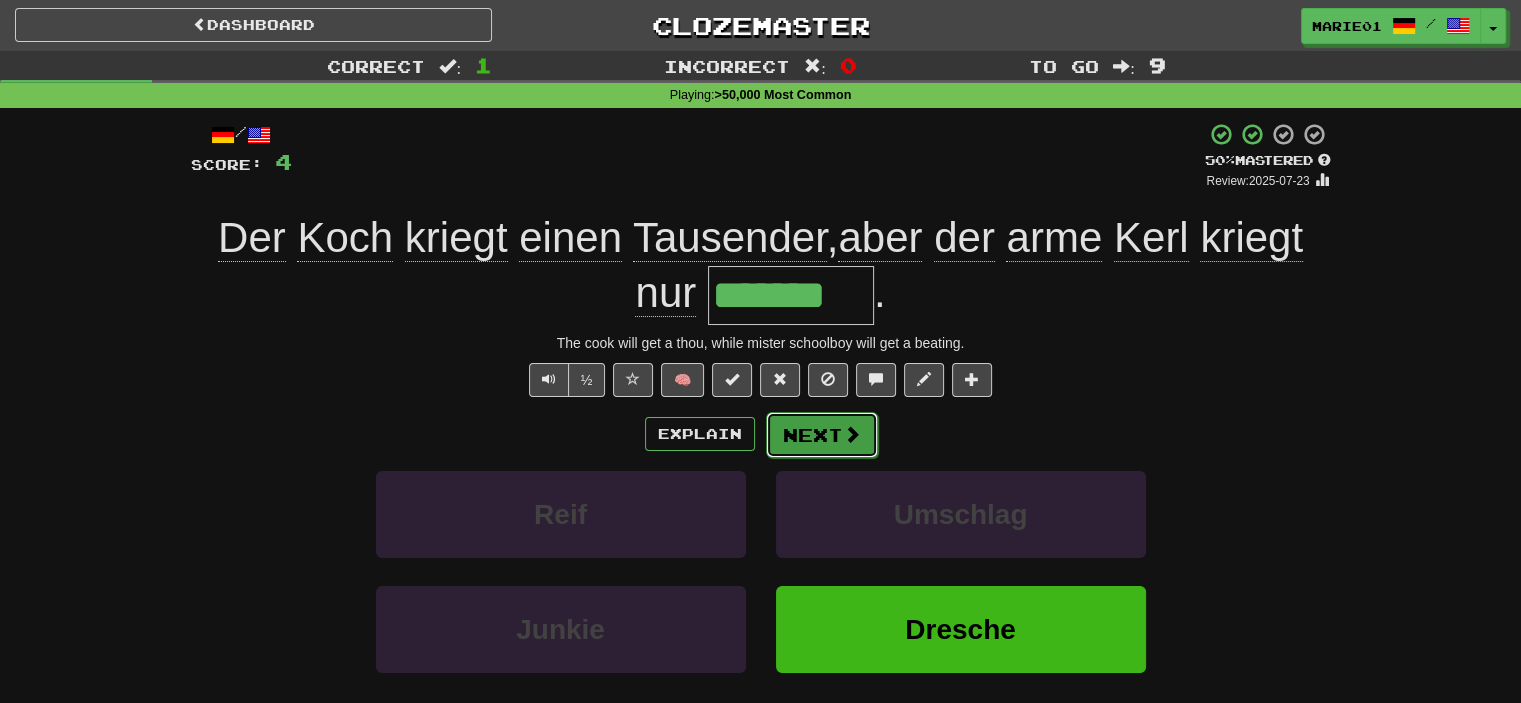 click on "Next" at bounding box center [822, 435] 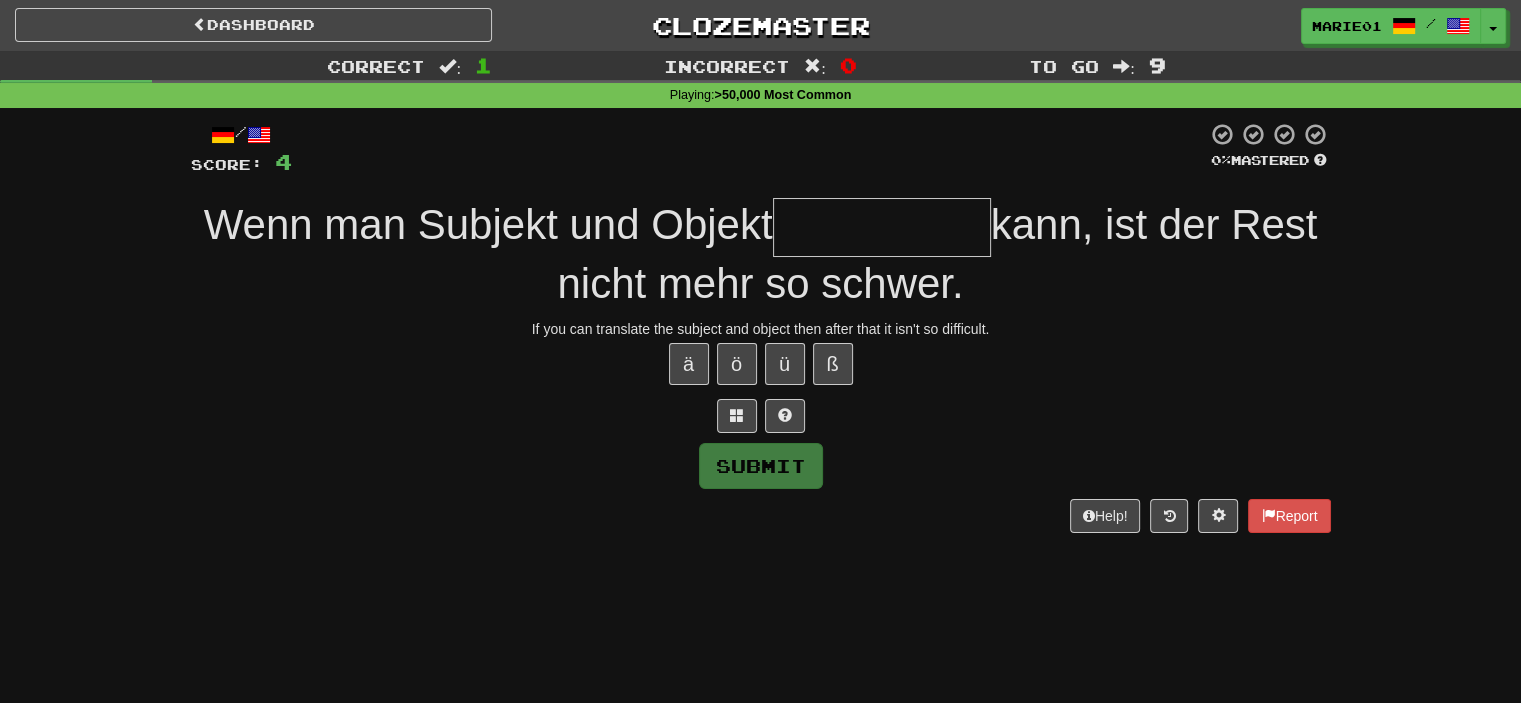 type on "*" 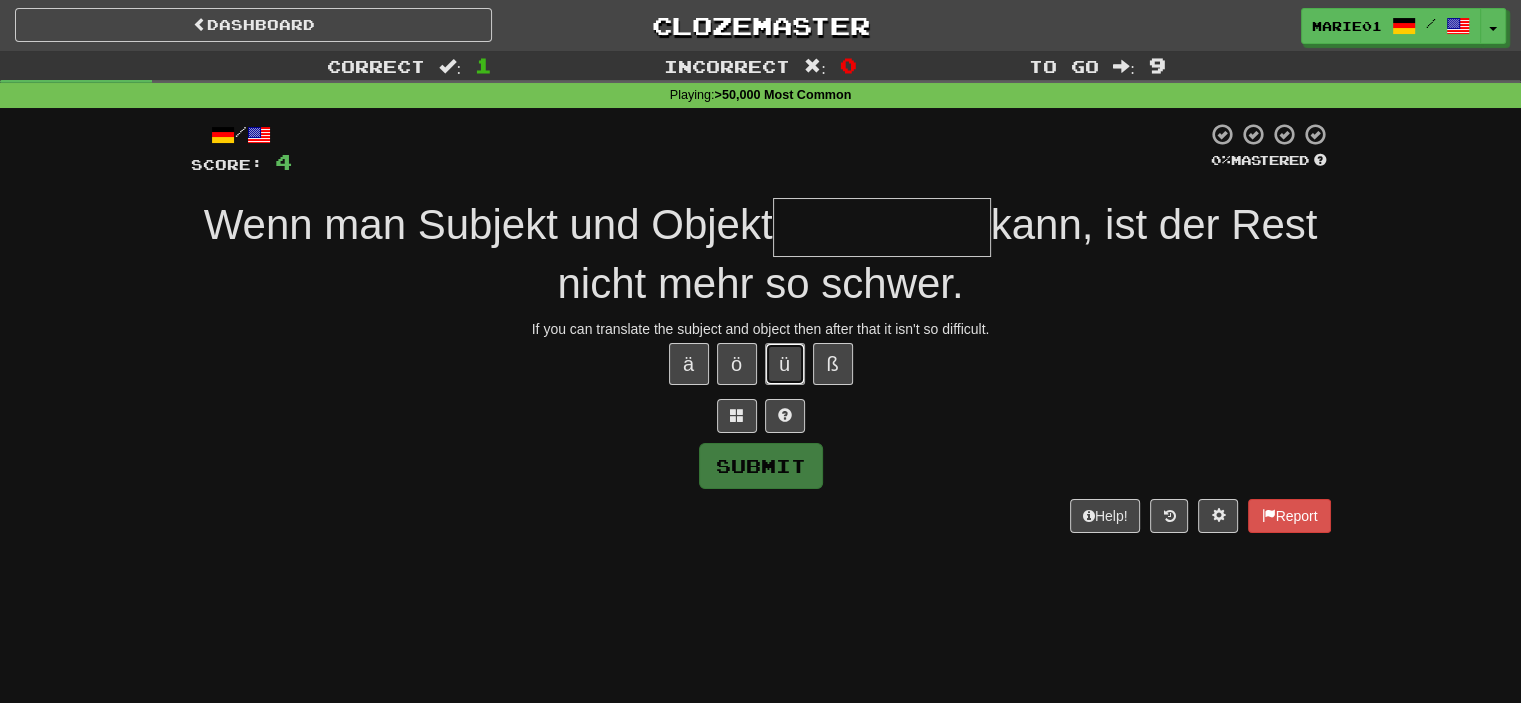 click on "ü" at bounding box center (785, 364) 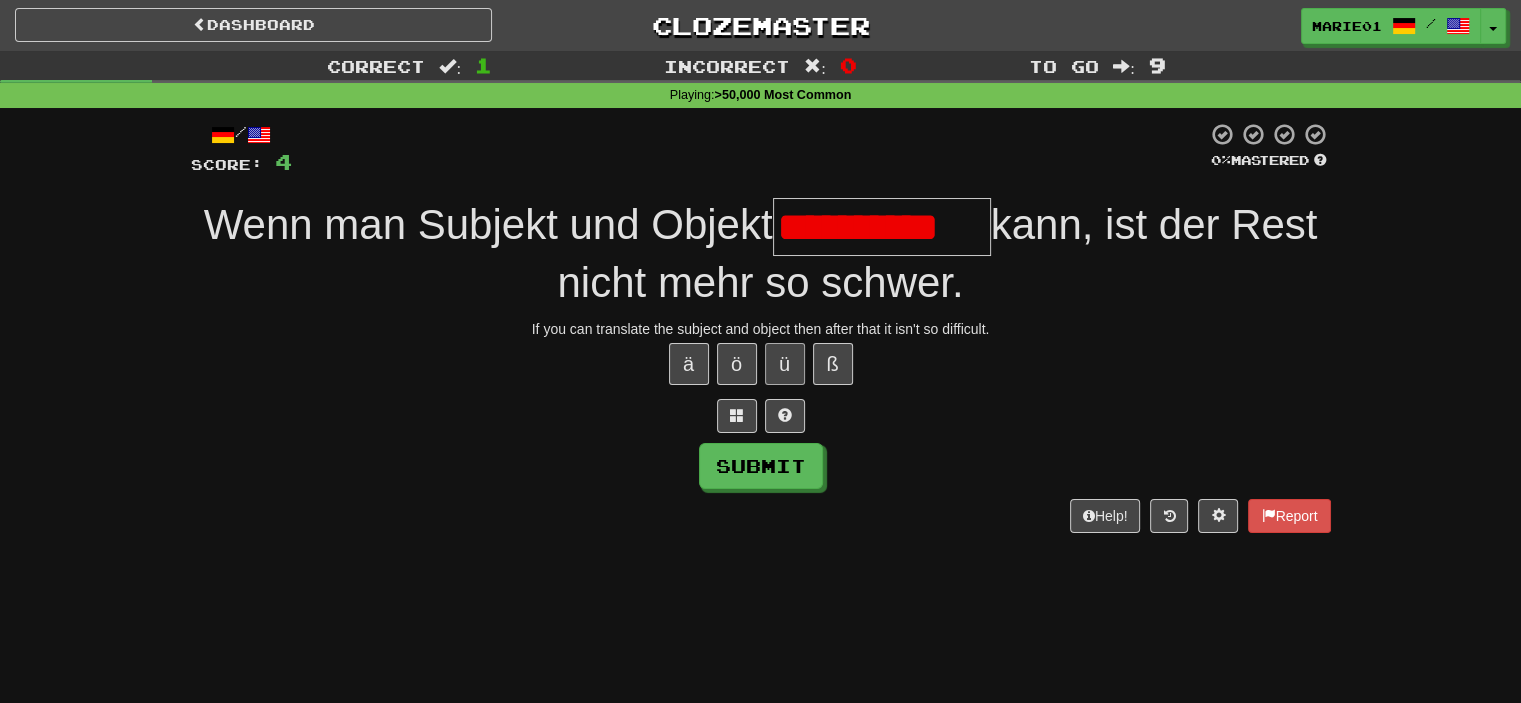 scroll, scrollTop: 0, scrollLeft: 0, axis: both 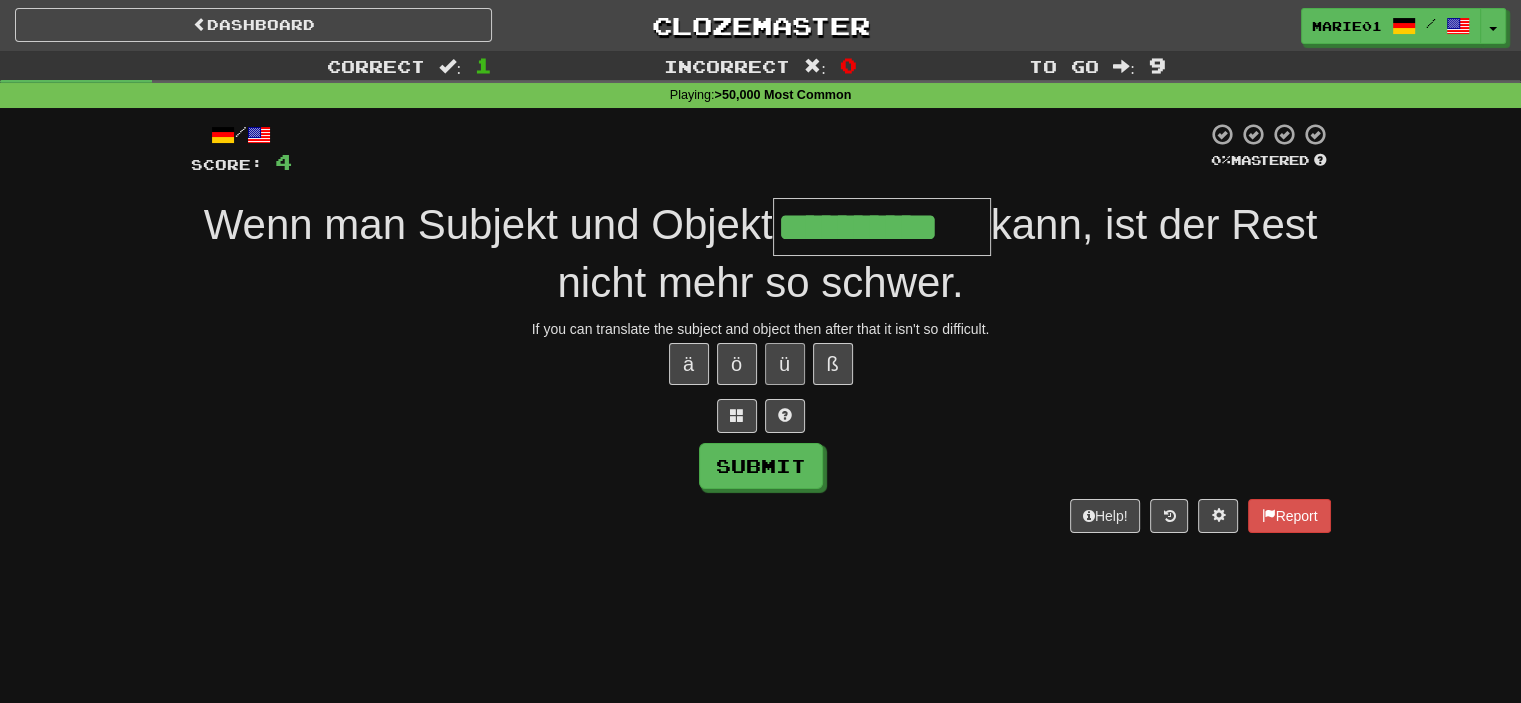 type on "**********" 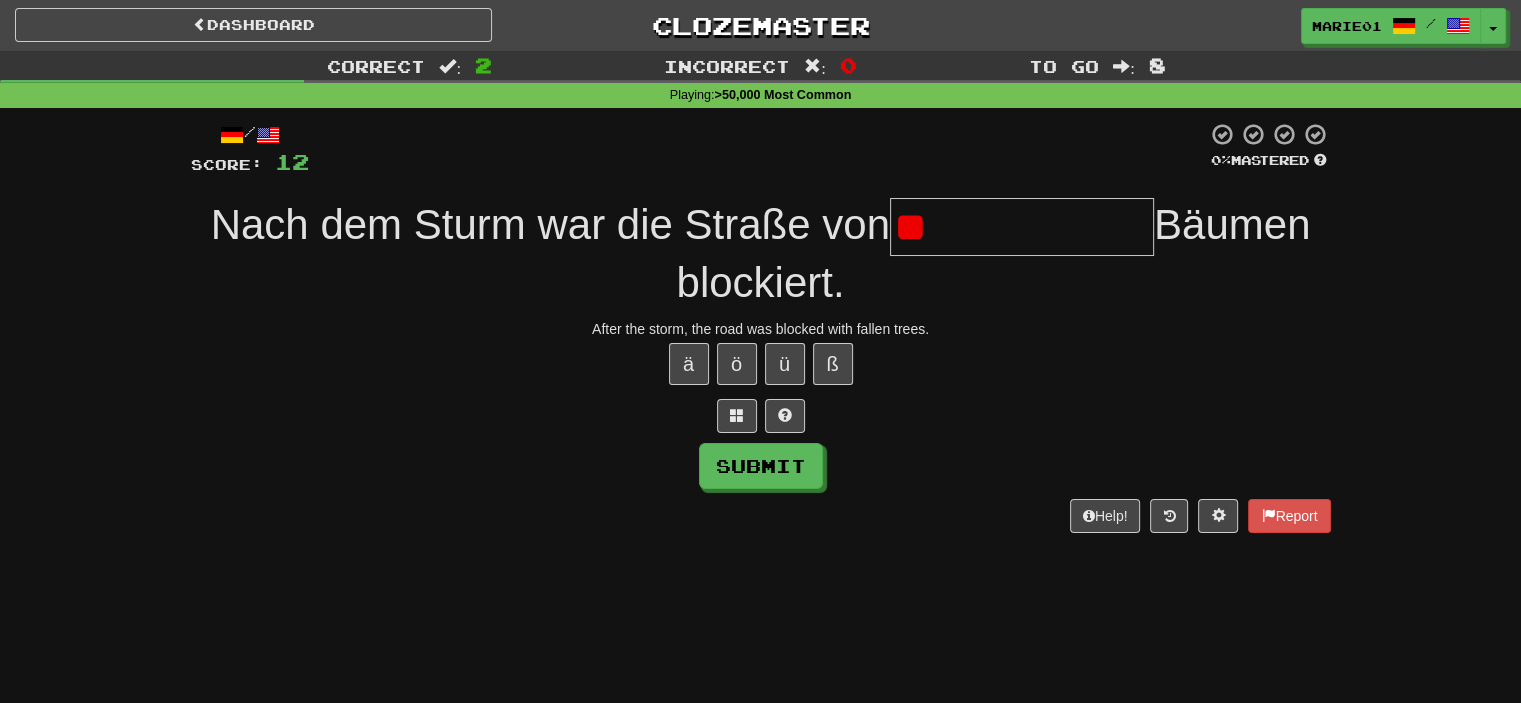 type on "*" 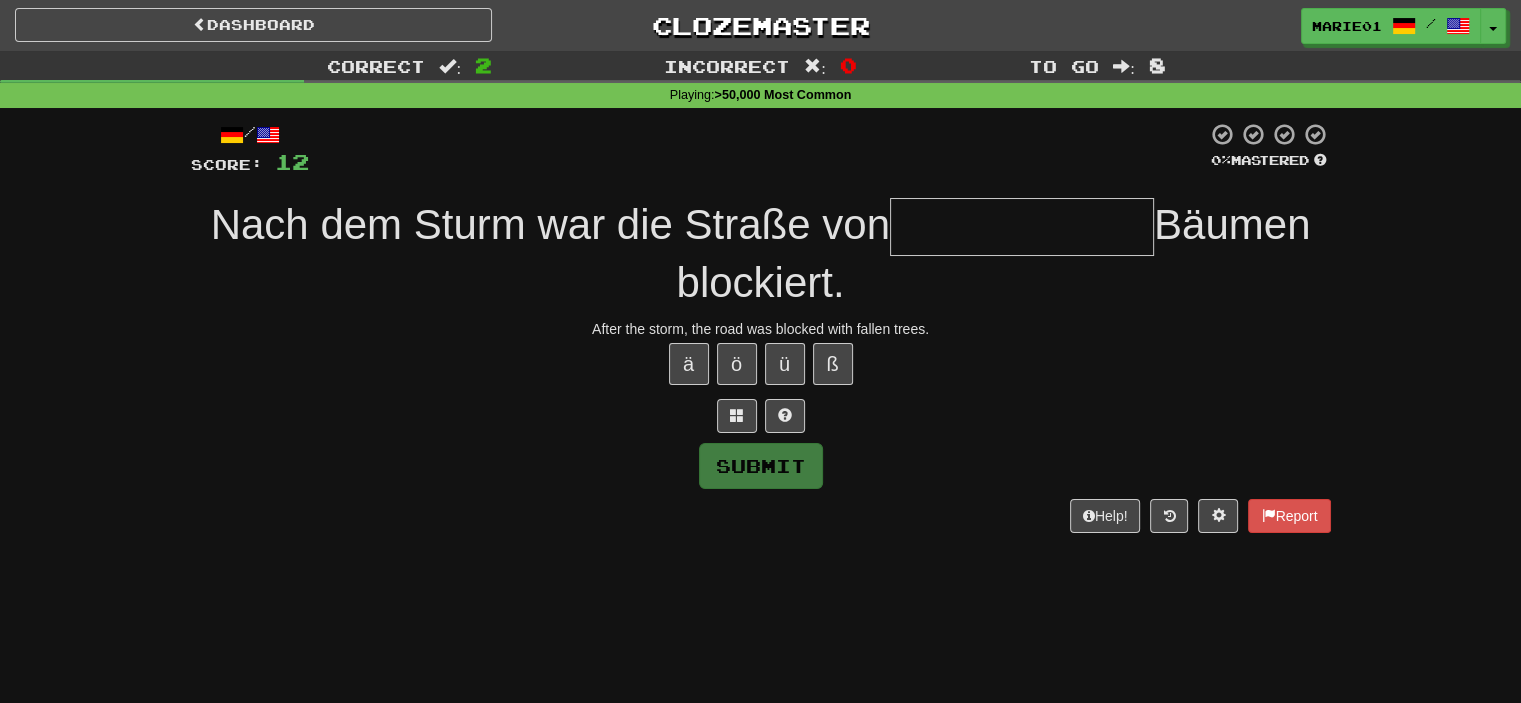 type on "*" 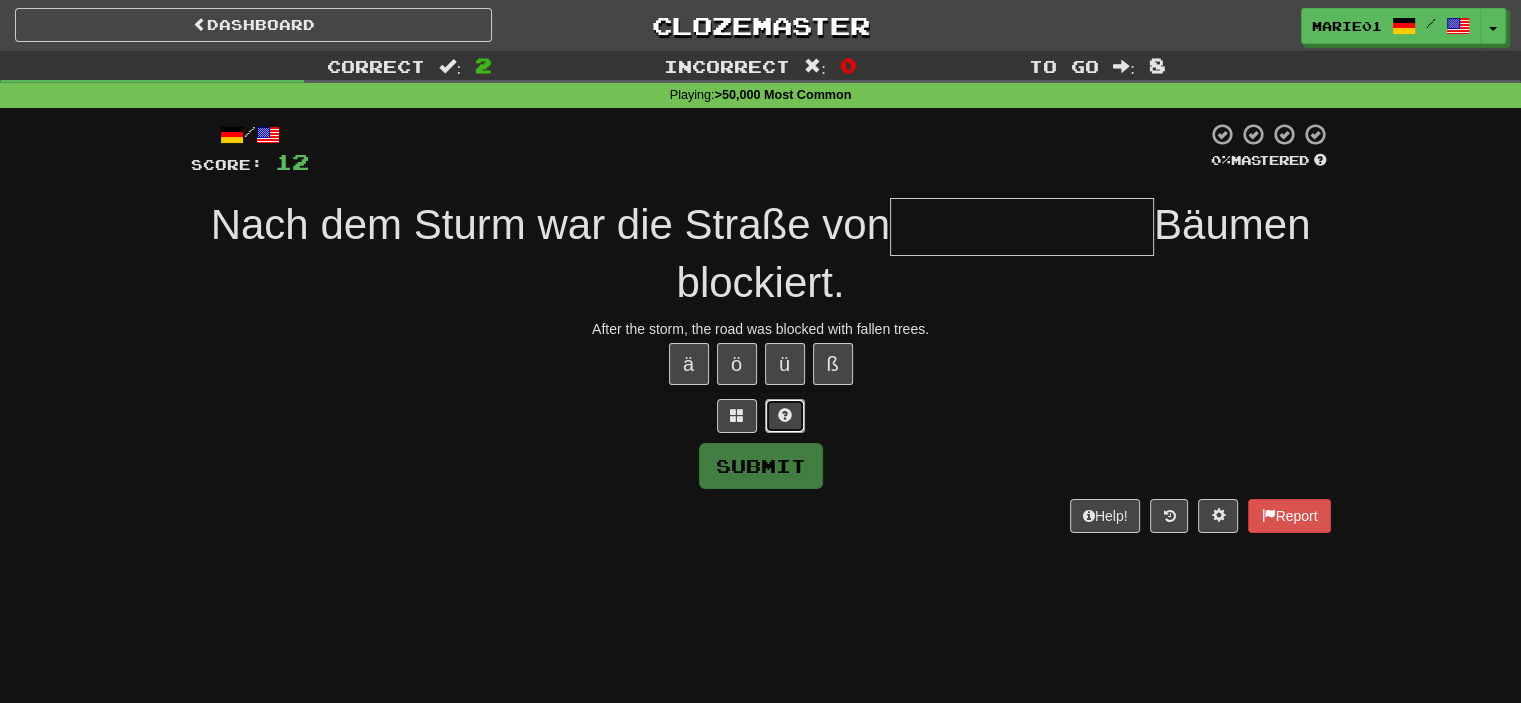 click at bounding box center [785, 415] 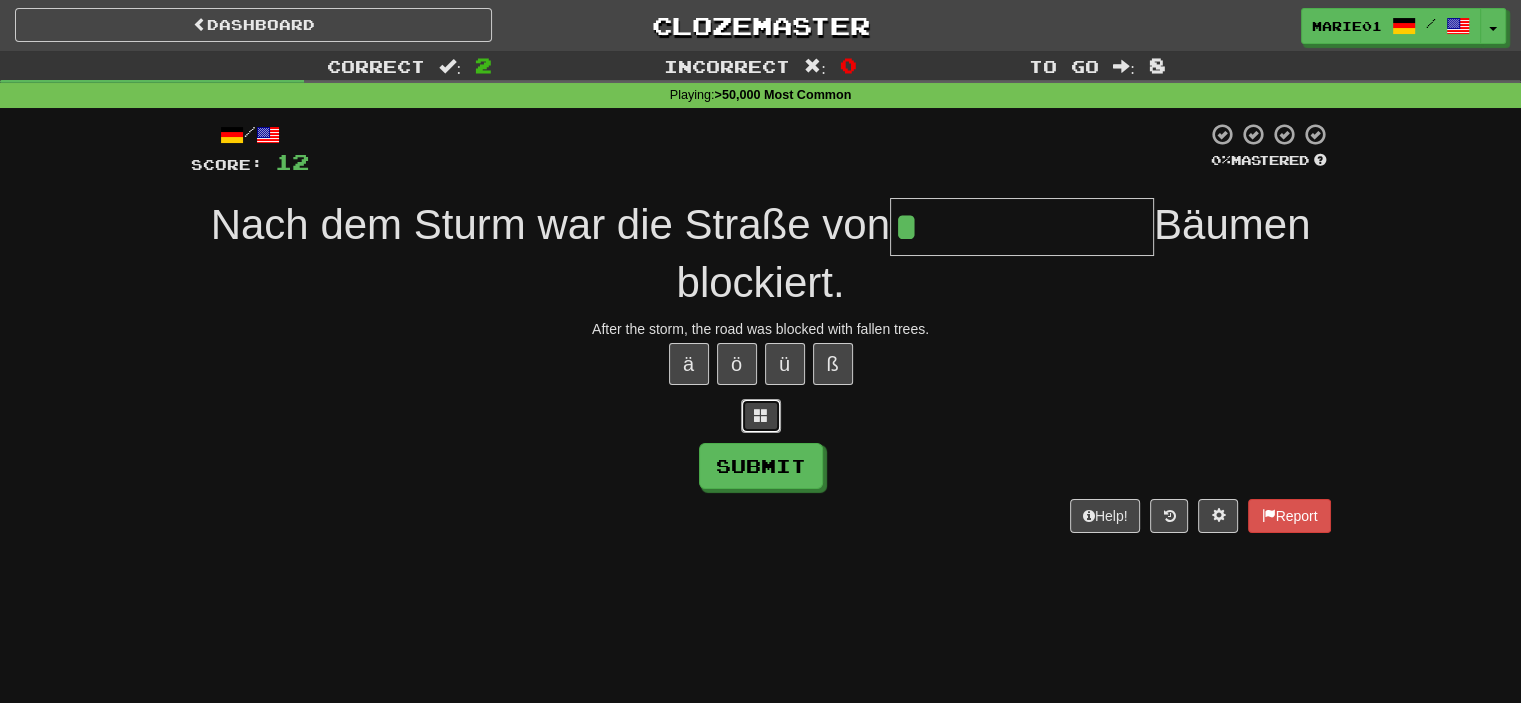 click at bounding box center [761, 416] 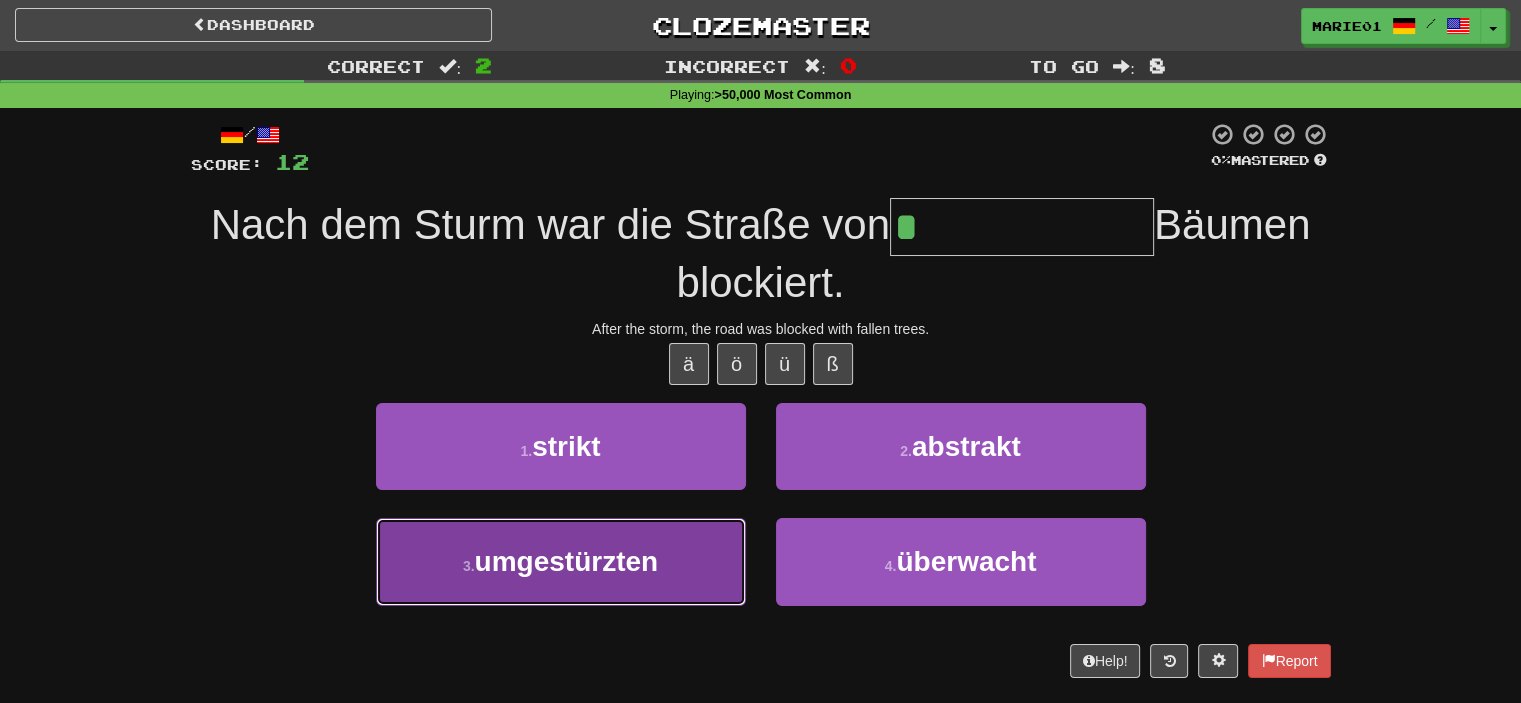 click on "3 .  umgestürzten" at bounding box center [561, 561] 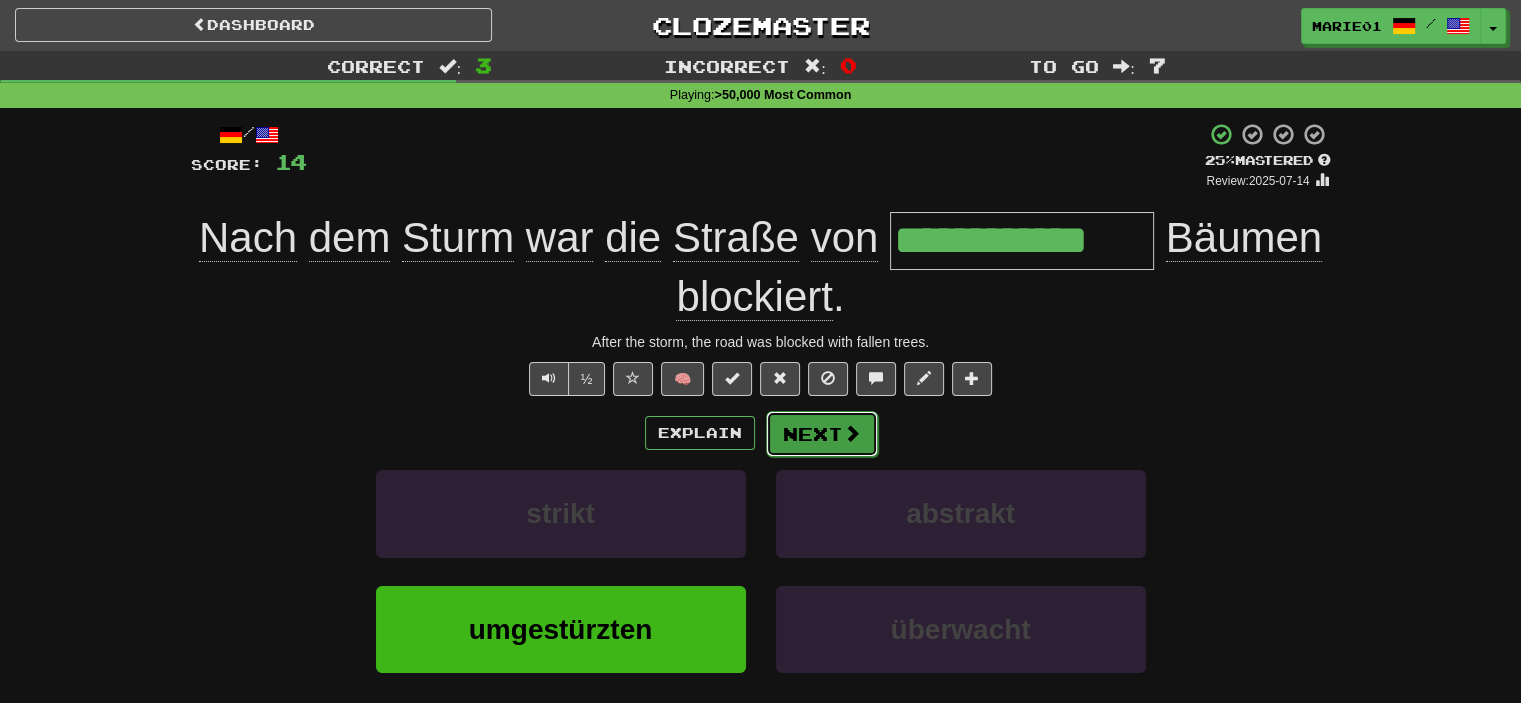 click on "Next" at bounding box center (822, 434) 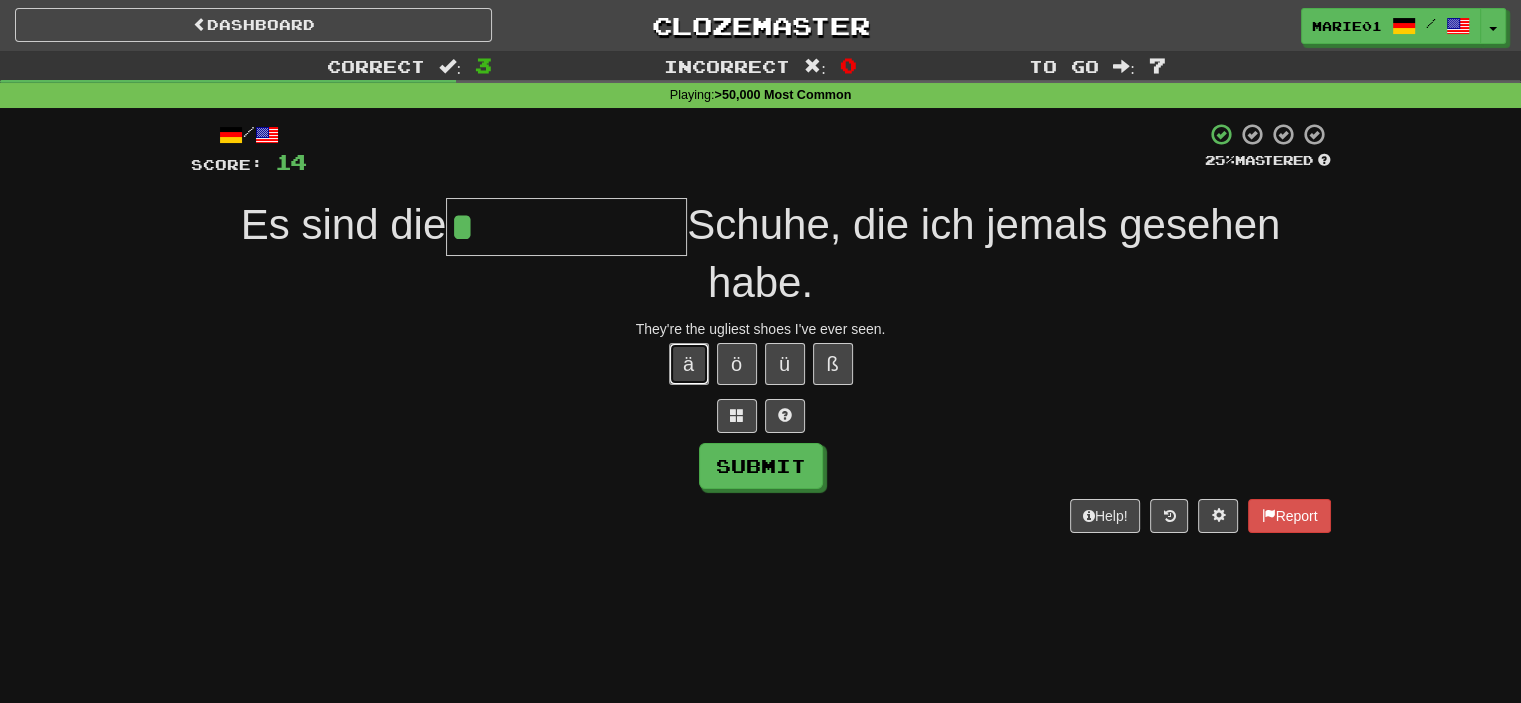 click on "ä" at bounding box center (689, 364) 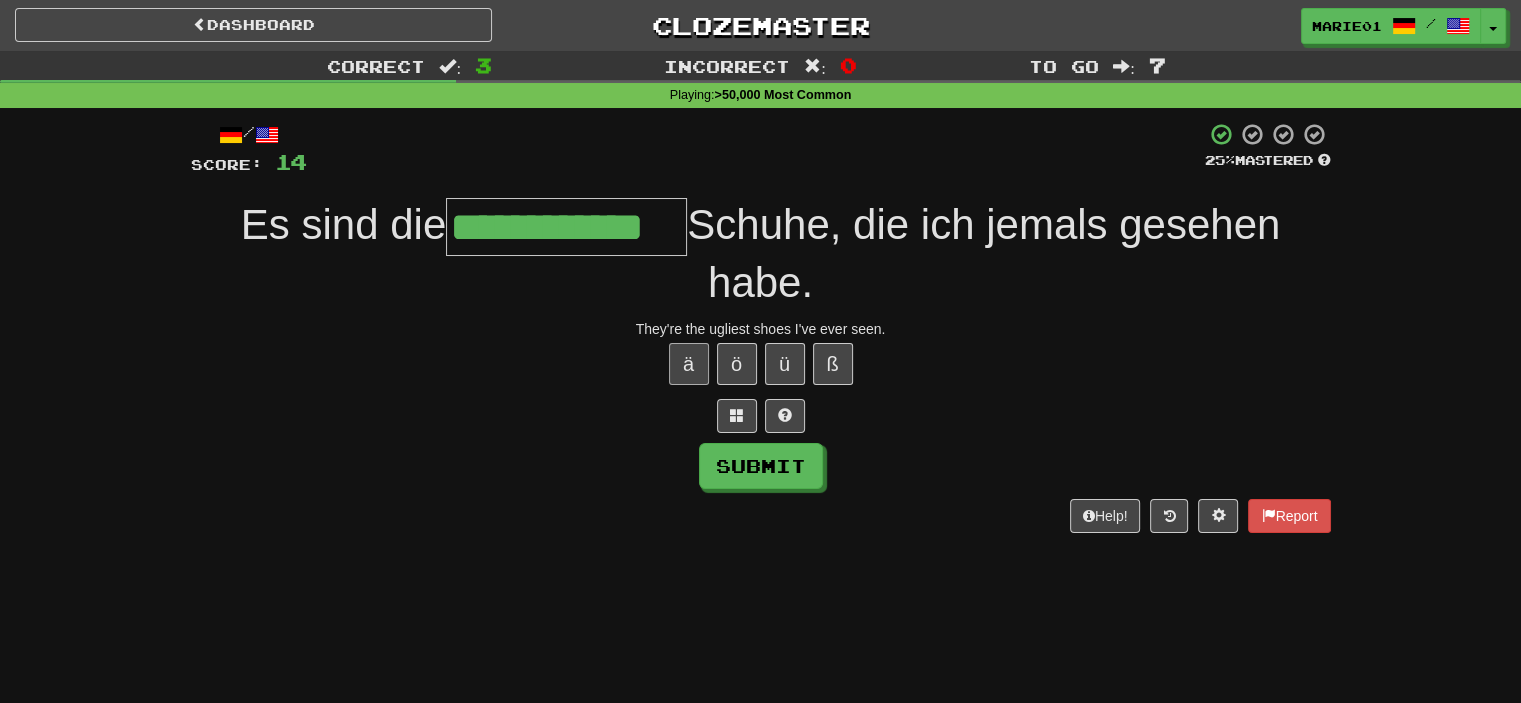 type on "**********" 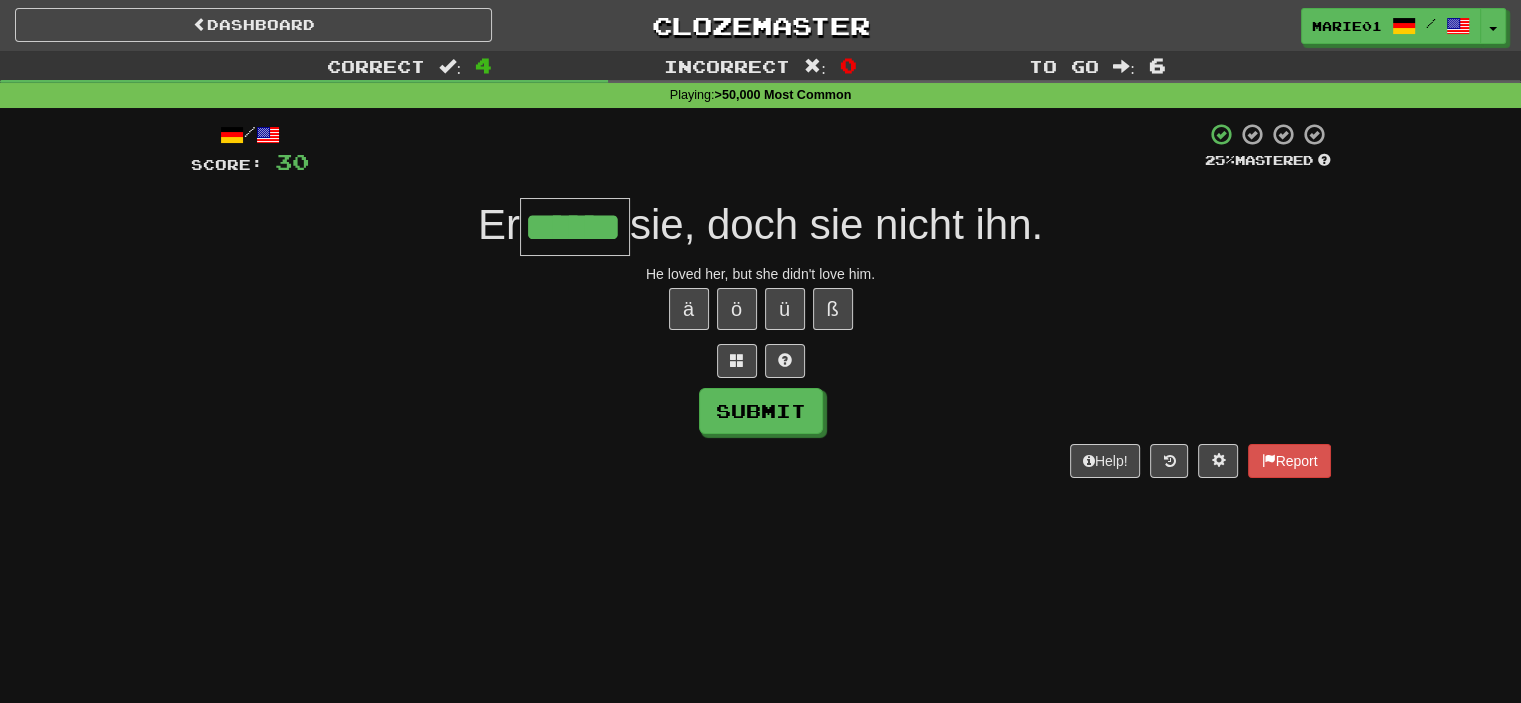type on "******" 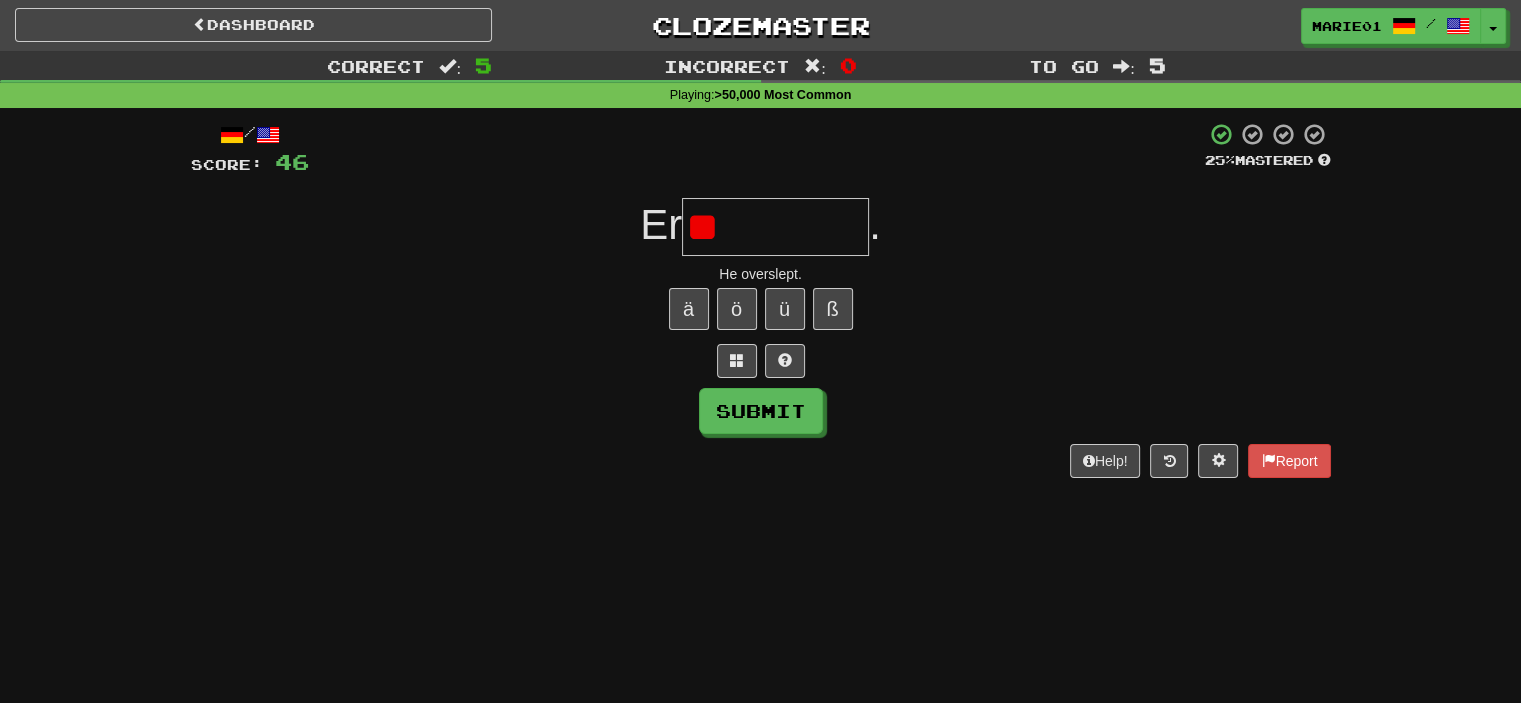 type on "*" 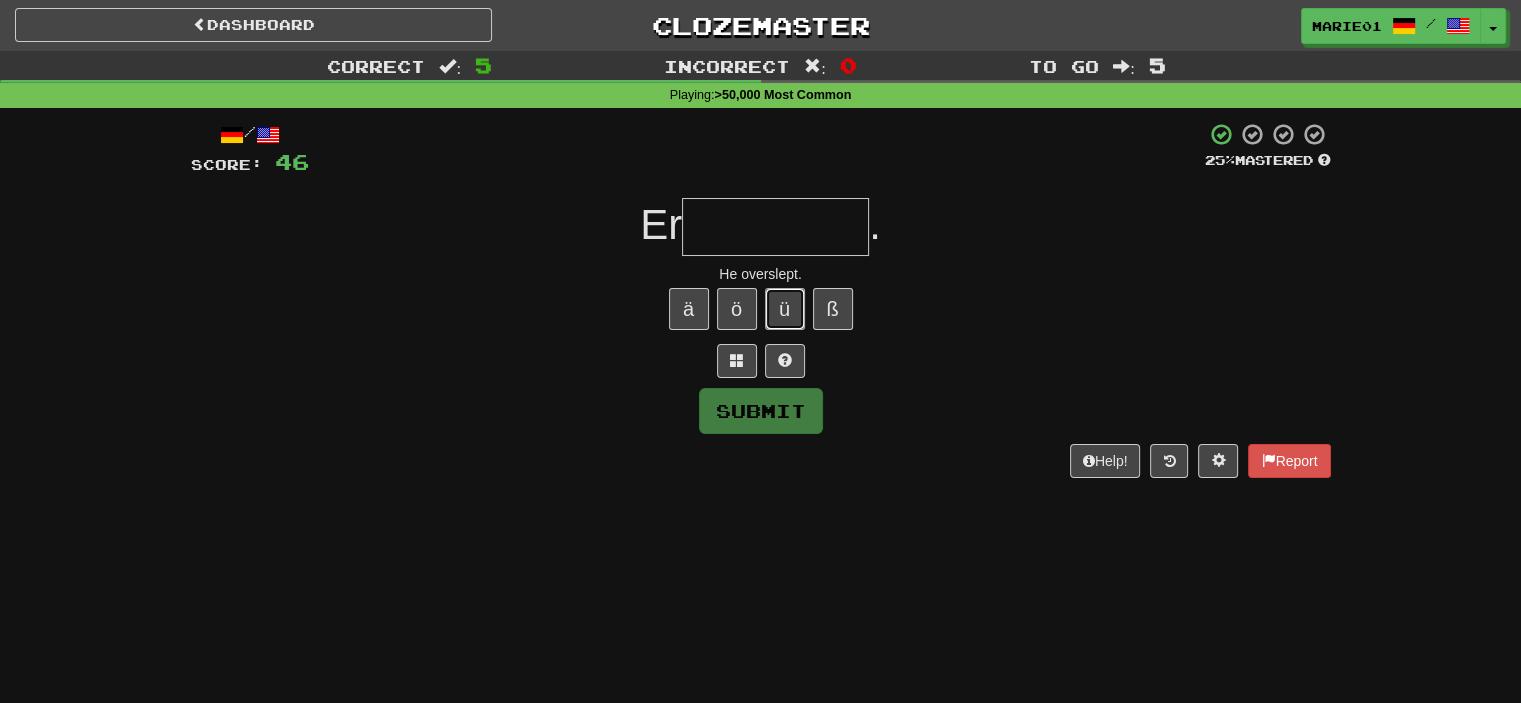 click on "ü" at bounding box center [785, 309] 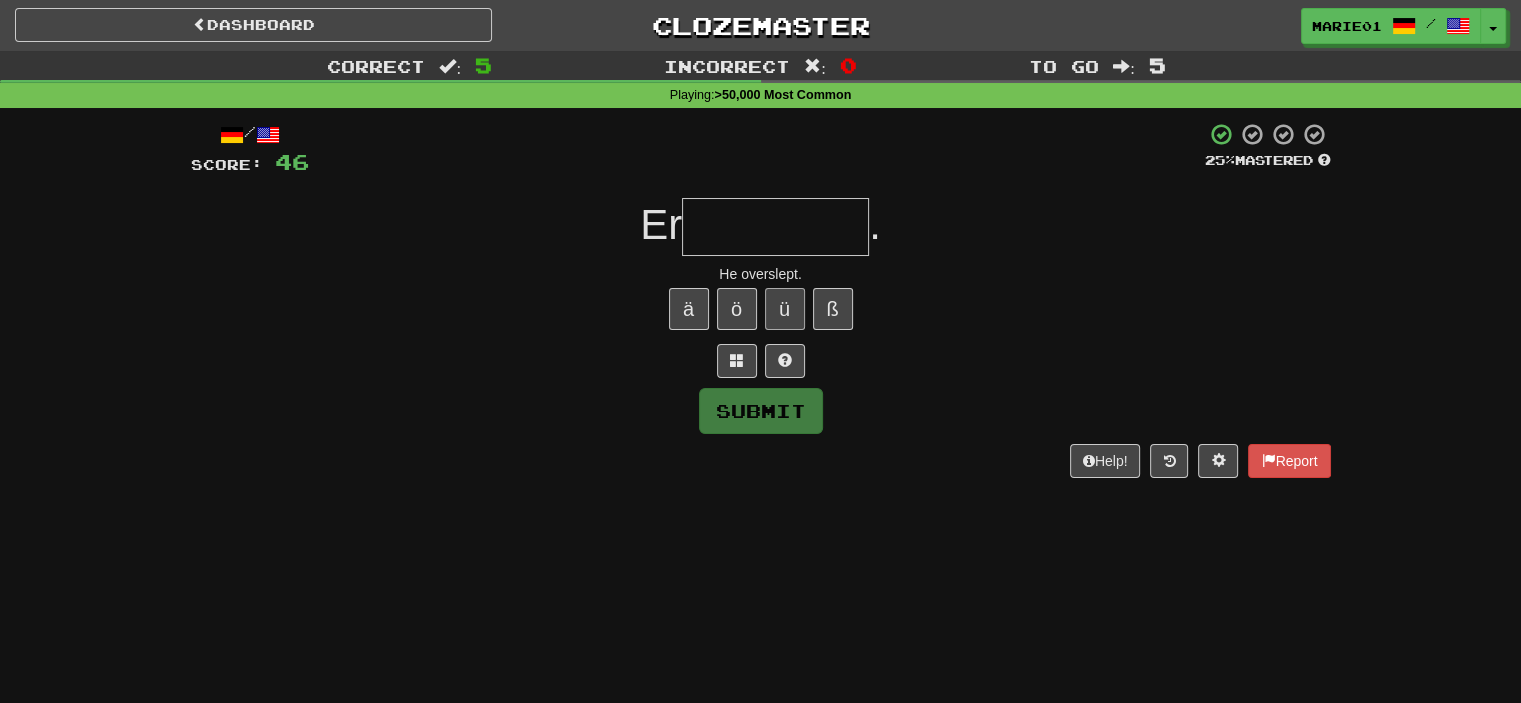 type on "*" 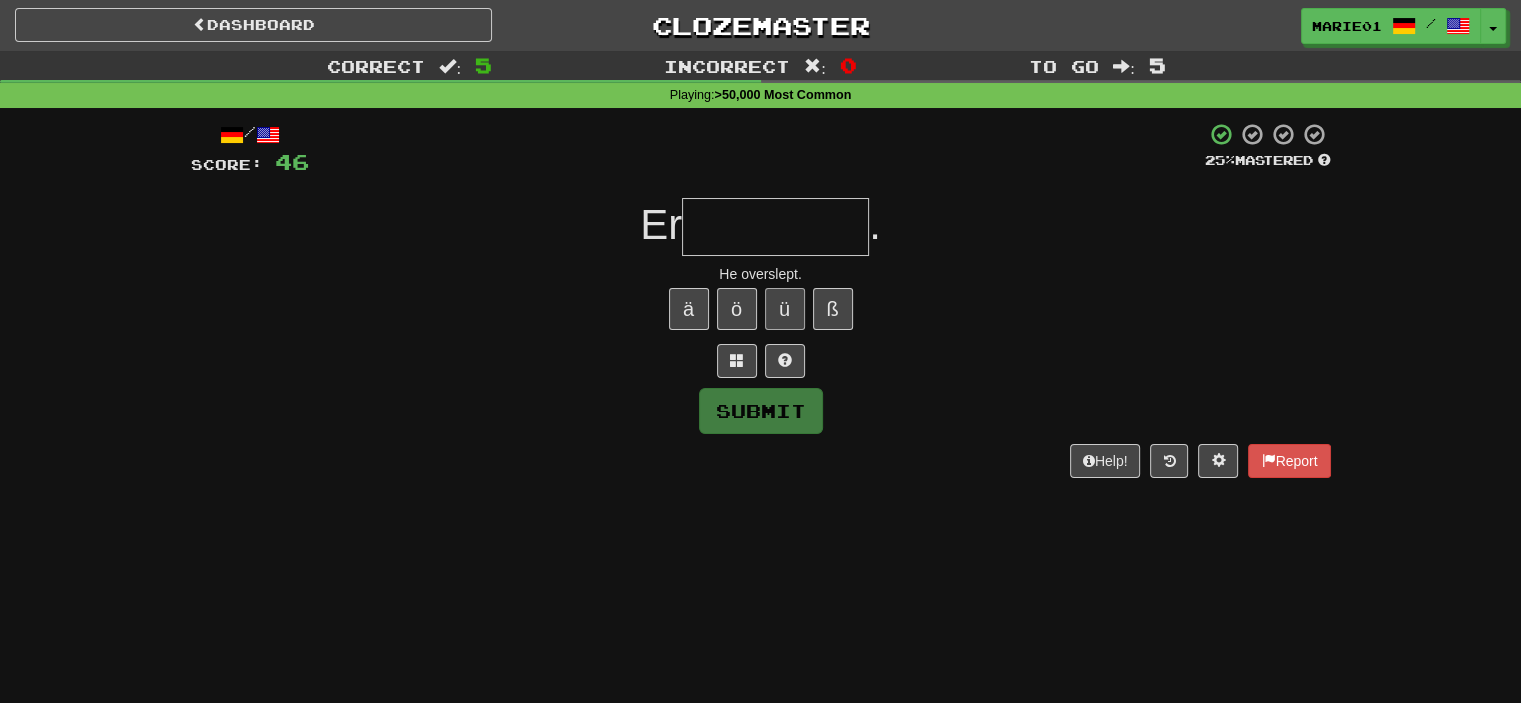 type on "*" 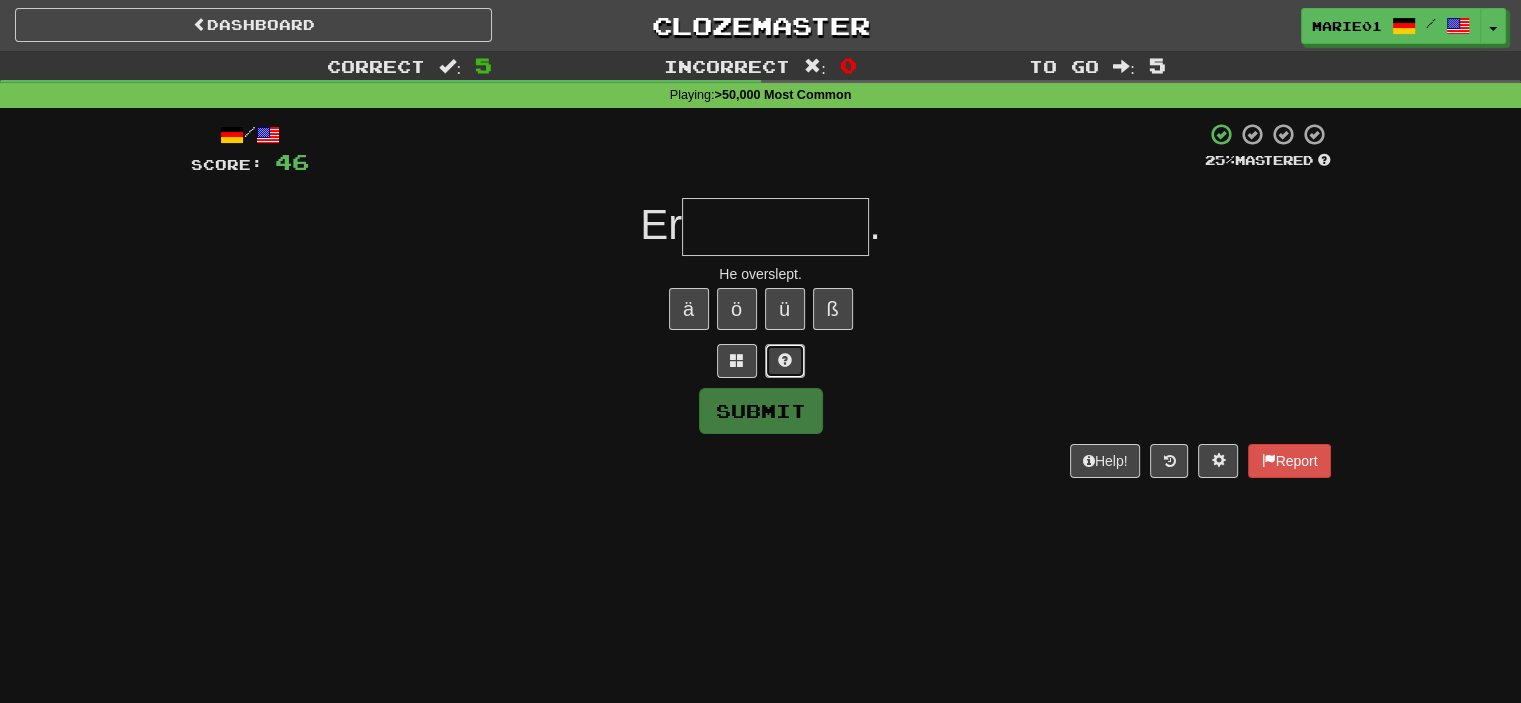 click at bounding box center (785, 360) 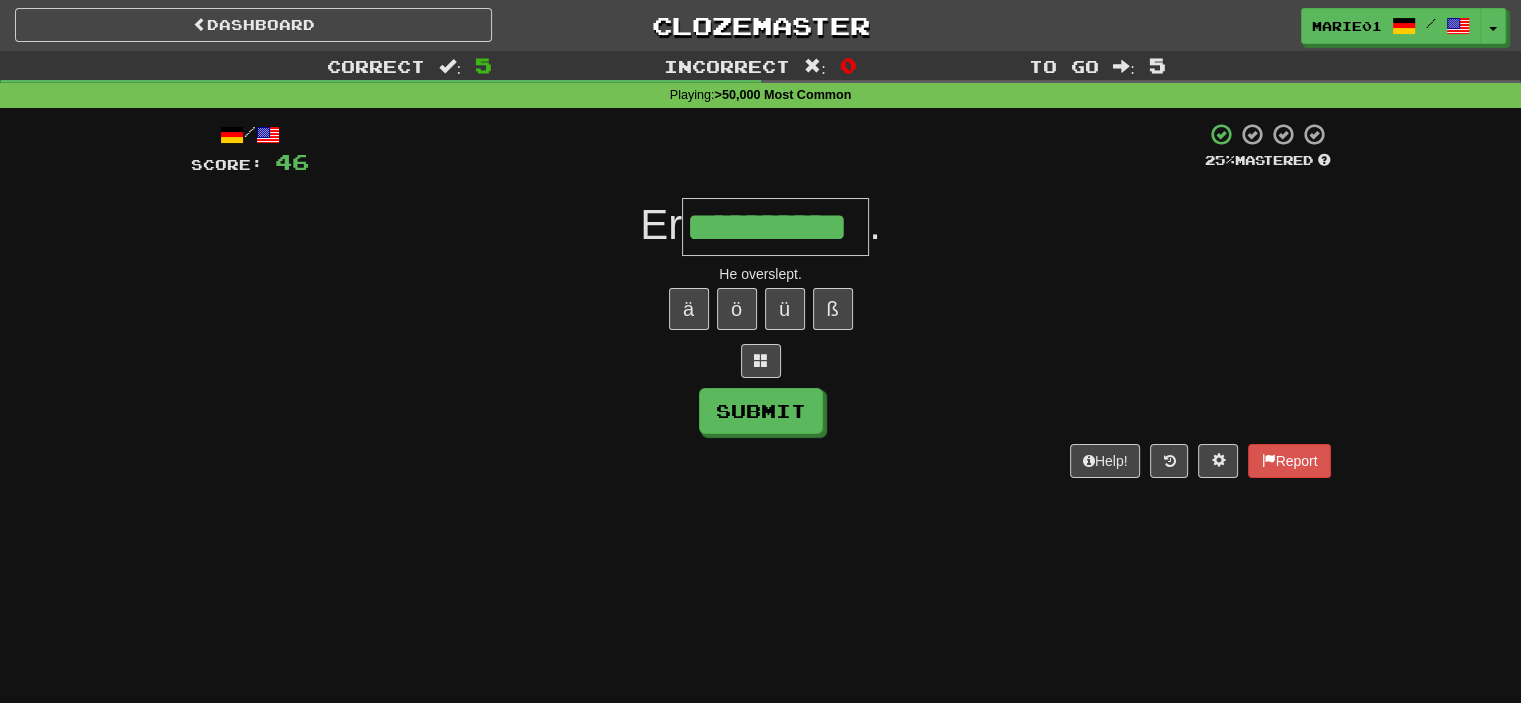 type on "**********" 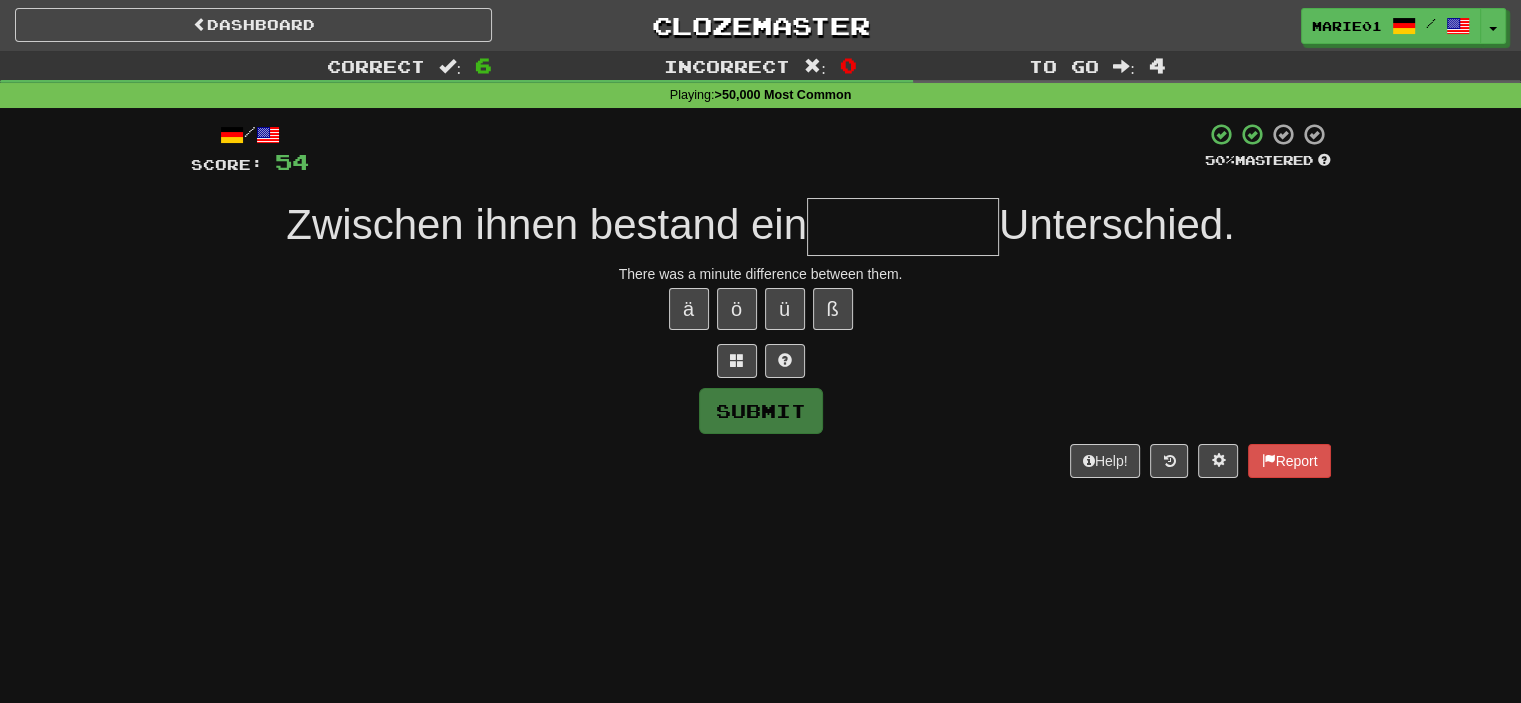 type on "*" 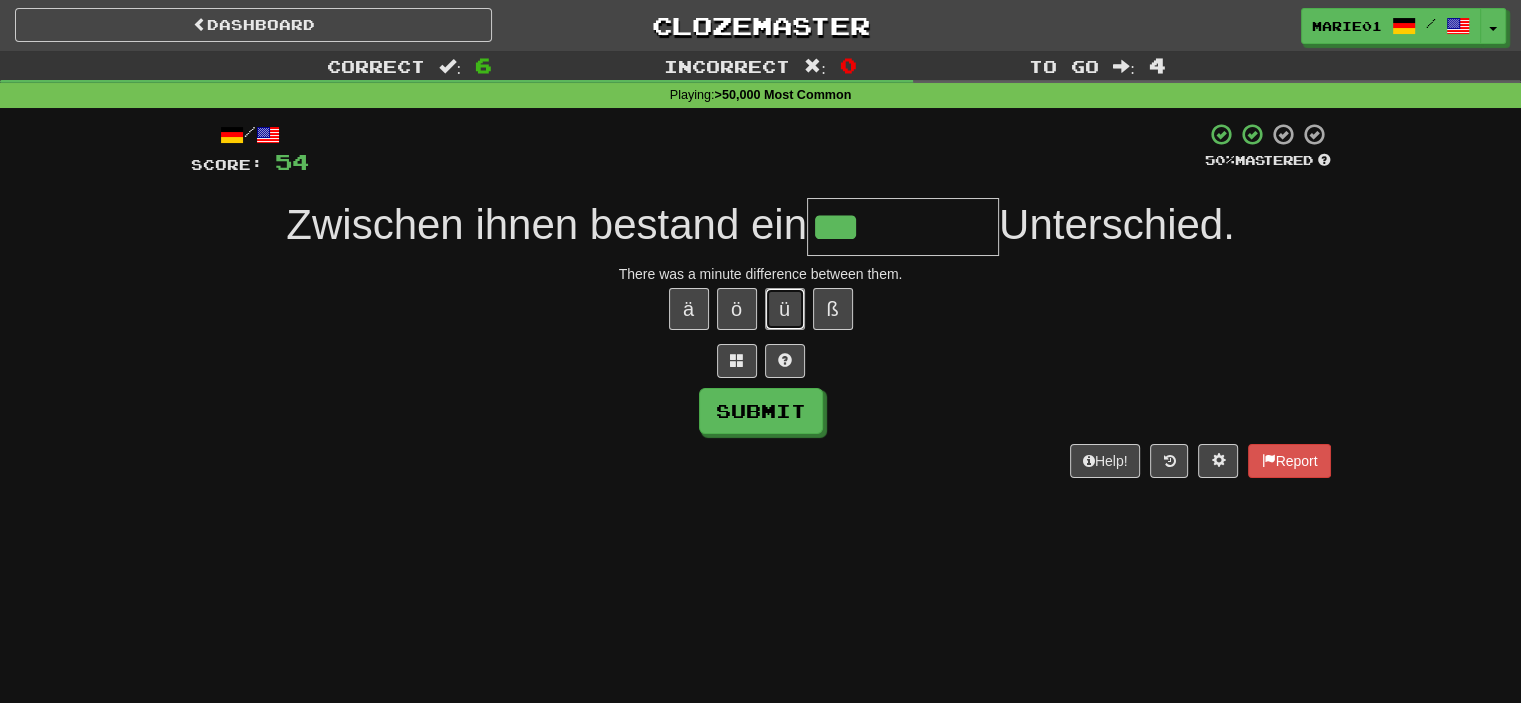 click on "ü" at bounding box center [785, 309] 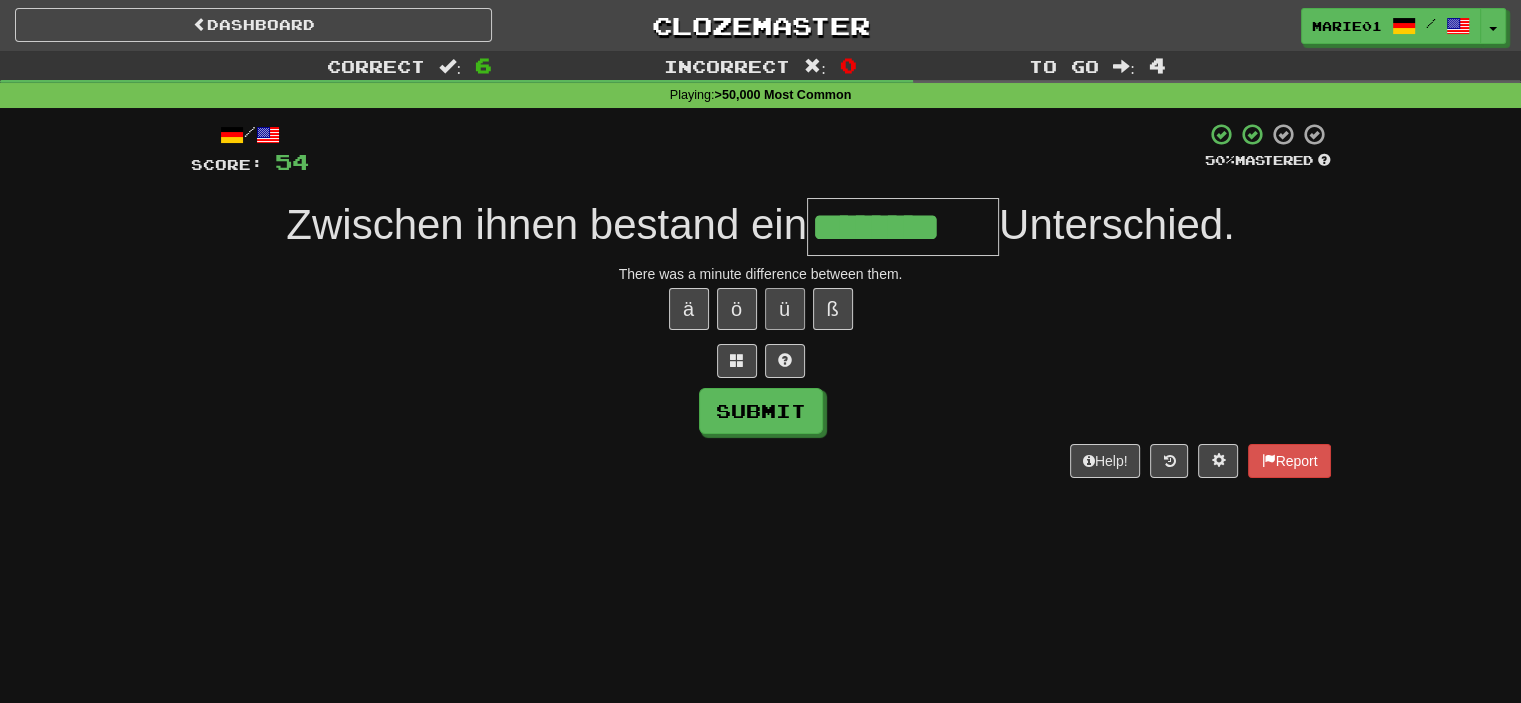 scroll, scrollTop: 0, scrollLeft: 0, axis: both 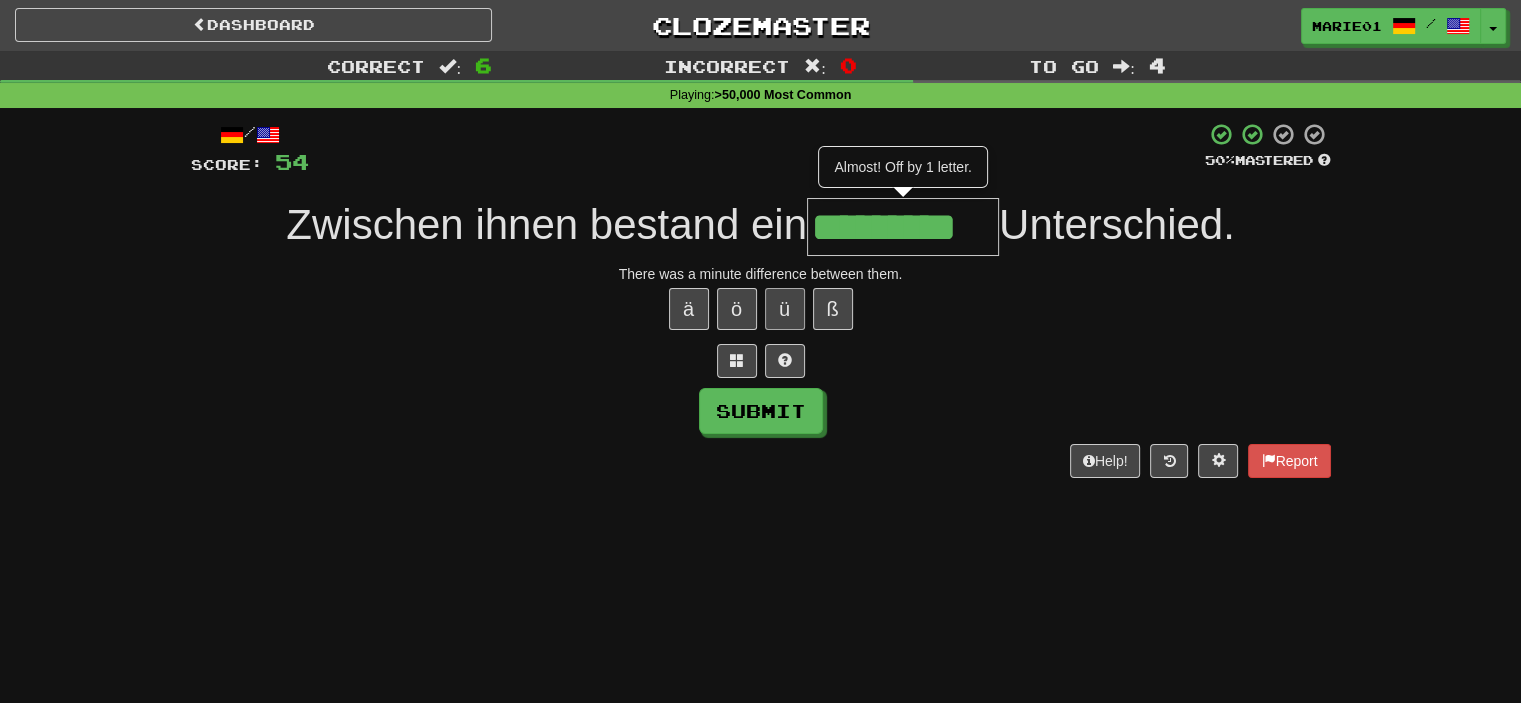 type on "*********" 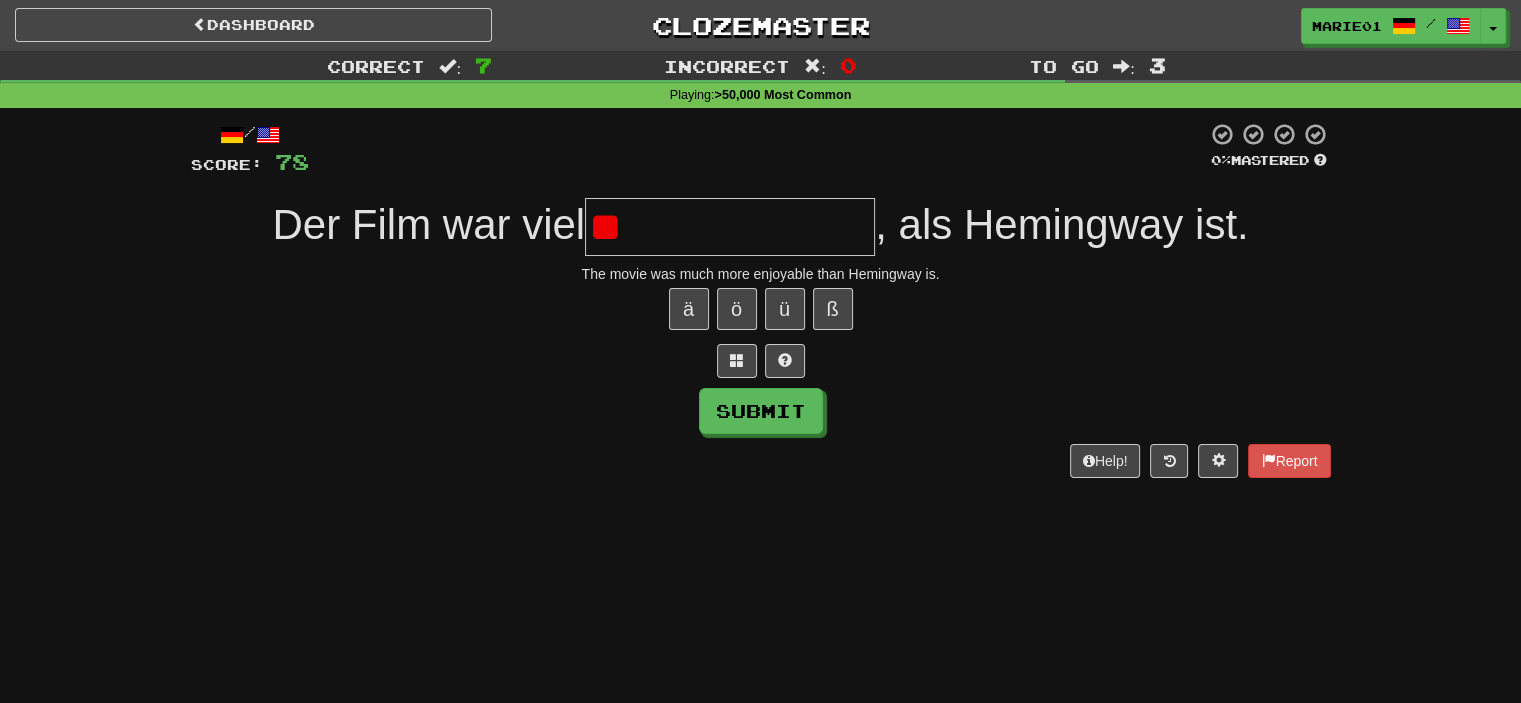 type on "*" 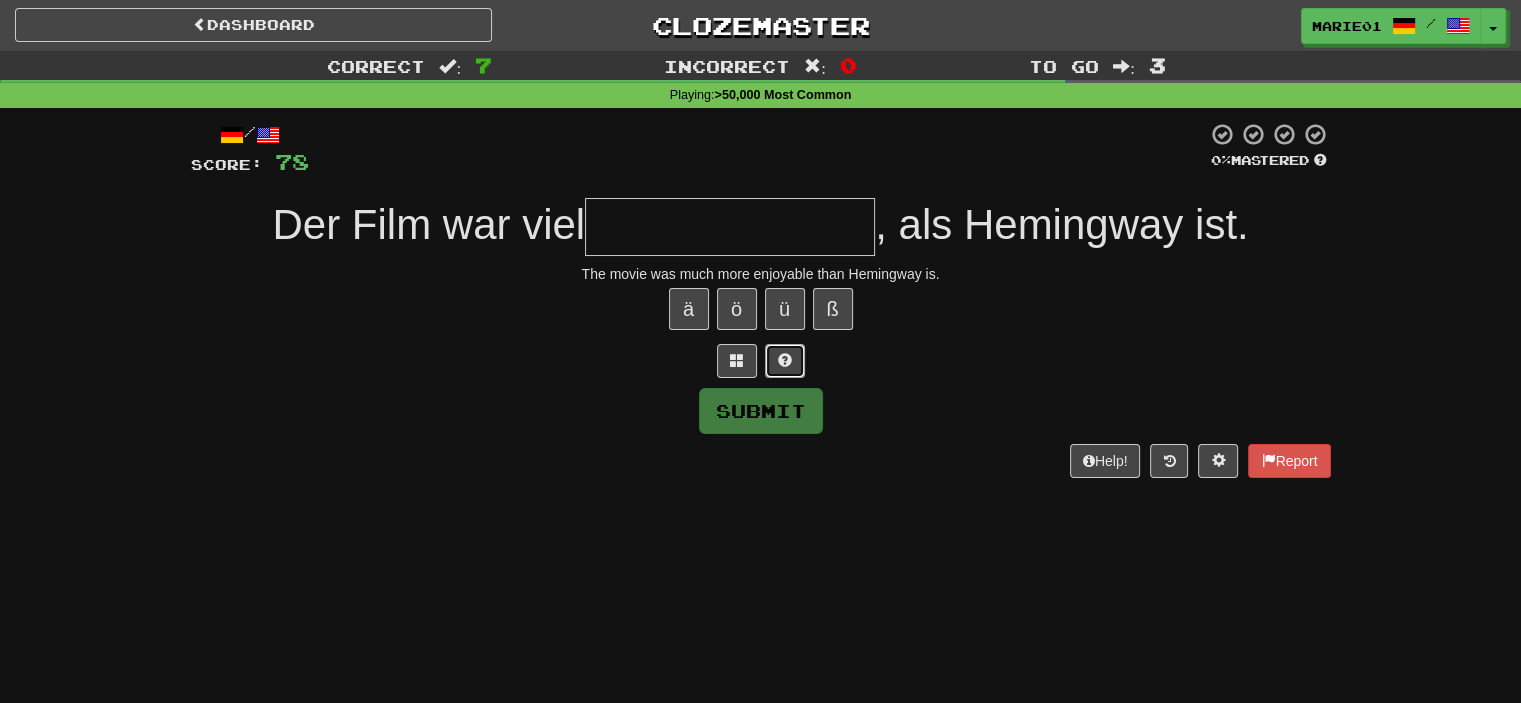 click at bounding box center [785, 360] 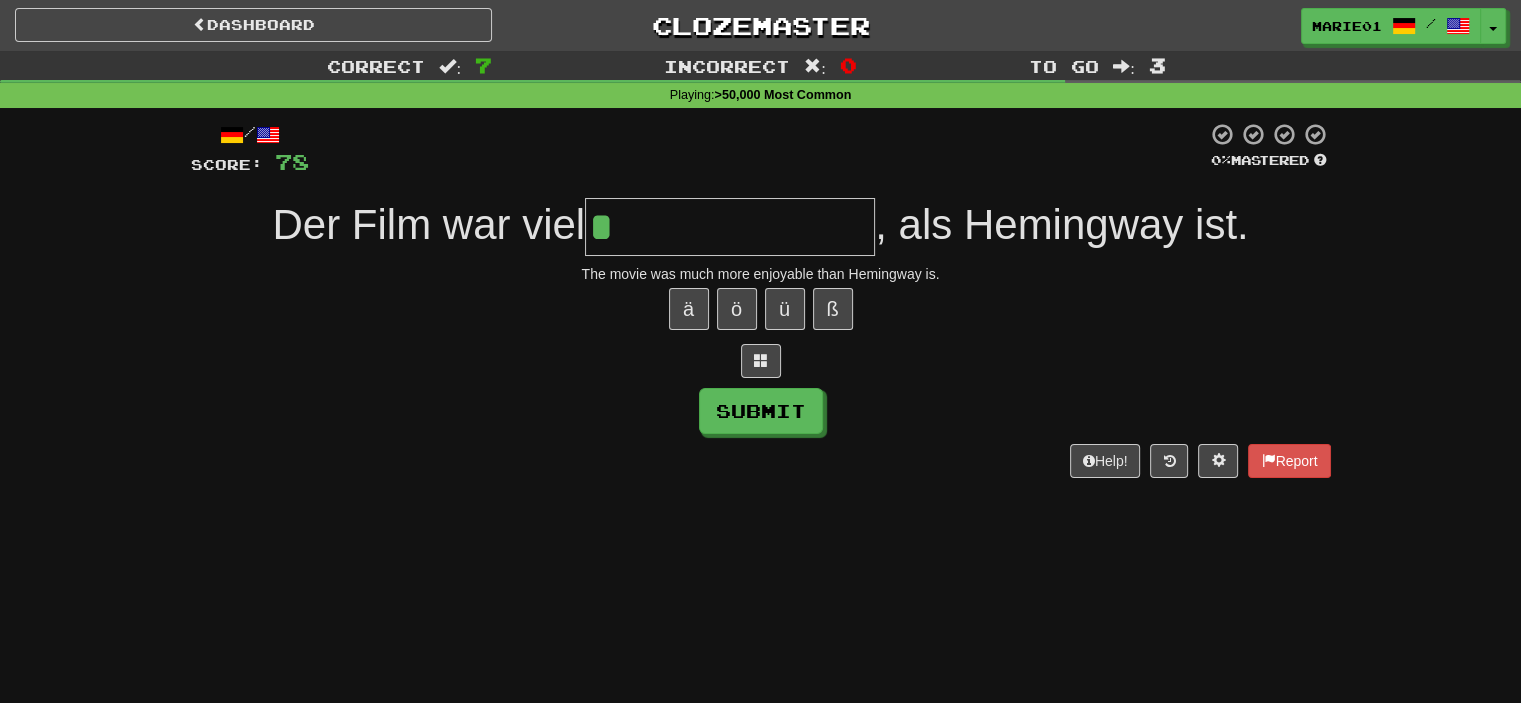 click at bounding box center [761, 361] 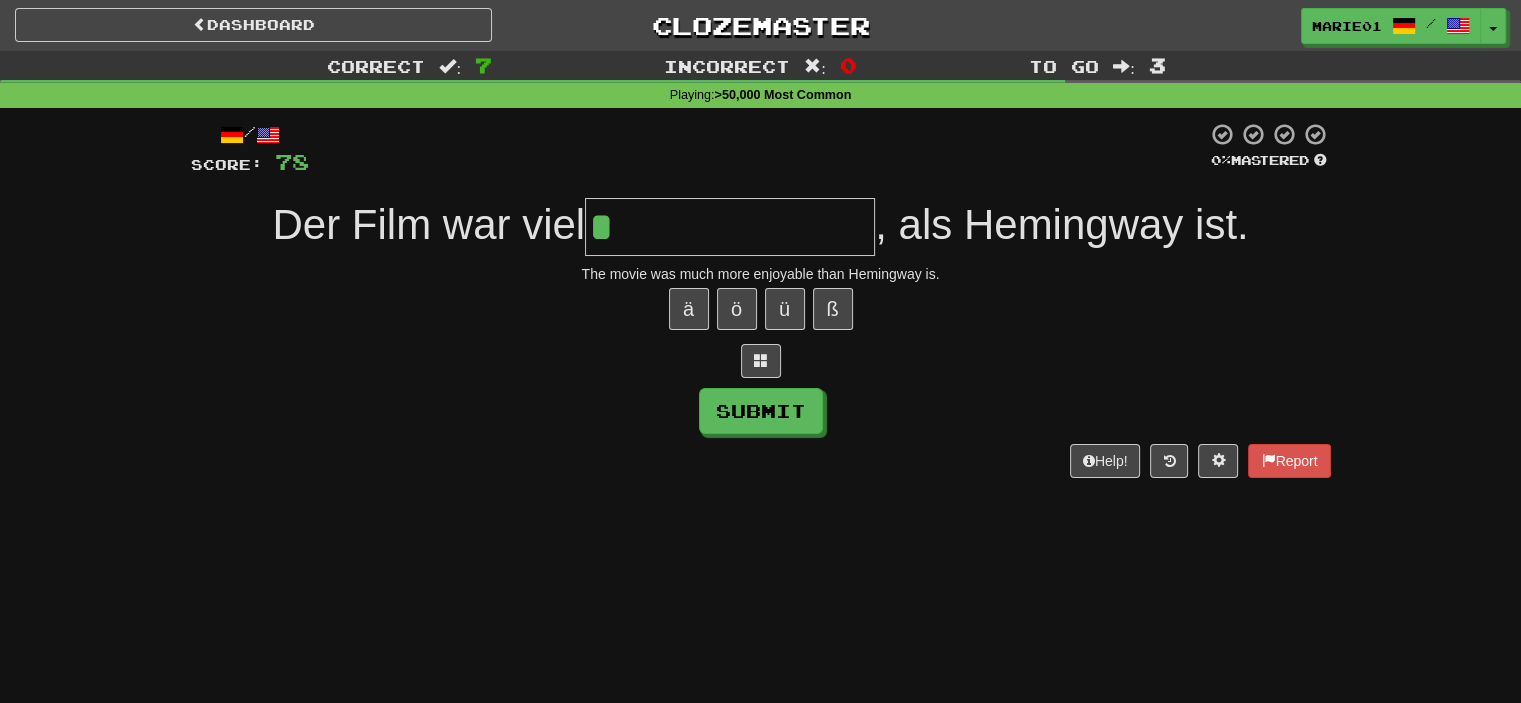click on "*" at bounding box center (730, 227) 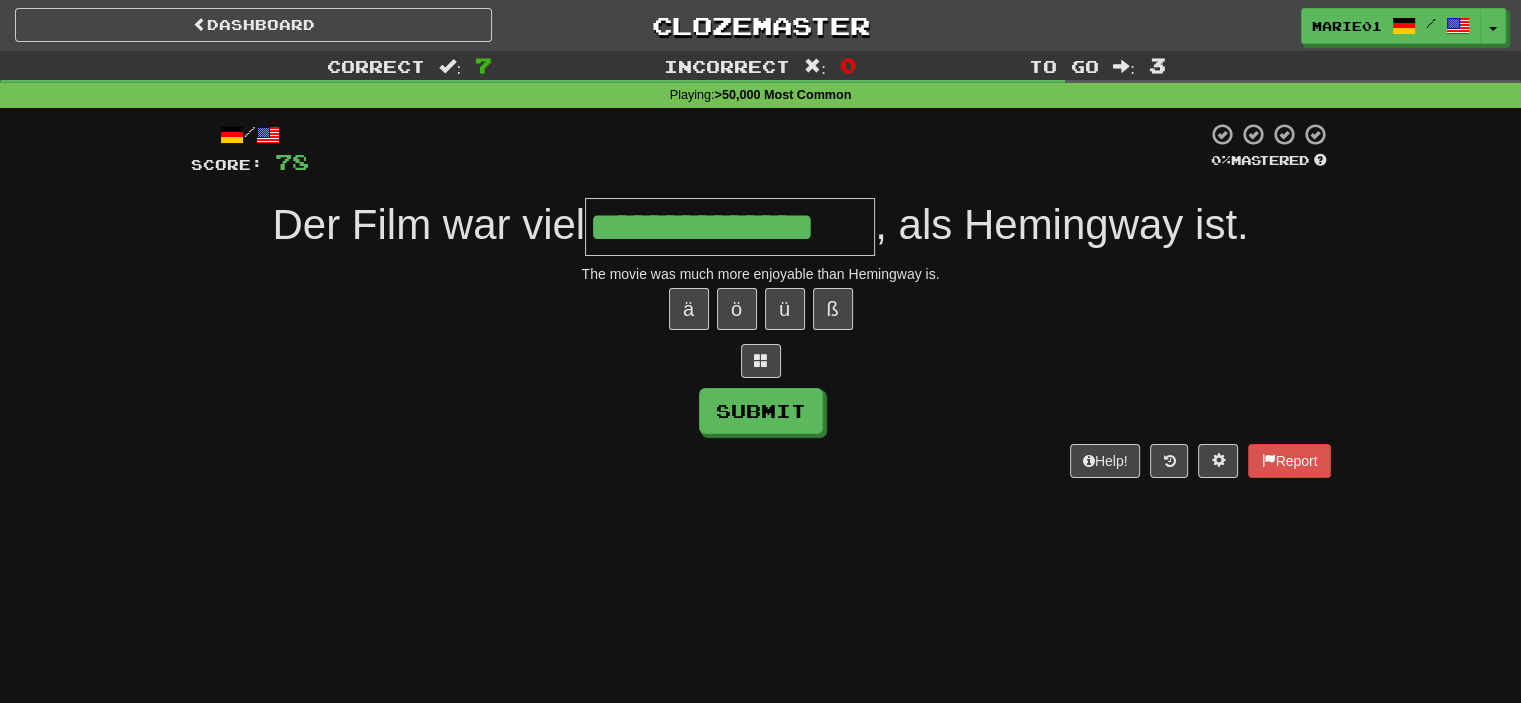 type on "**********" 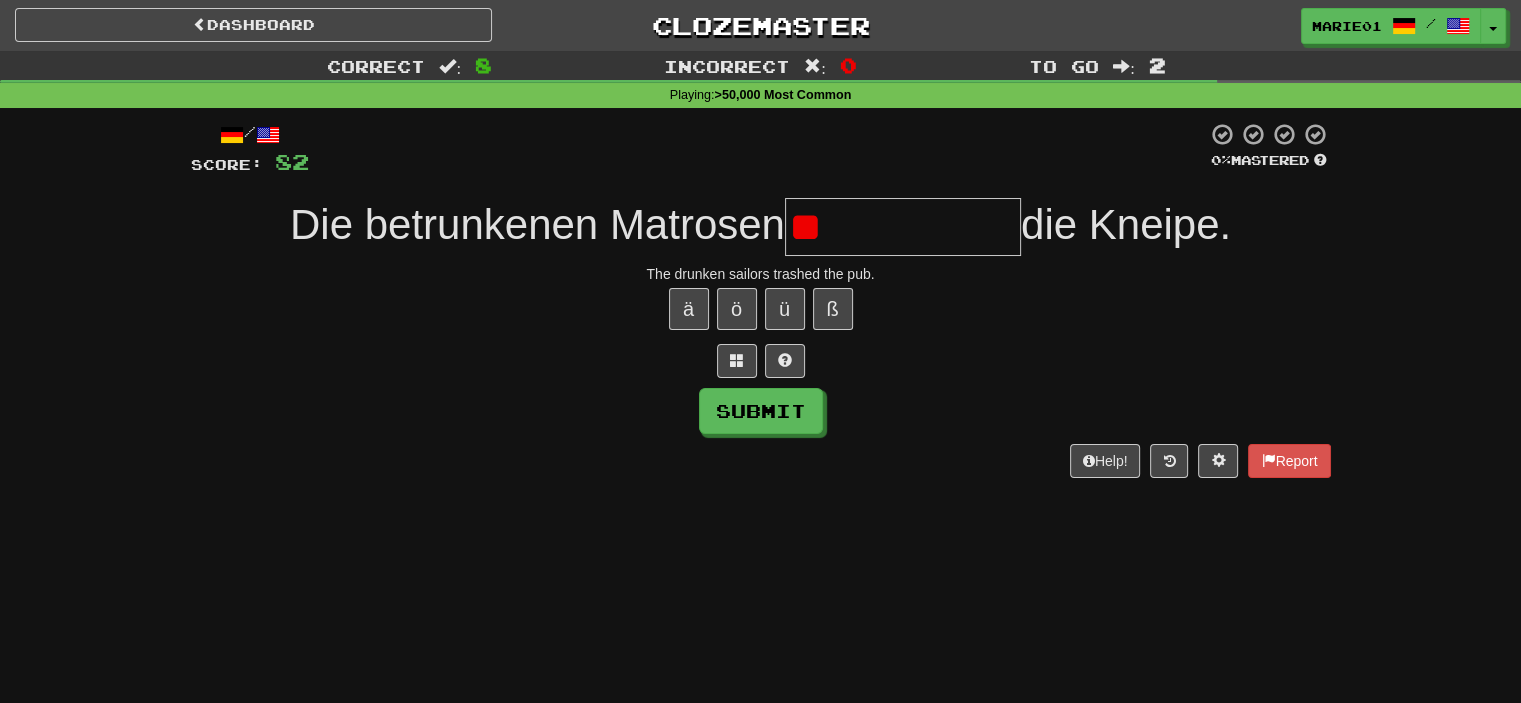 type on "*" 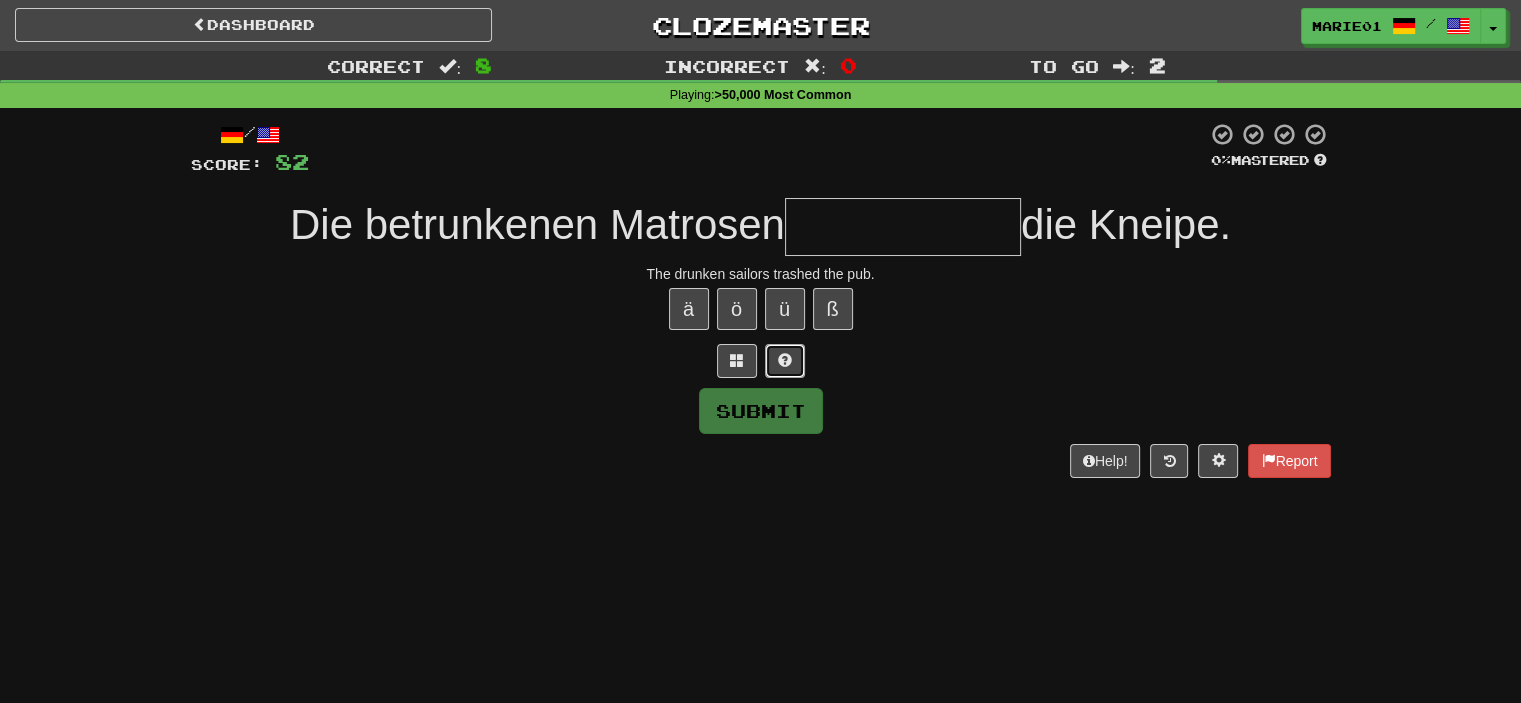 click at bounding box center (785, 361) 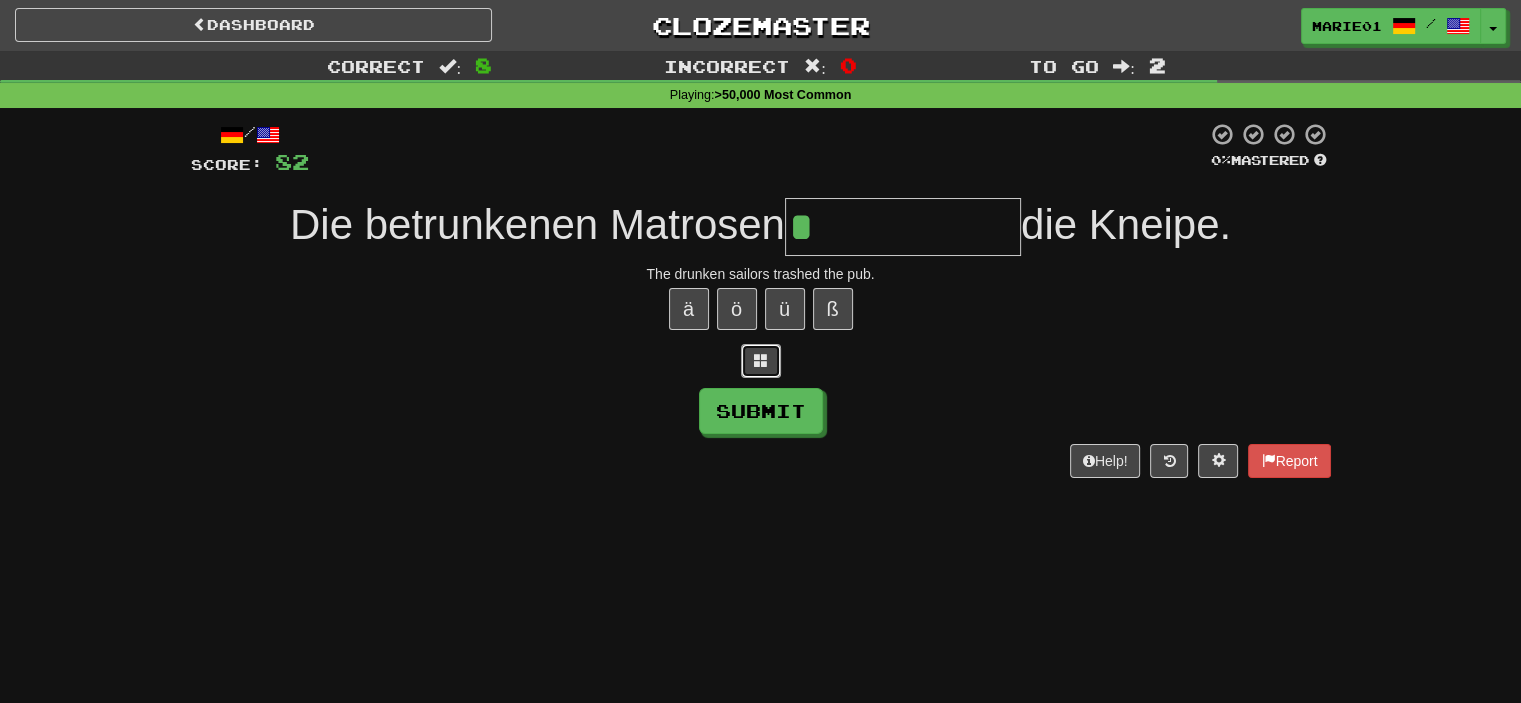 click at bounding box center [761, 360] 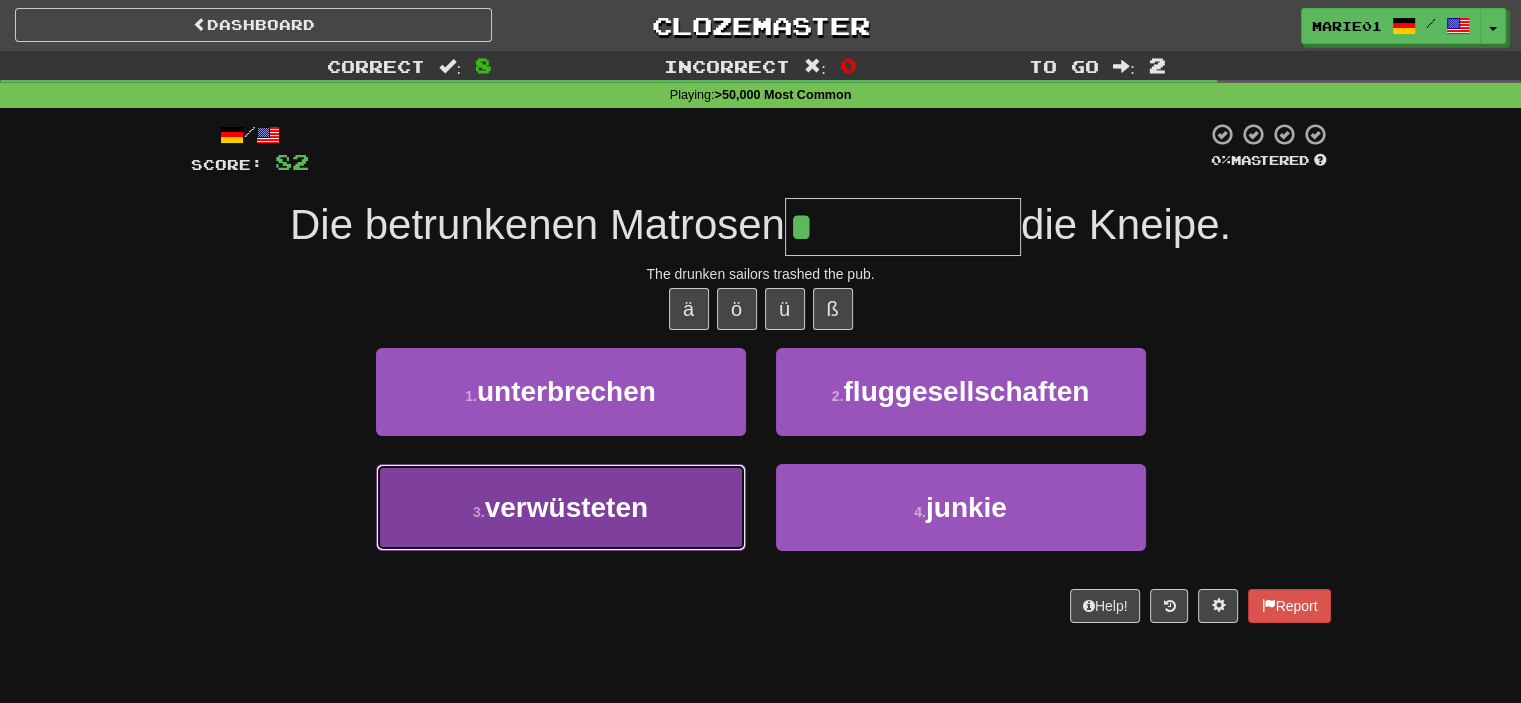 click on "verwüsteten" at bounding box center (566, 507) 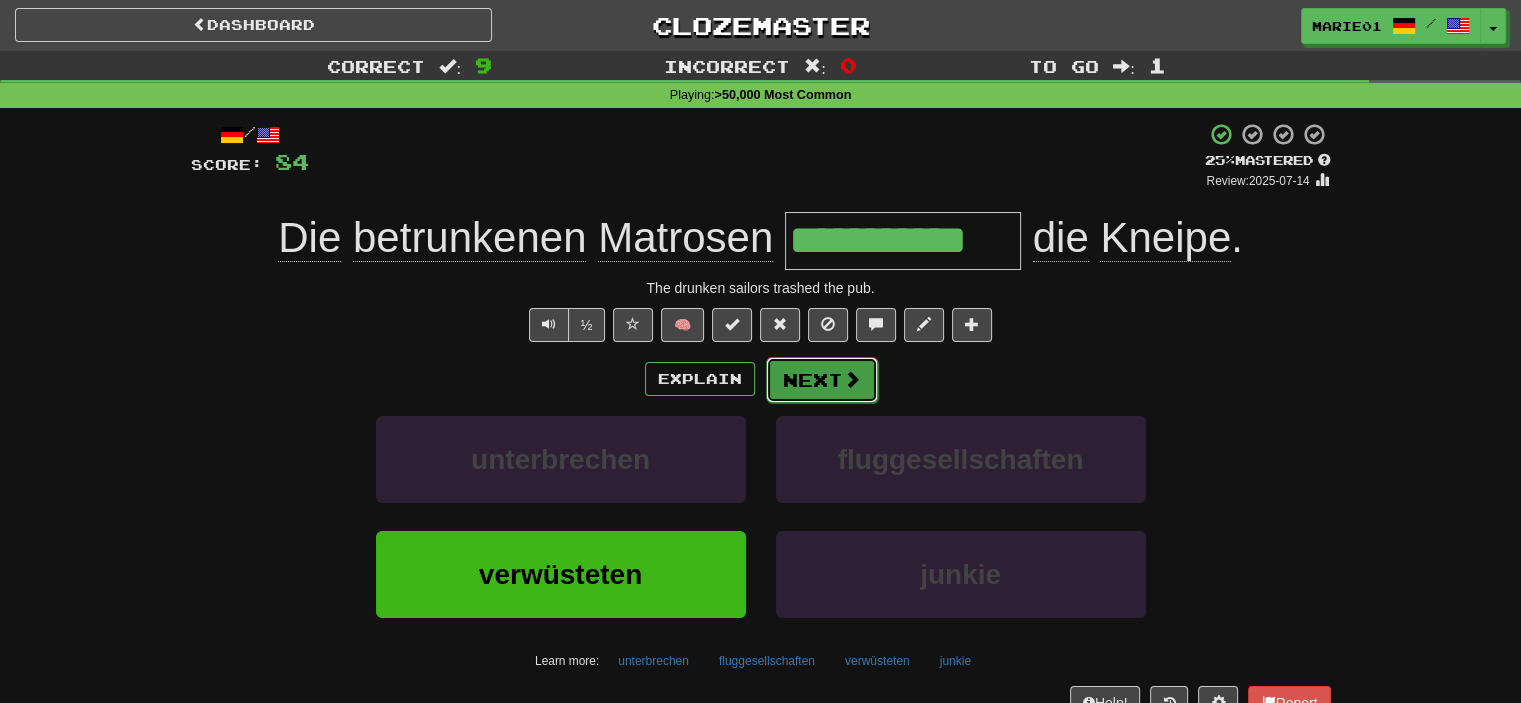 click on "Next" at bounding box center [822, 380] 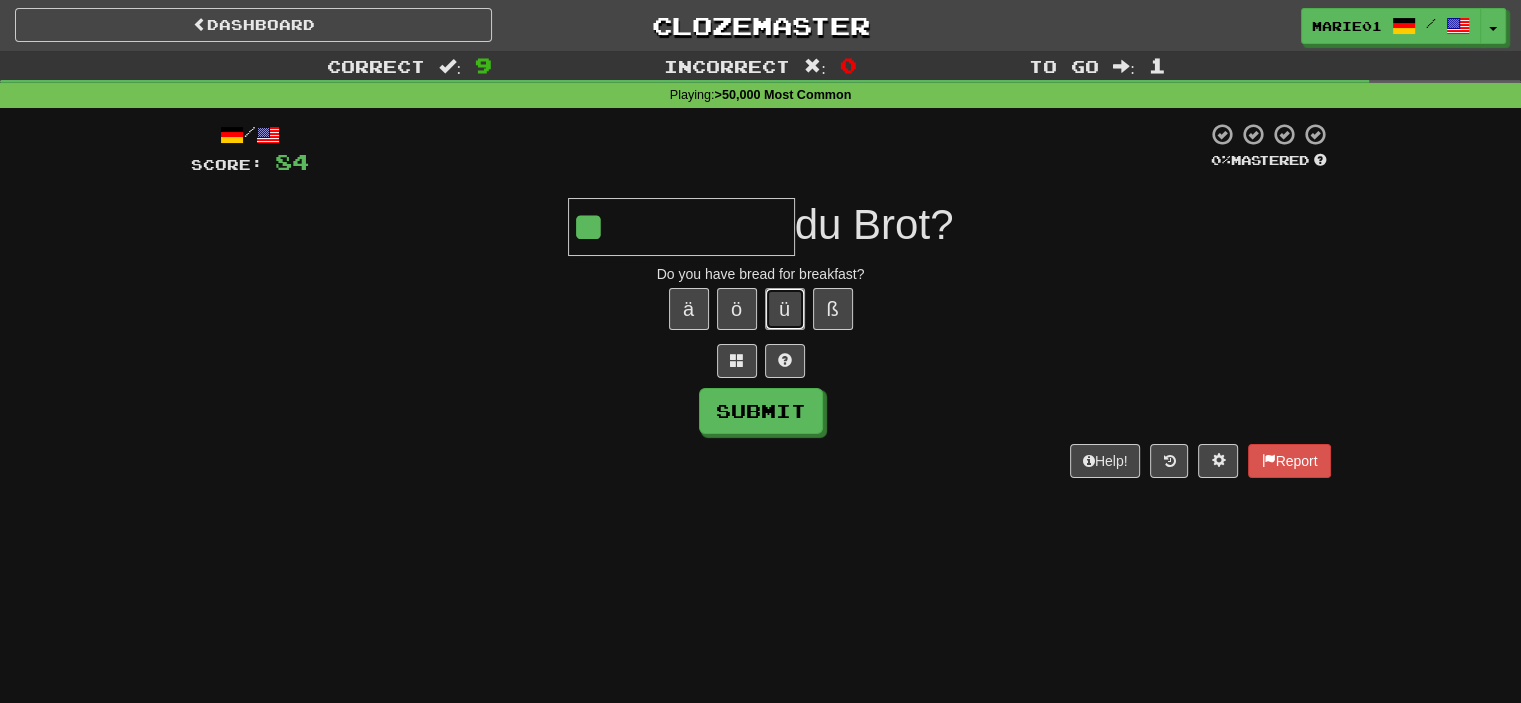 click on "ü" at bounding box center [785, 309] 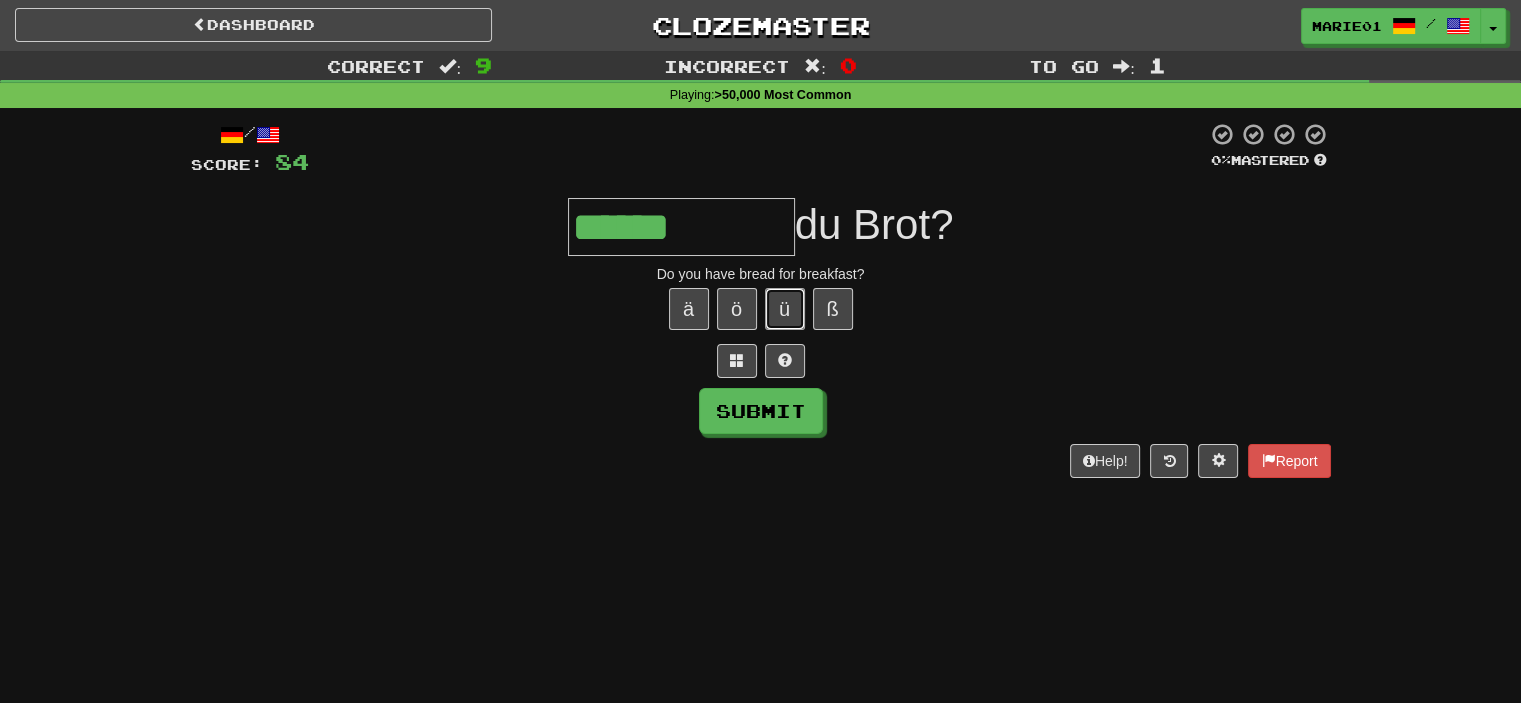 click on "ü" at bounding box center (785, 309) 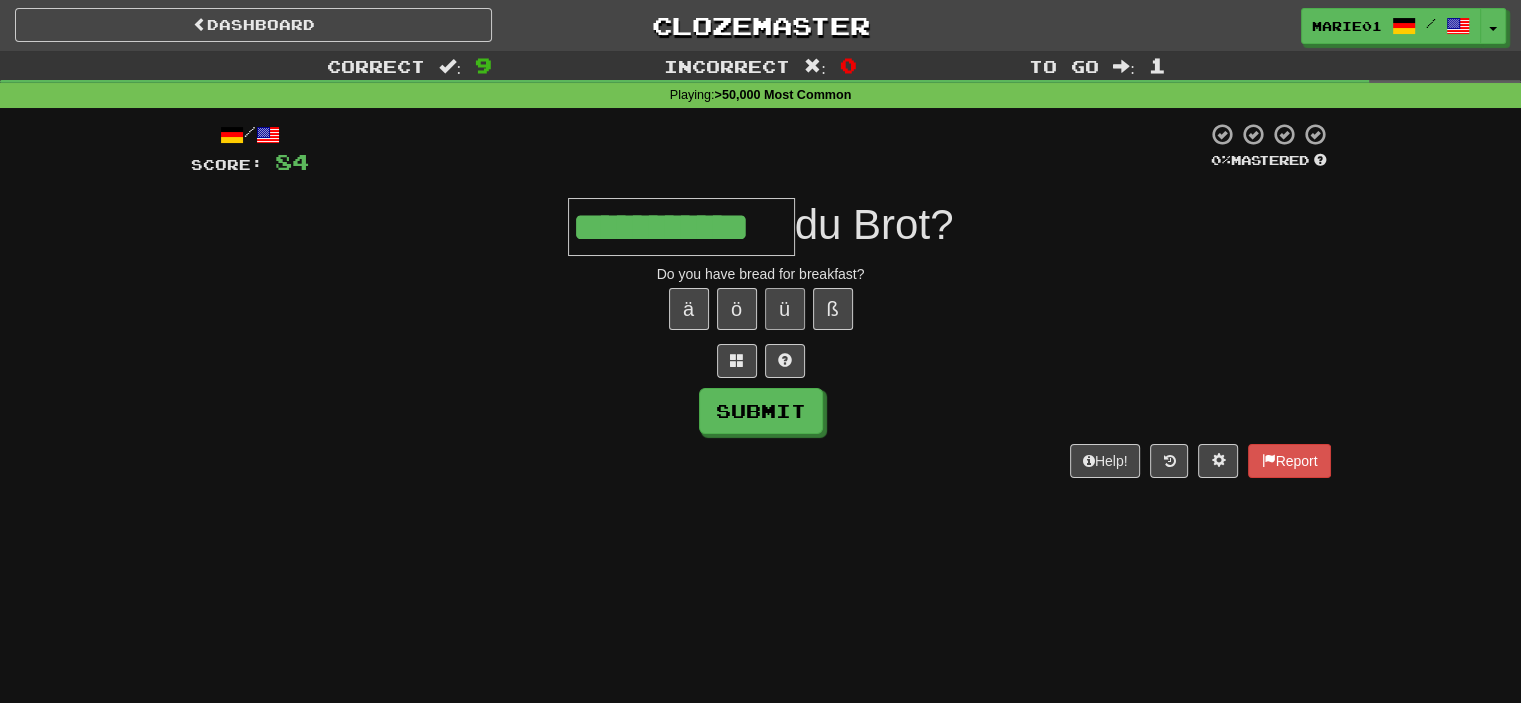 scroll, scrollTop: 0, scrollLeft: 0, axis: both 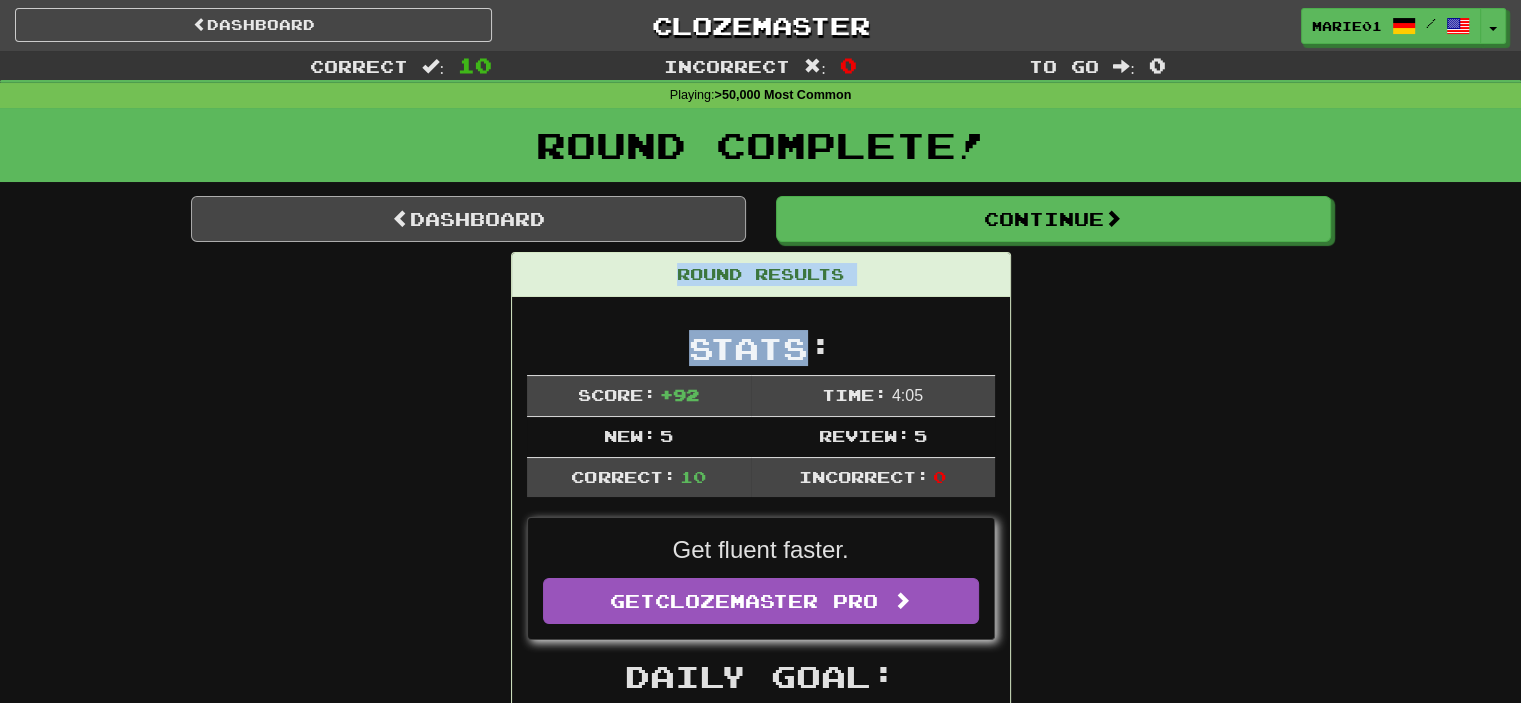 drag, startPoint x: 798, startPoint y: 303, endPoint x: 665, endPoint y: 230, distance: 151.71684 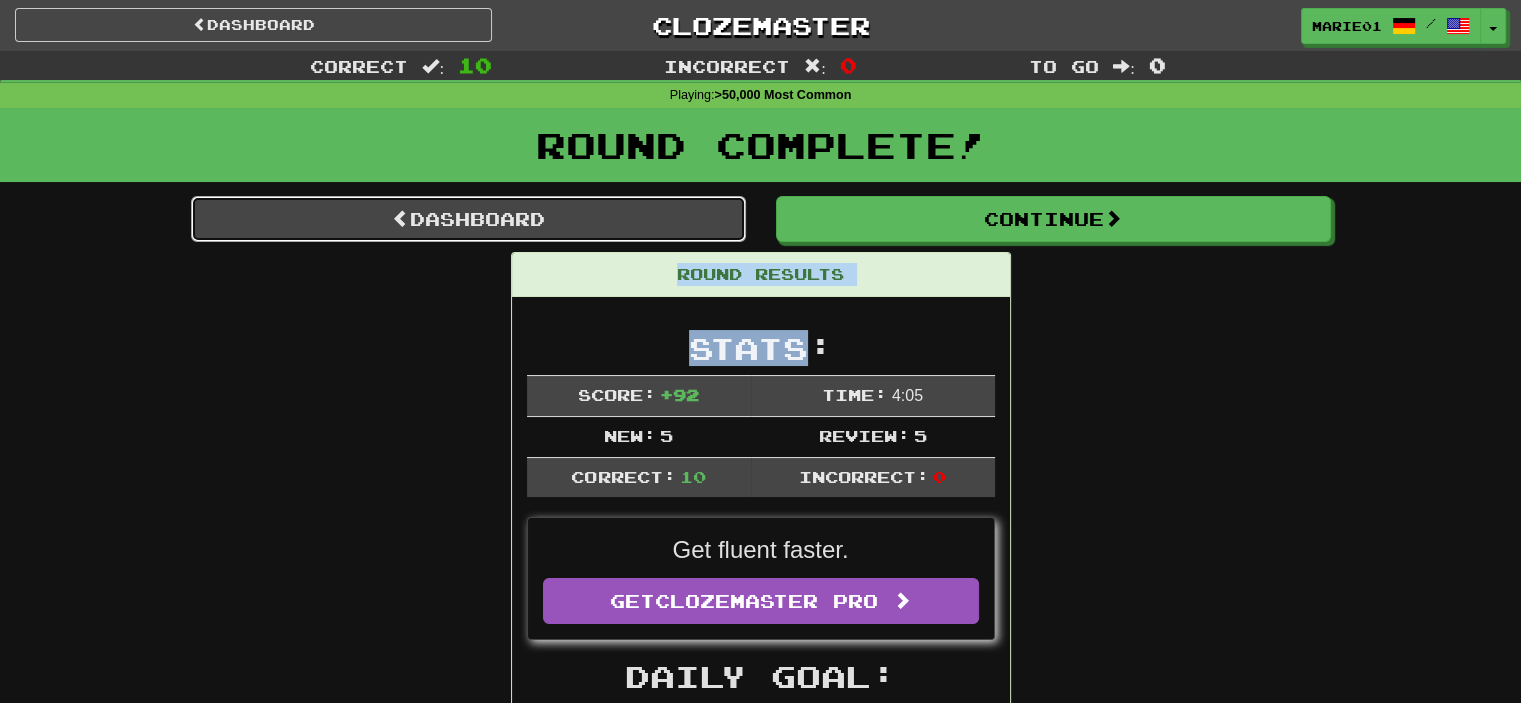 click on "Dashboard" at bounding box center [468, 219] 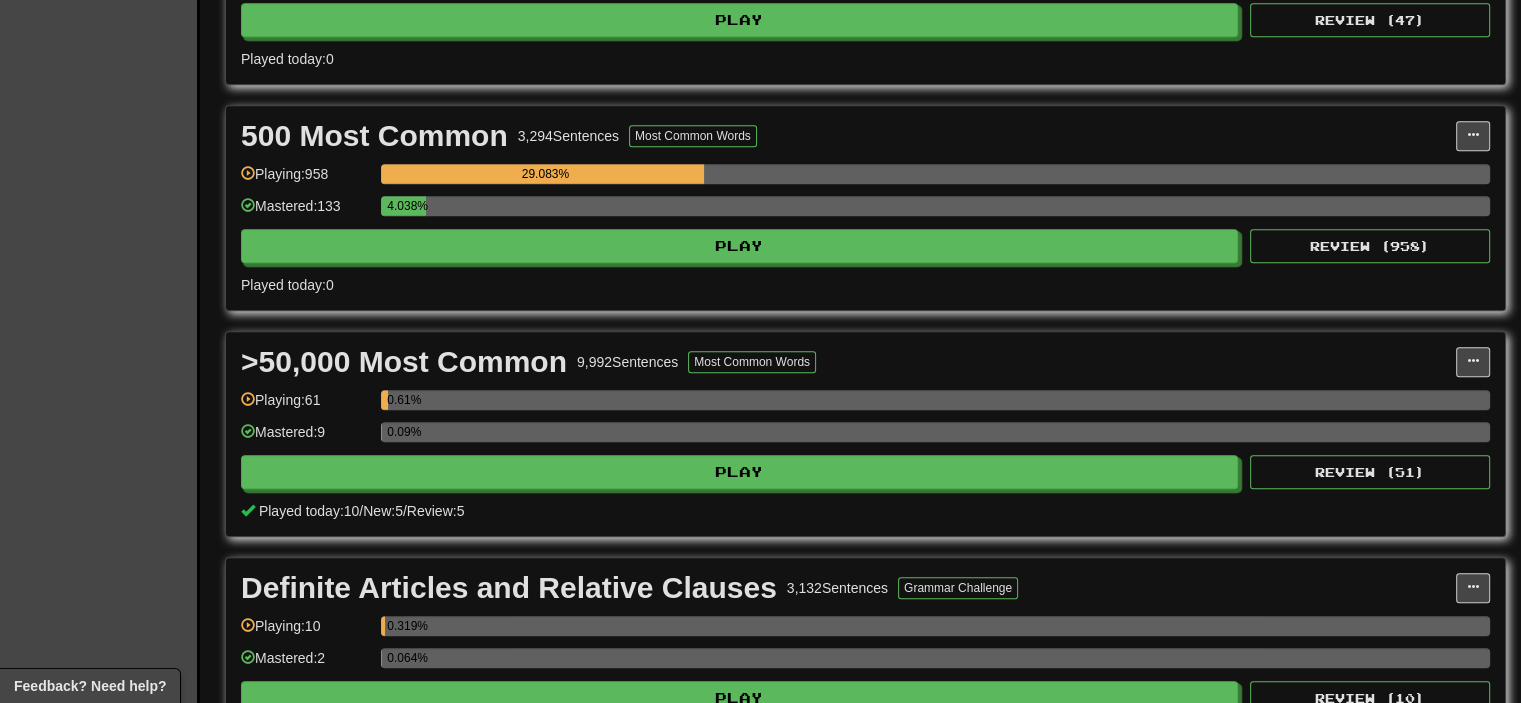 scroll, scrollTop: 0, scrollLeft: 0, axis: both 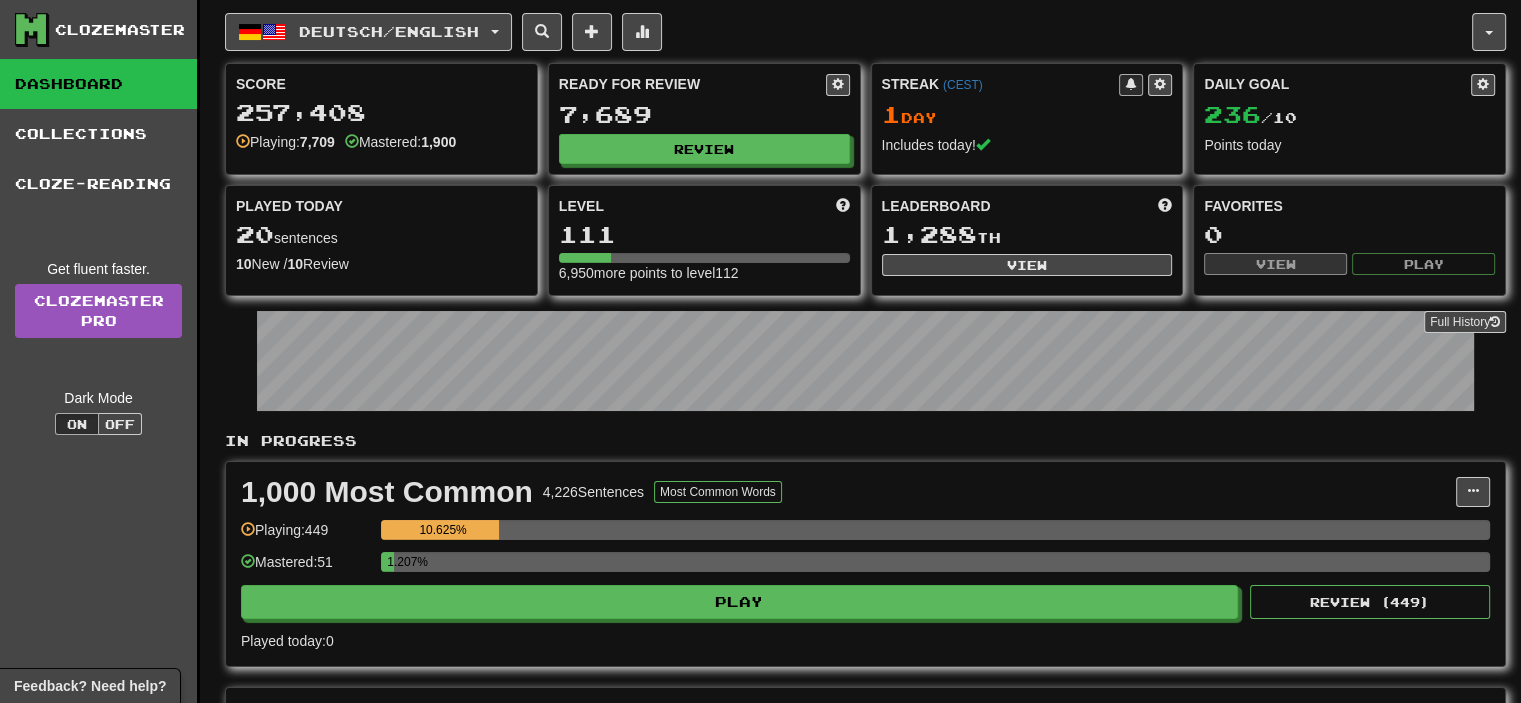 drag, startPoint x: 1533, startPoint y: 67, endPoint x: 1534, endPoint y: -36, distance: 103.00485 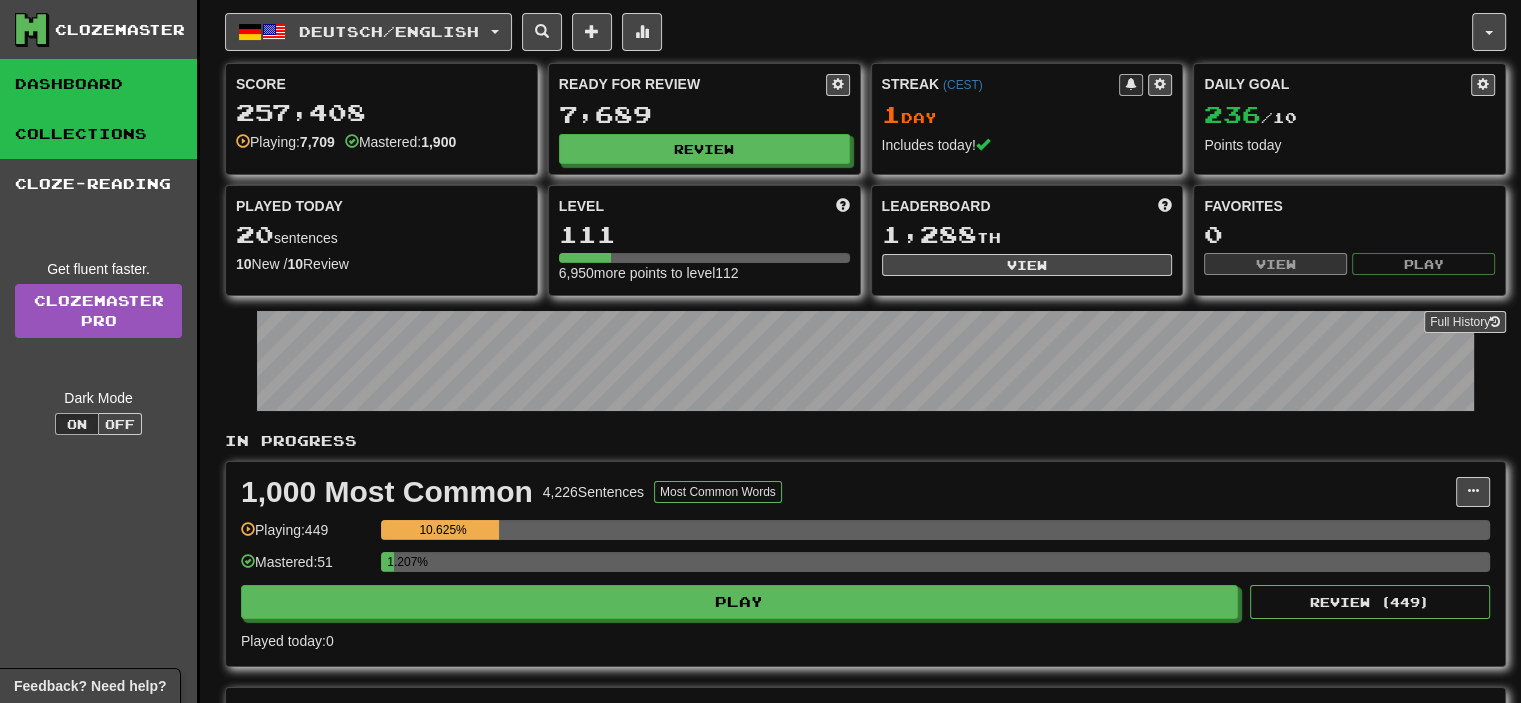 click on "Collections" at bounding box center (98, 134) 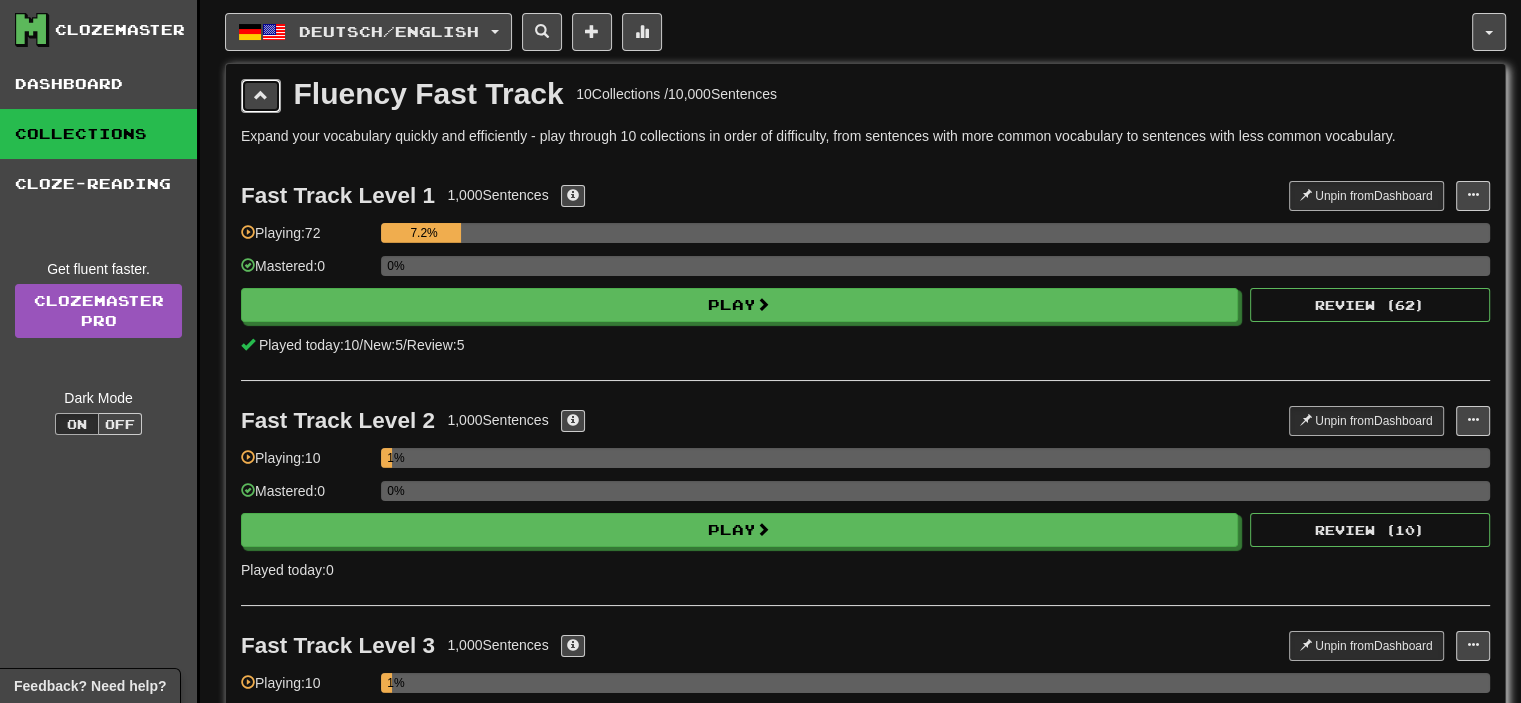 click at bounding box center (261, 96) 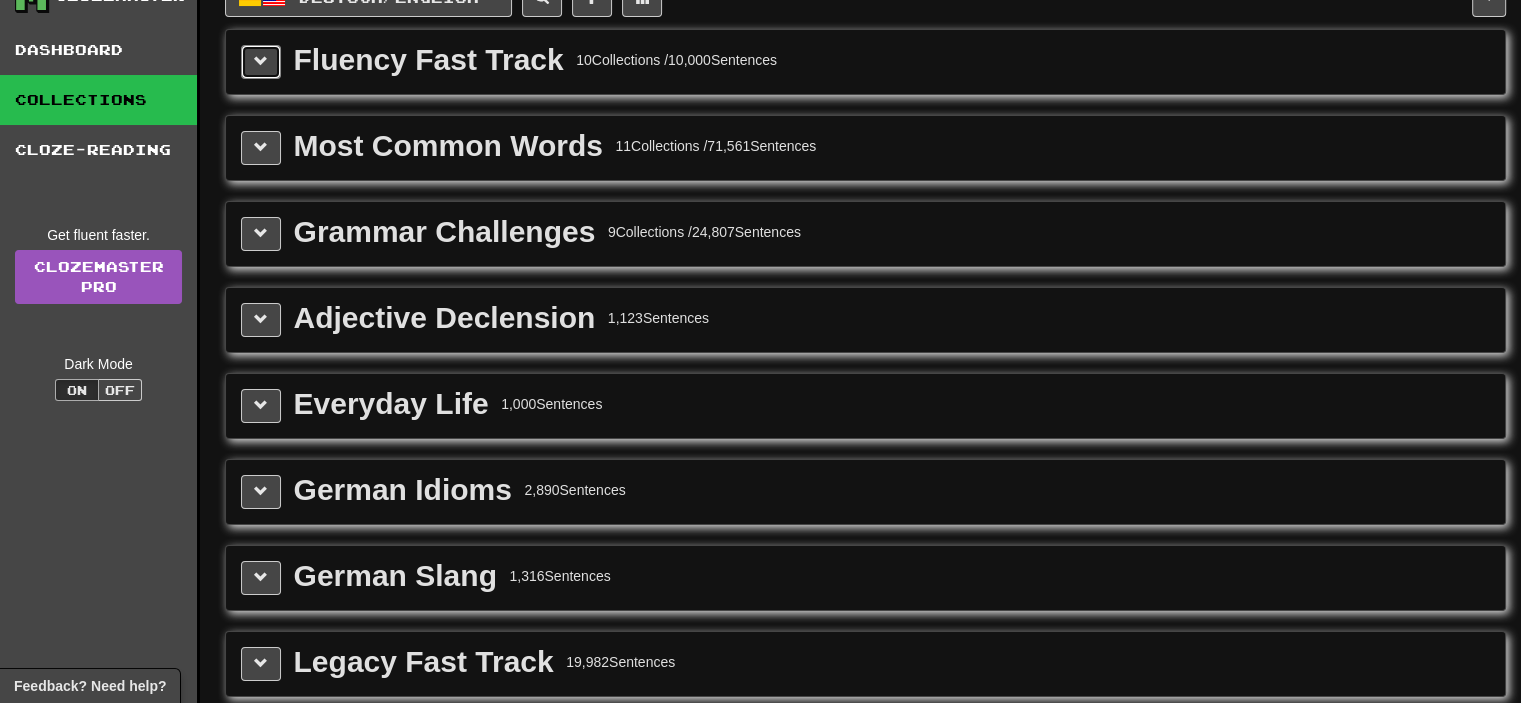 scroll, scrollTop: 48, scrollLeft: 0, axis: vertical 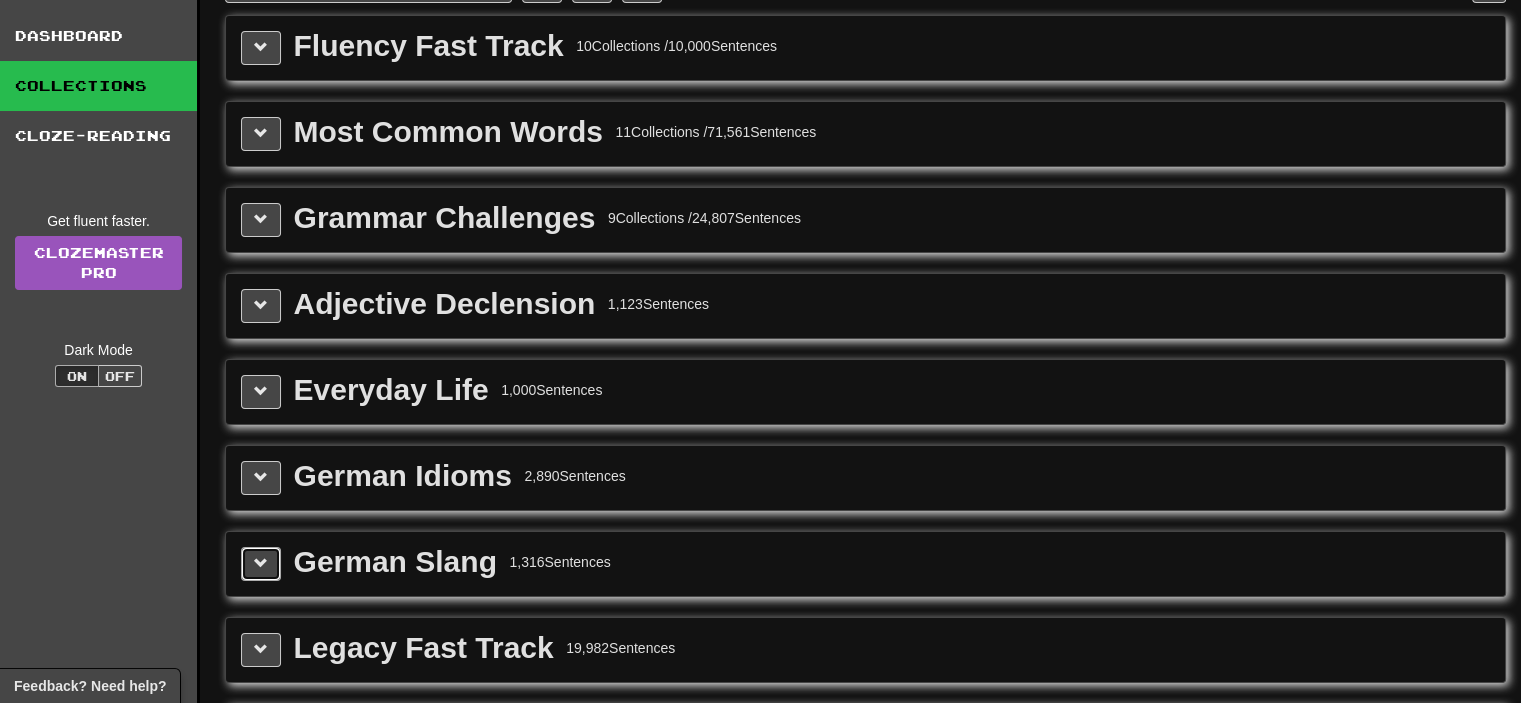 click at bounding box center [261, 564] 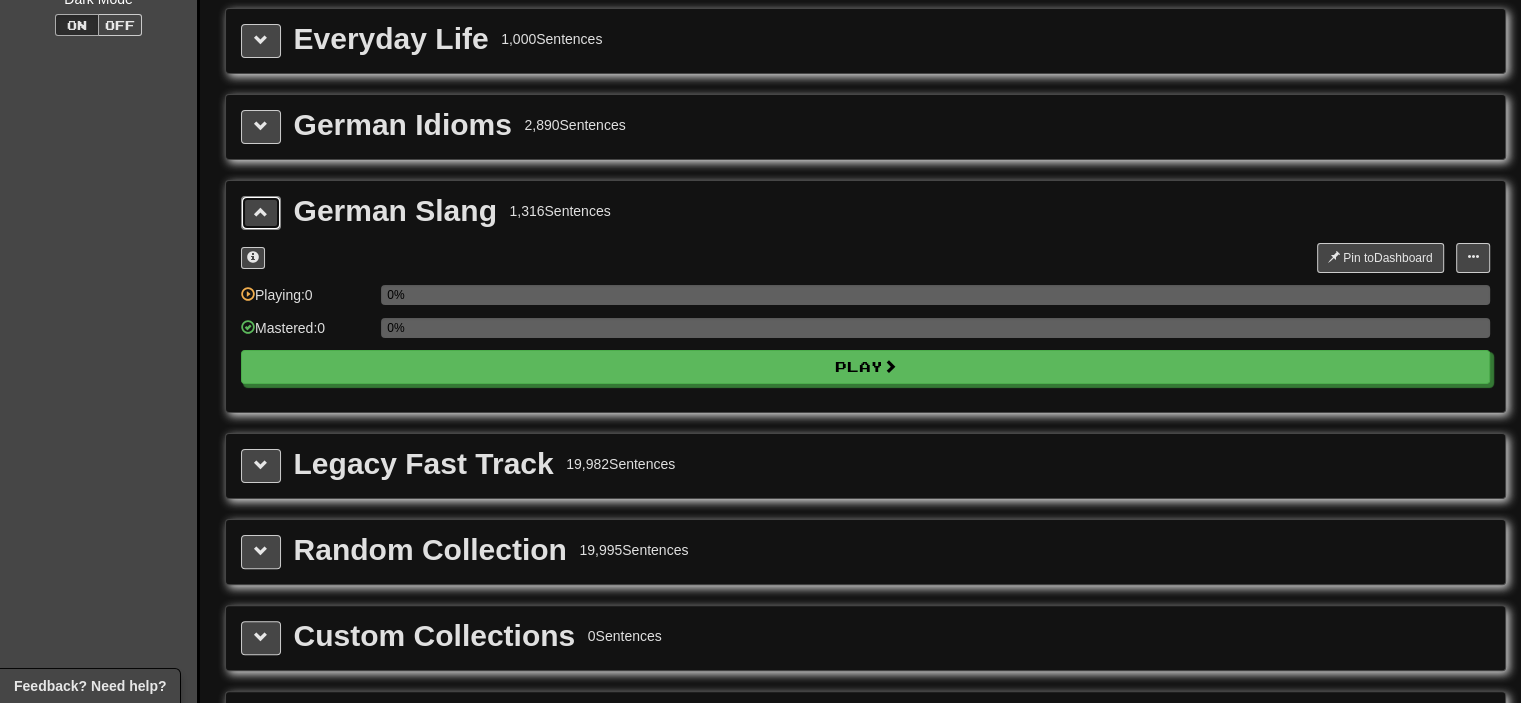 scroll, scrollTop: 402, scrollLeft: 0, axis: vertical 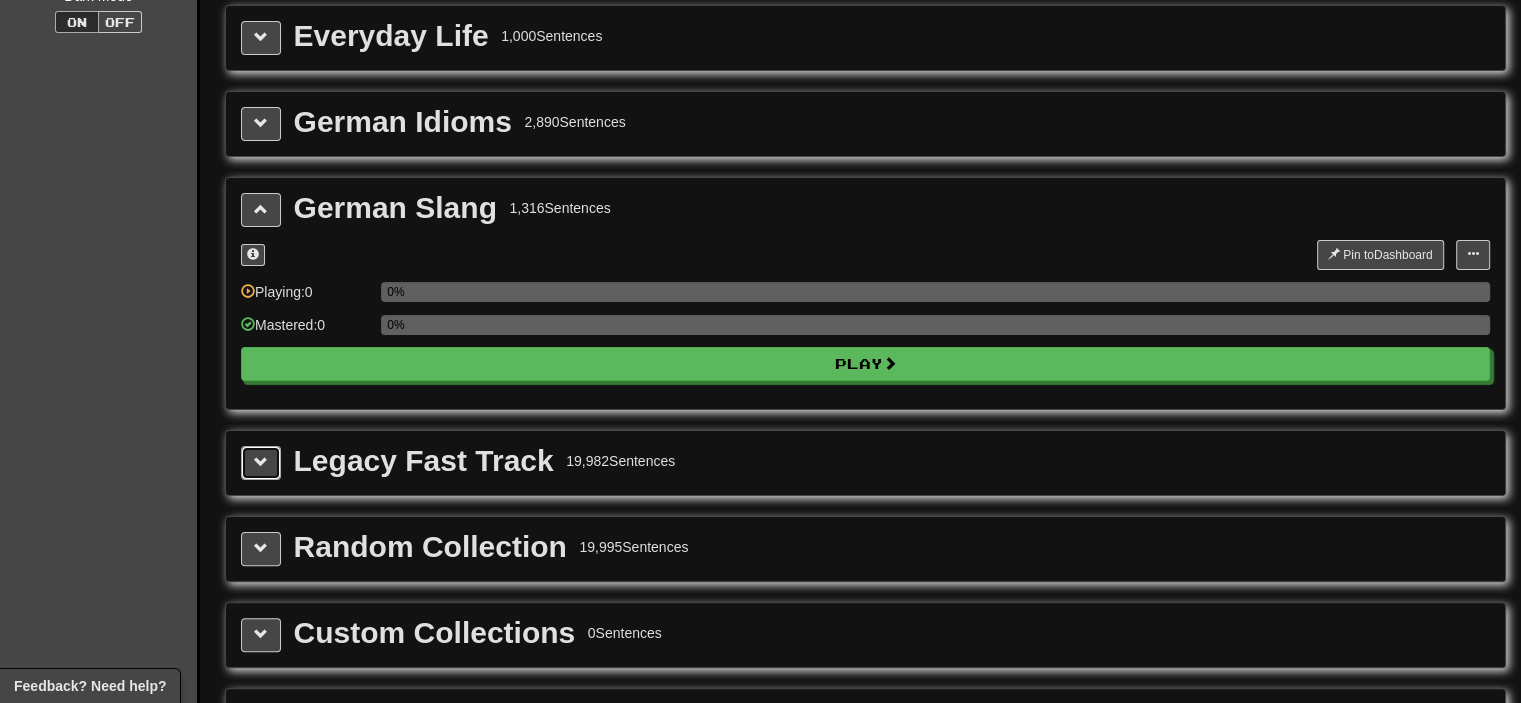 click at bounding box center (261, 462) 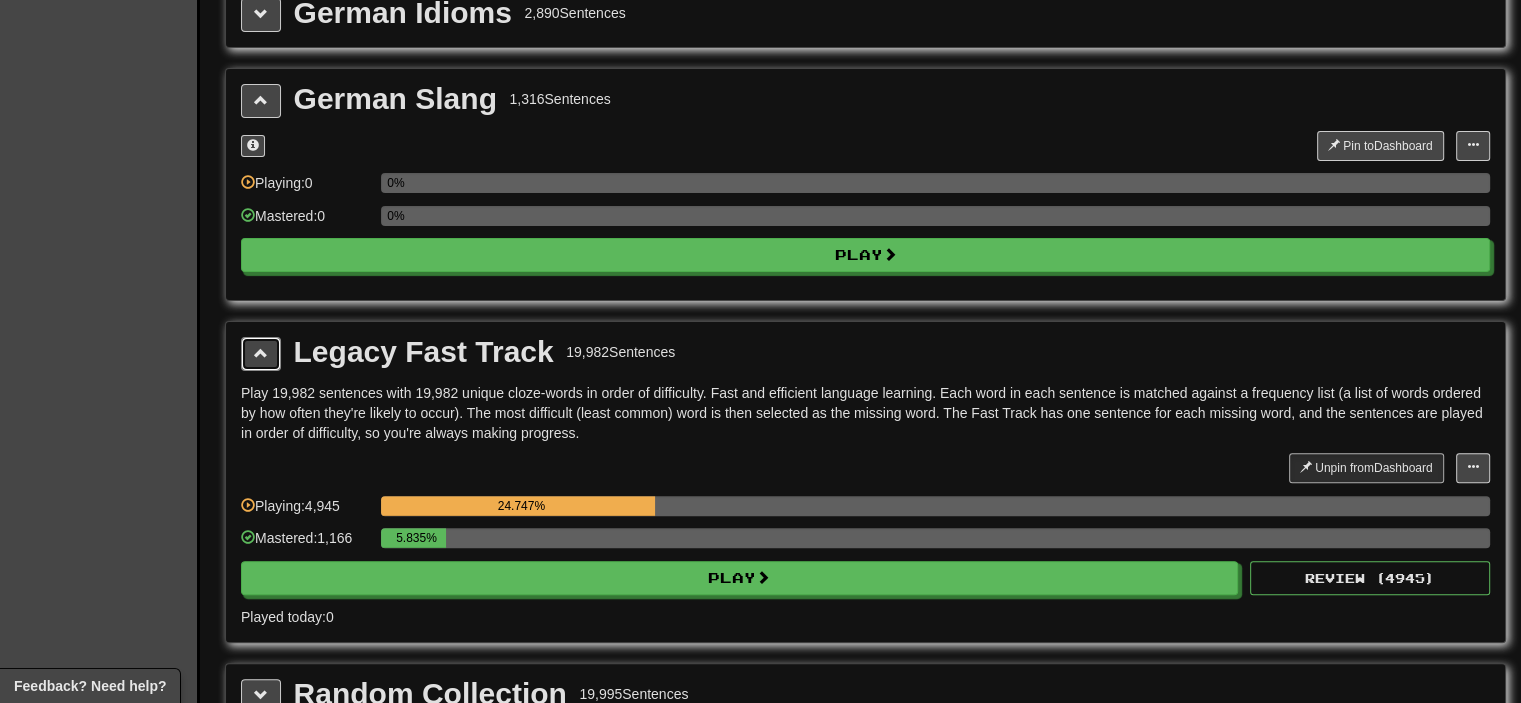 scroll, scrollTop: 520, scrollLeft: 0, axis: vertical 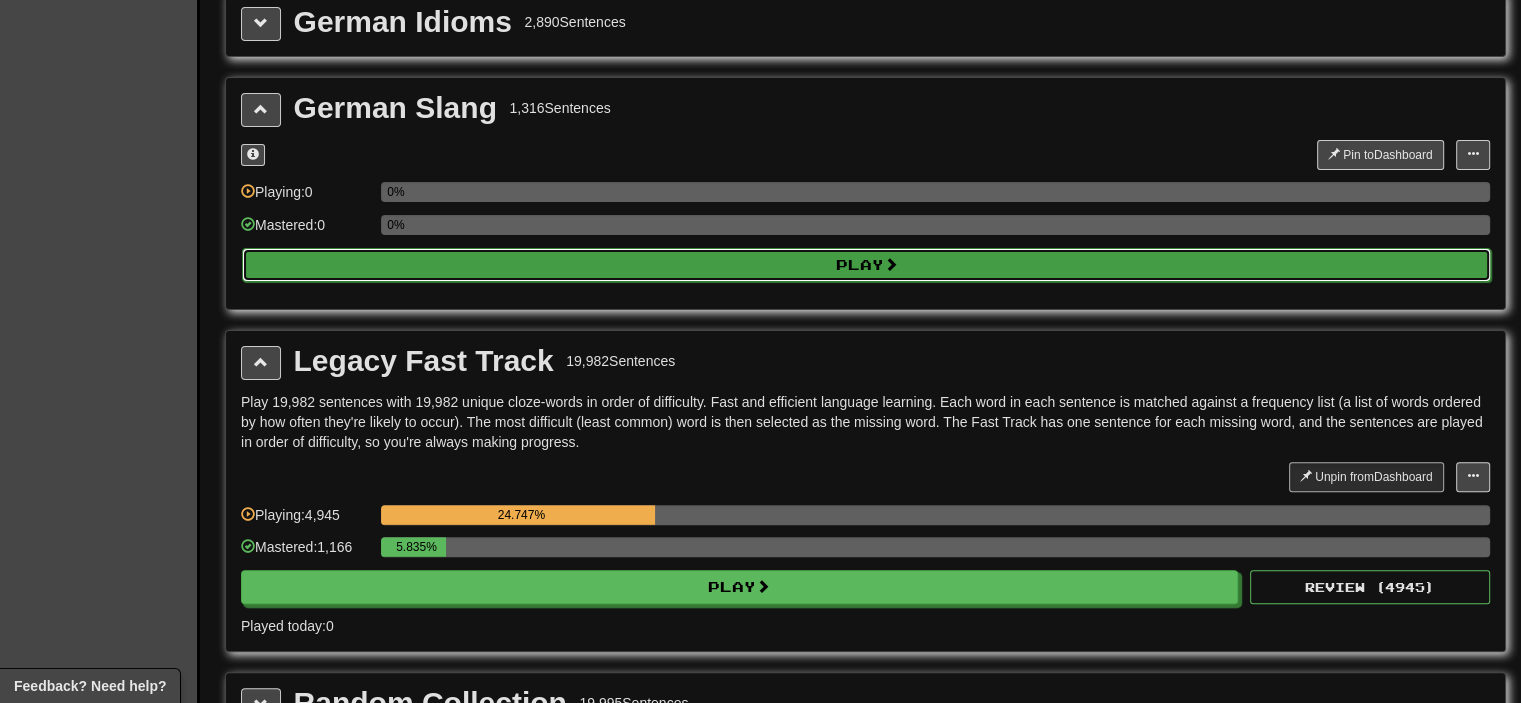 click on "Play" at bounding box center [866, 265] 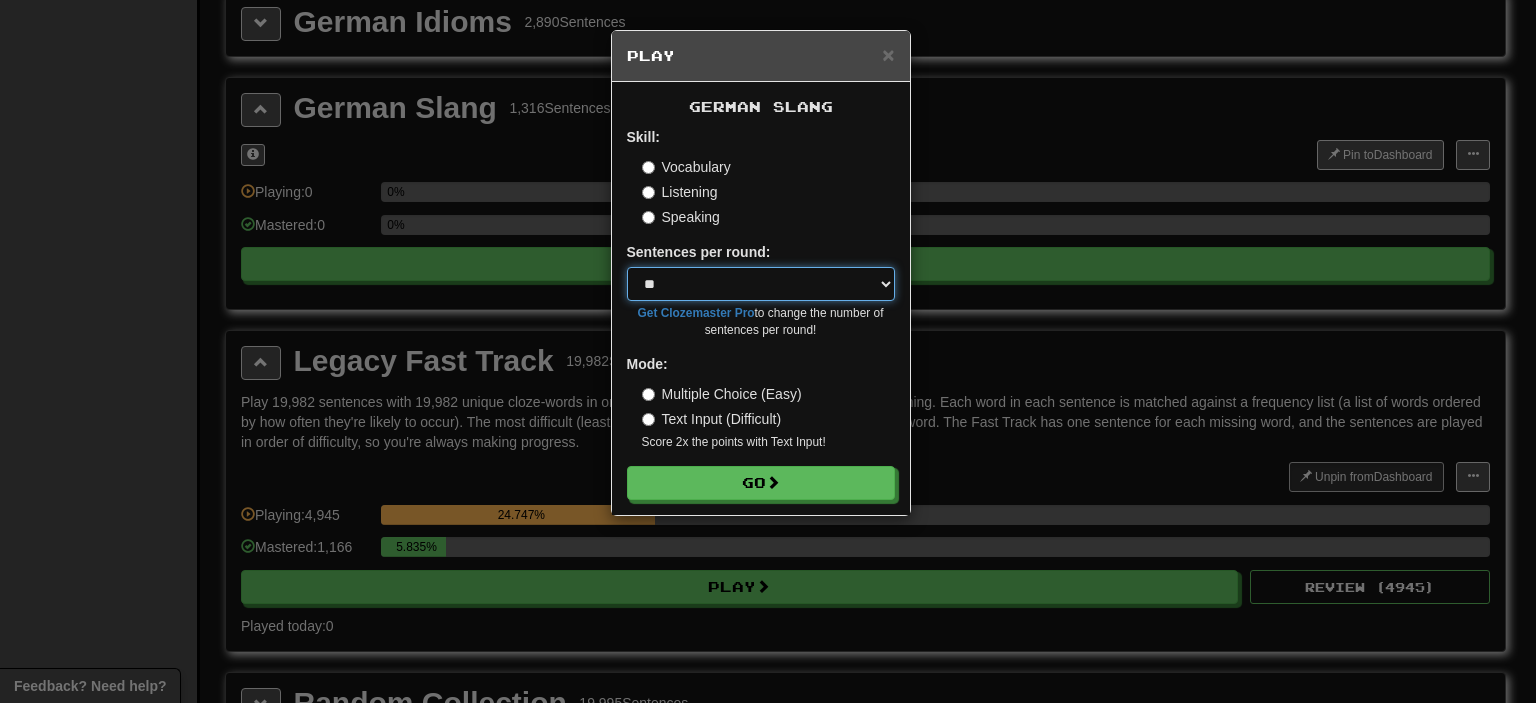 click on "* ** ** ** ** ** *** ********" at bounding box center [761, 284] 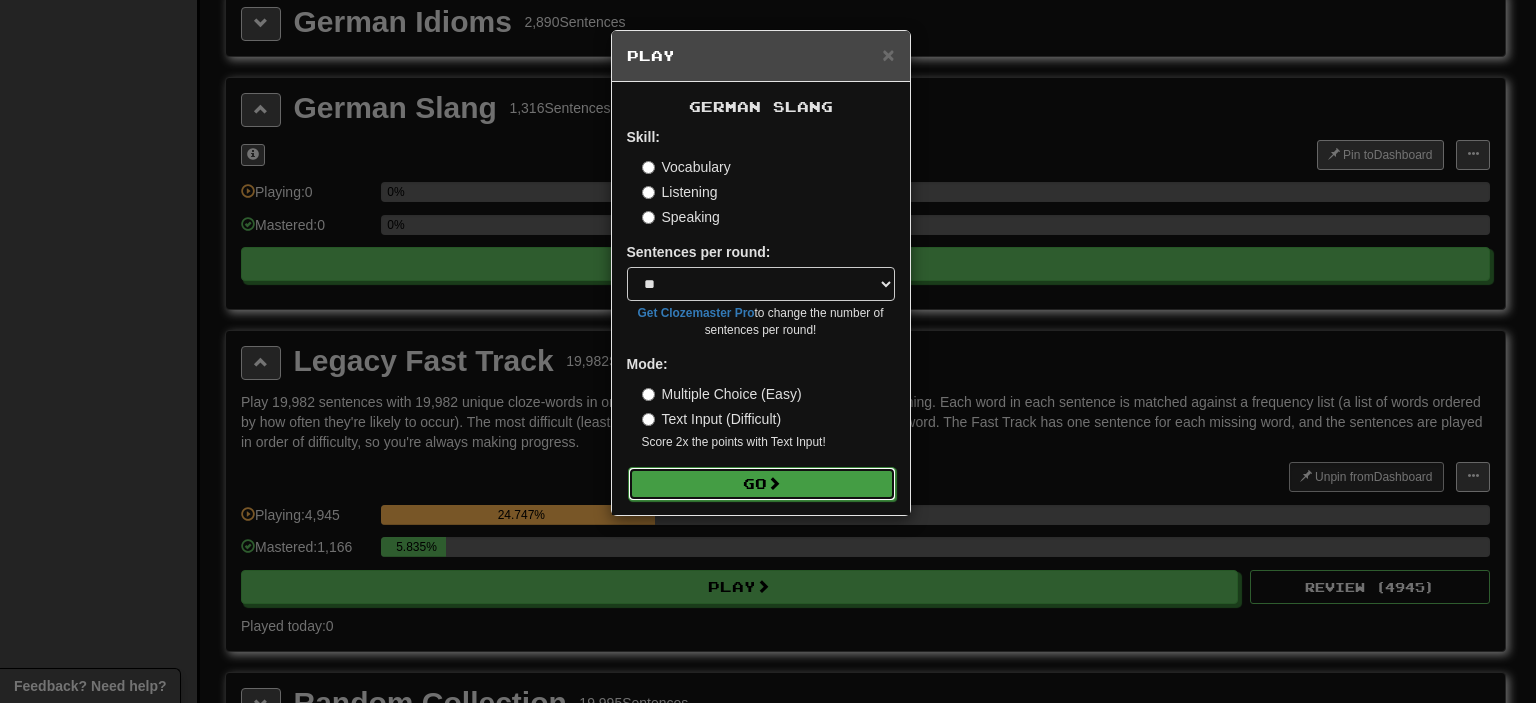 click on "Go" at bounding box center (762, 484) 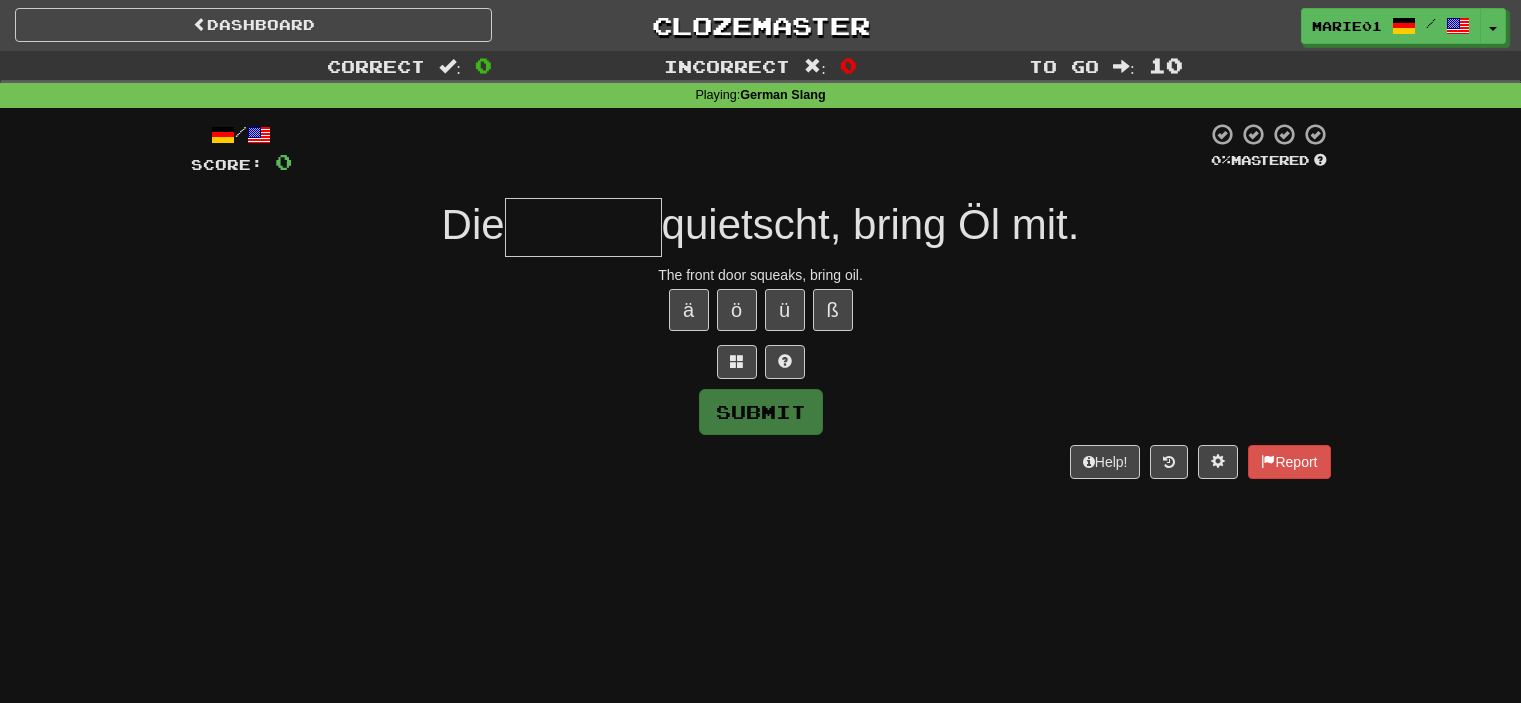 scroll, scrollTop: 0, scrollLeft: 0, axis: both 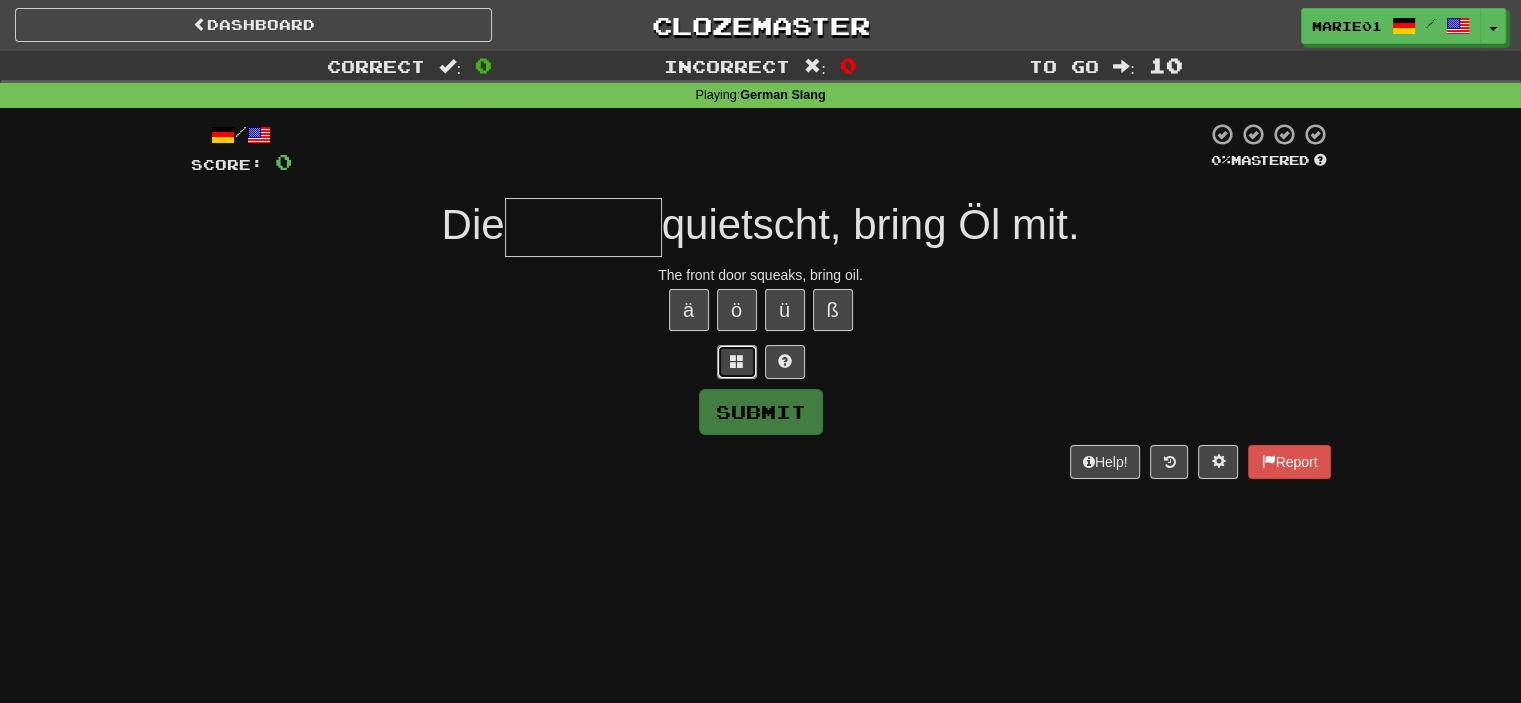 click at bounding box center [737, 362] 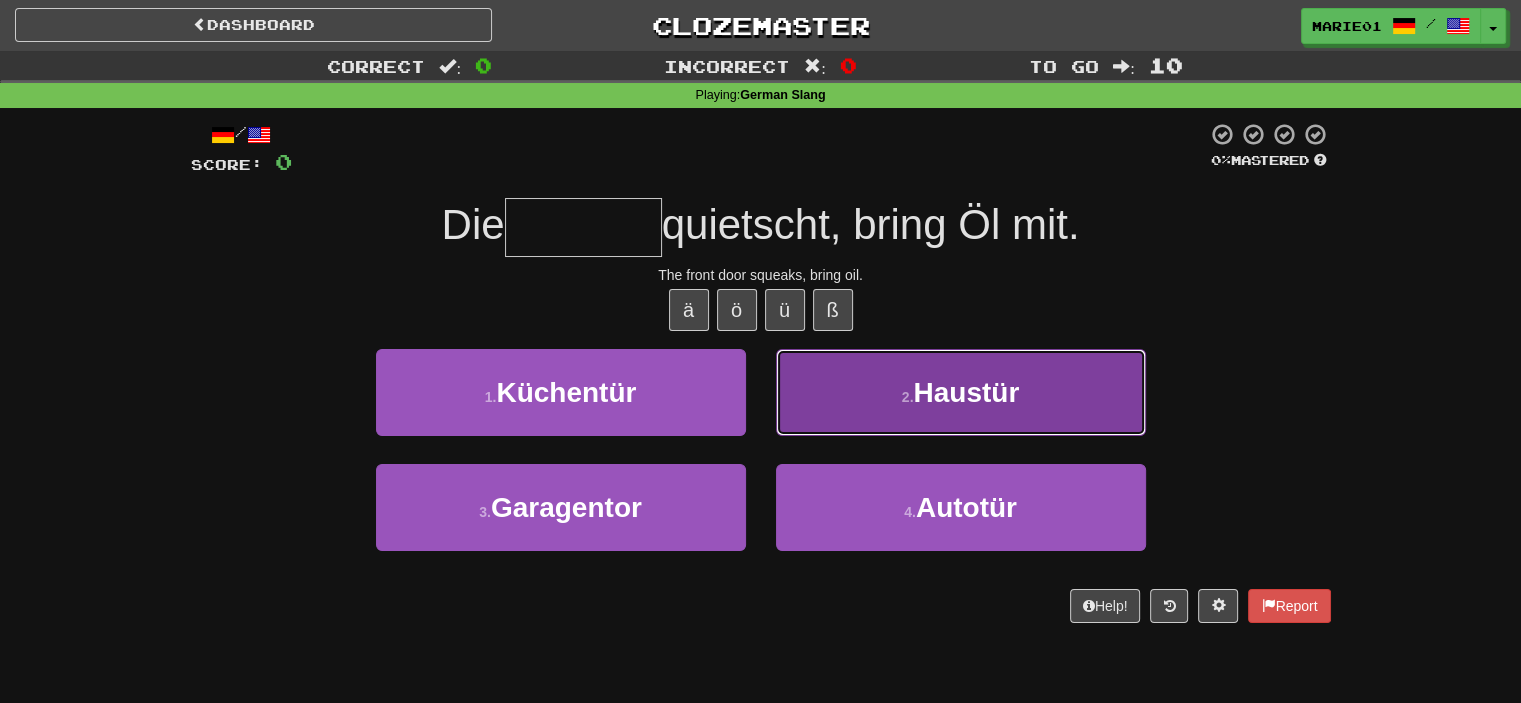 click on "2 .  Haustür" at bounding box center [961, 392] 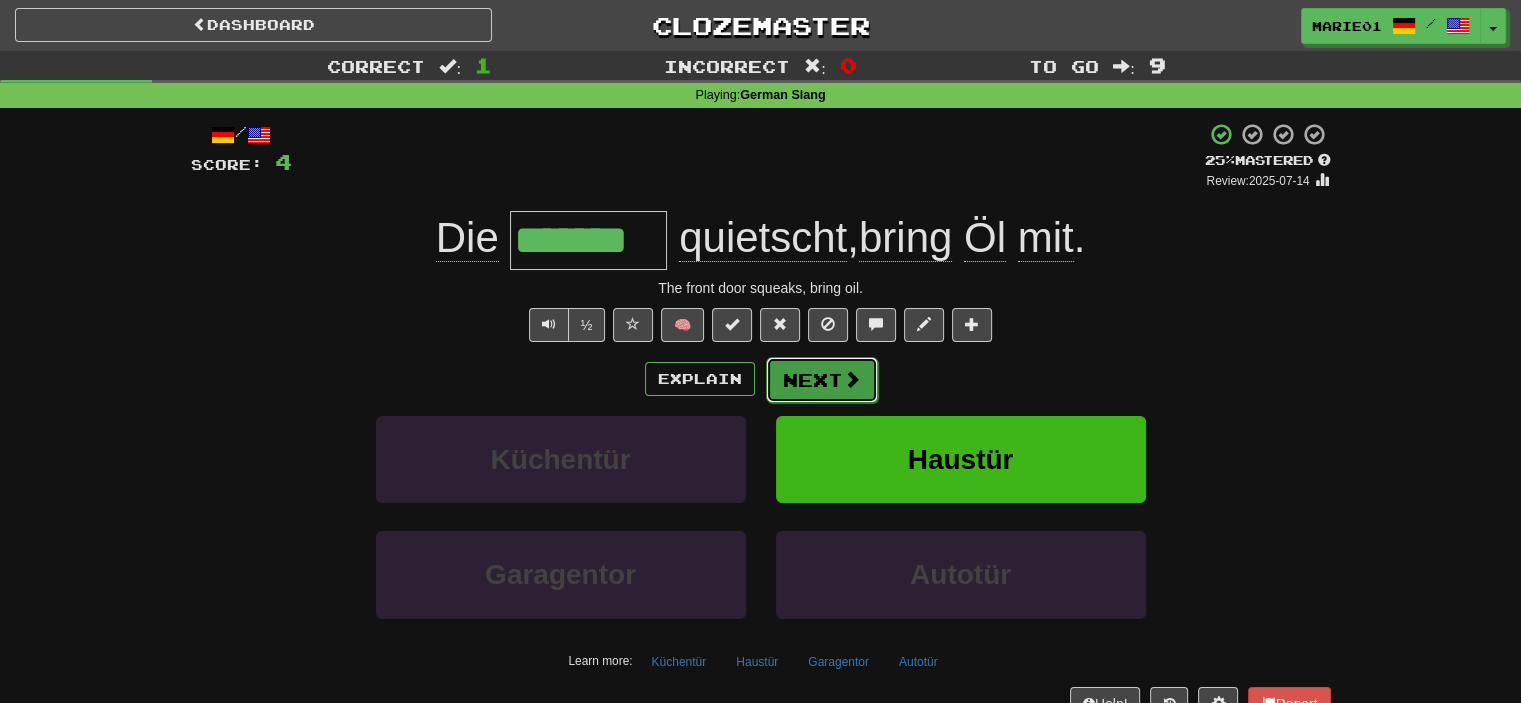 click on "Next" at bounding box center (822, 380) 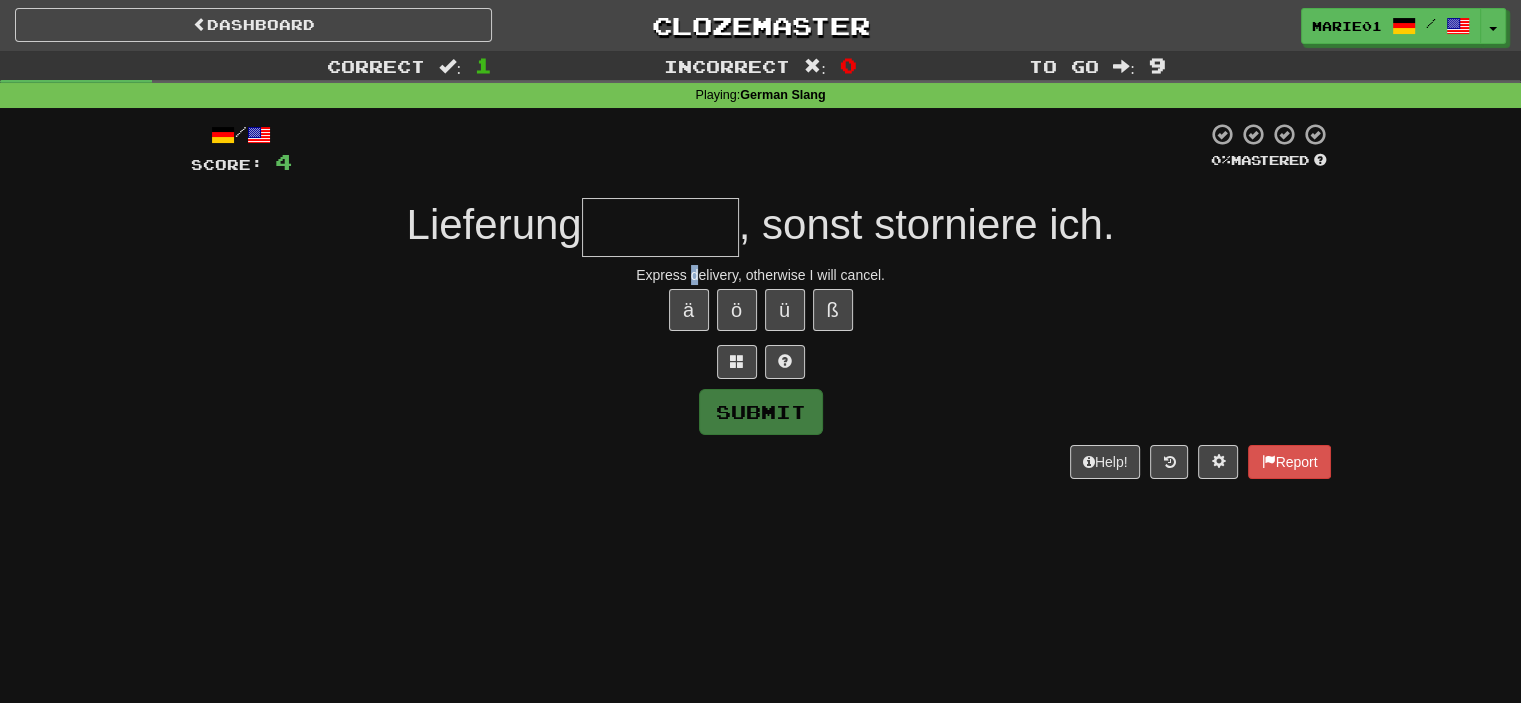 drag, startPoint x: 690, startPoint y: 279, endPoint x: 702, endPoint y: 273, distance: 13.416408 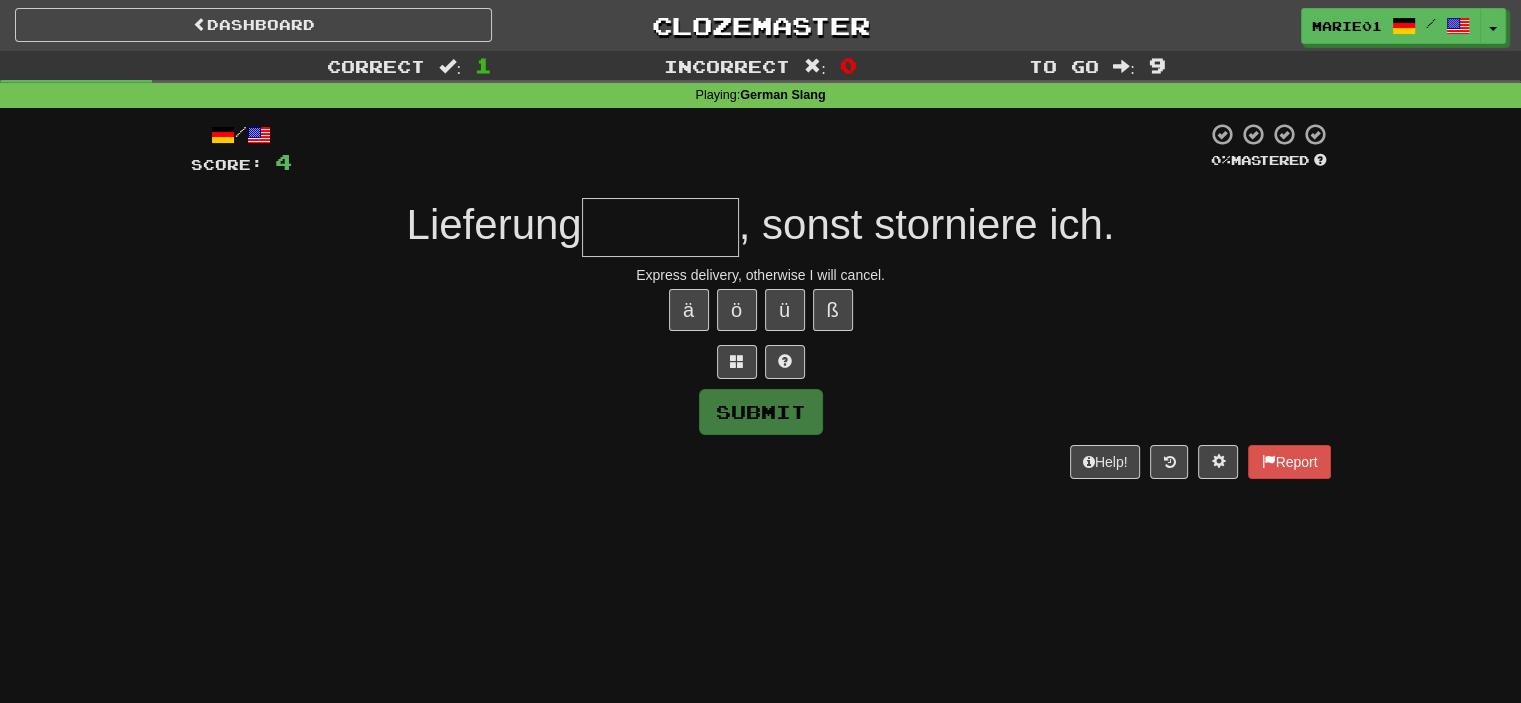 click on "/  Score:   4 0 %  Mastered Lieferung  , sonst storniere ich. Express delivery, otherwise I will cancel. ä ö ü ß Submit  Help!  Report" at bounding box center [761, 300] 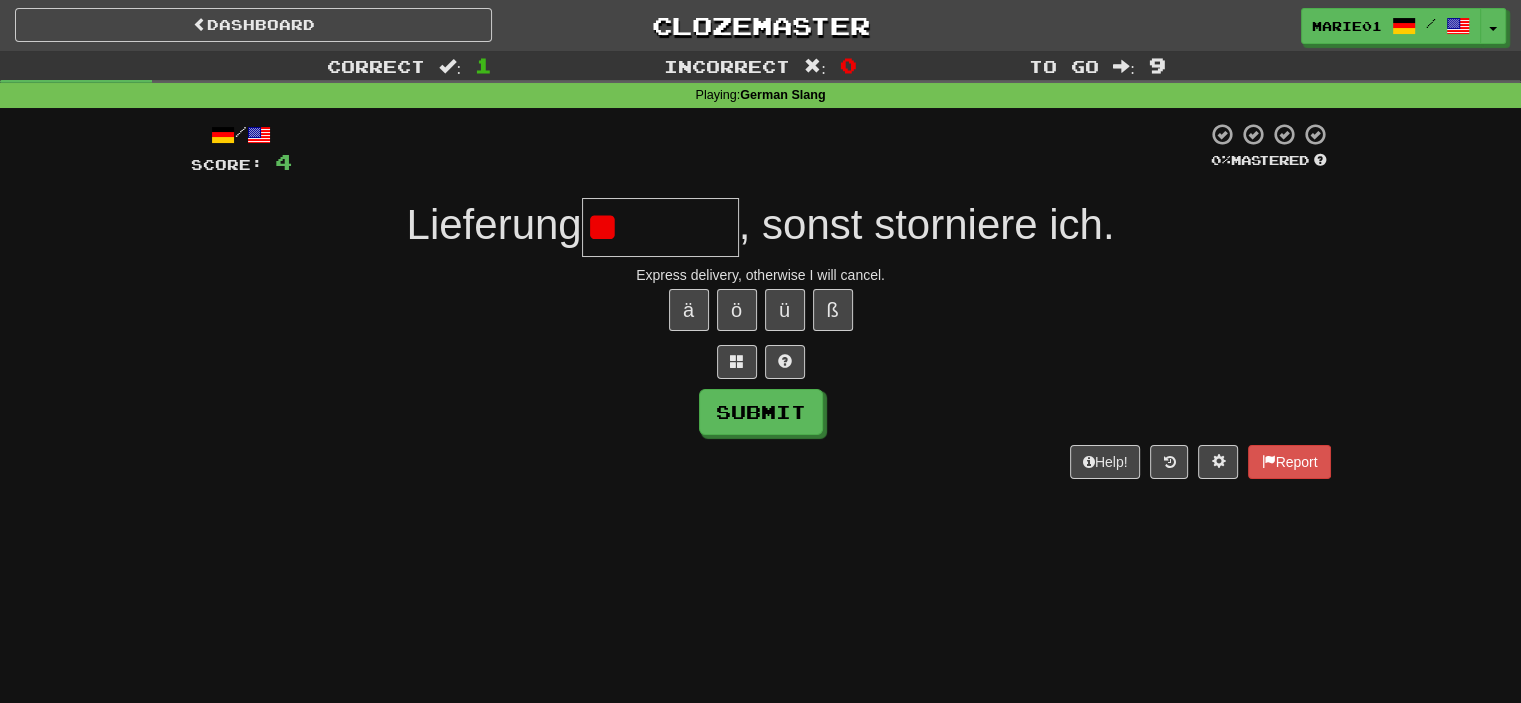 type on "*" 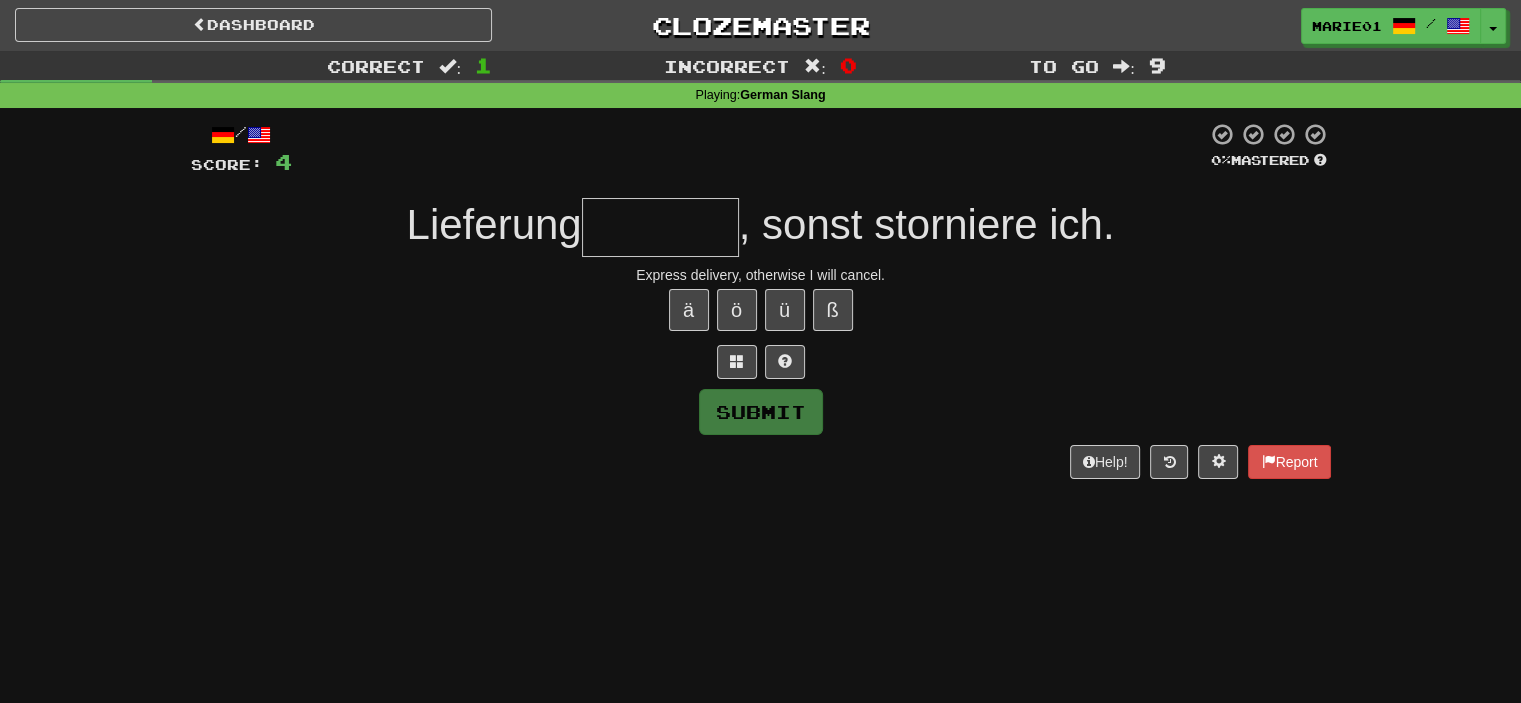 type on "*" 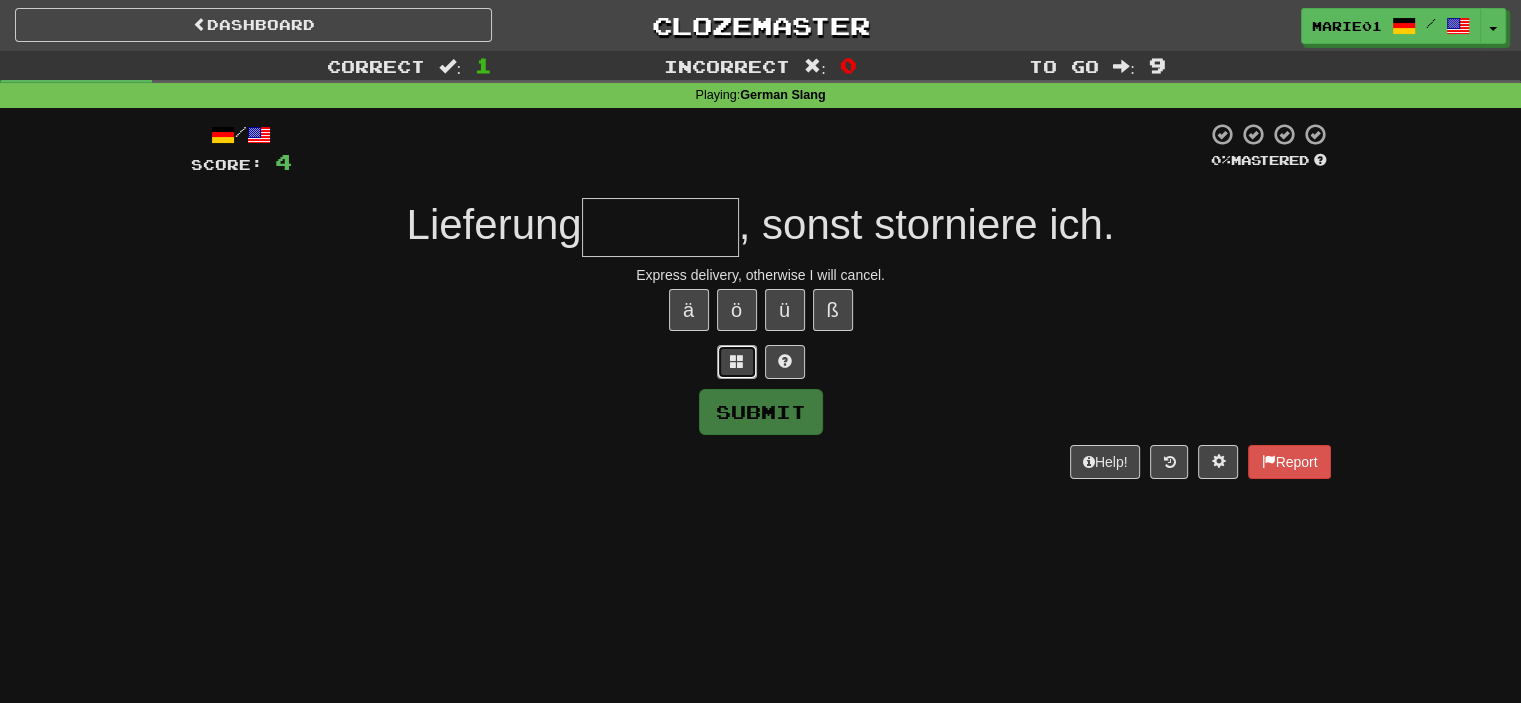 click at bounding box center [737, 361] 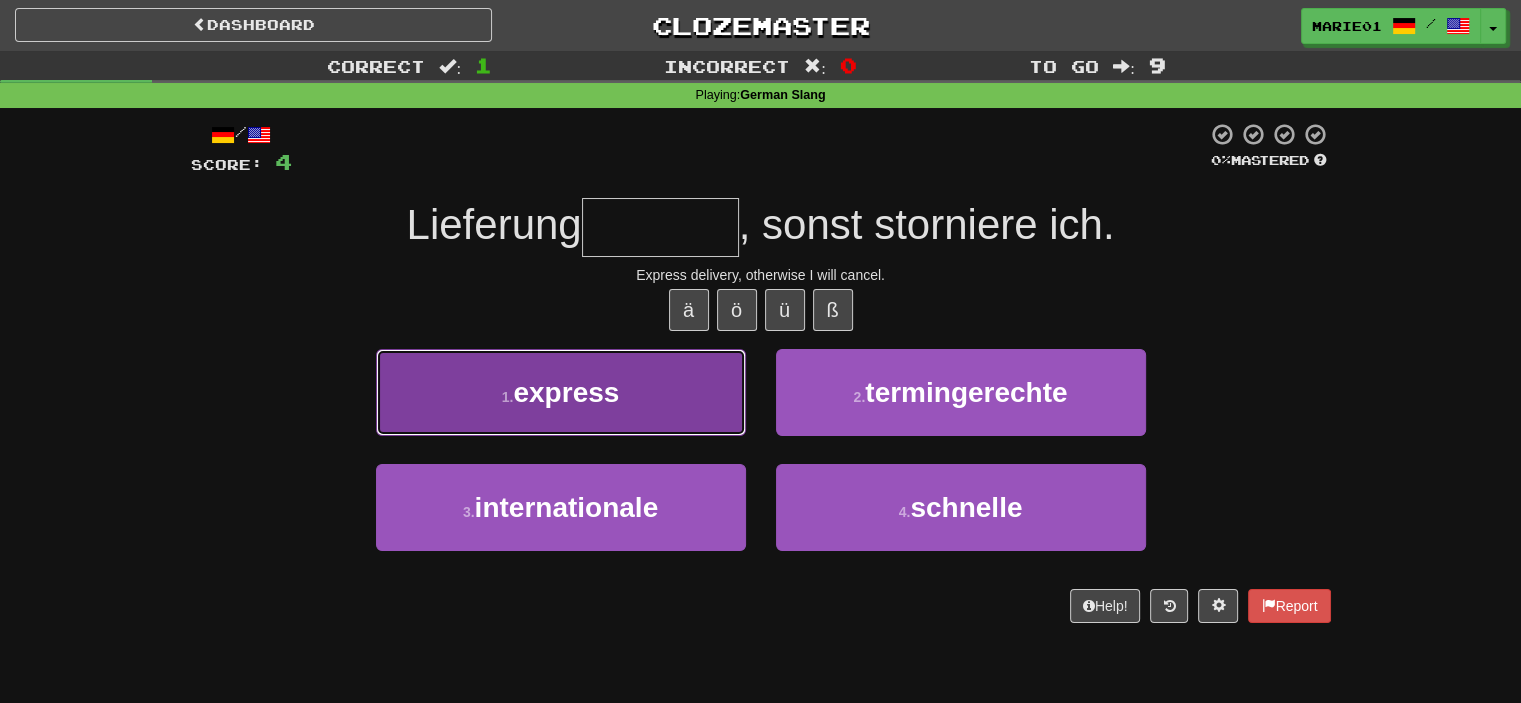 click on "1 .  express" at bounding box center (561, 392) 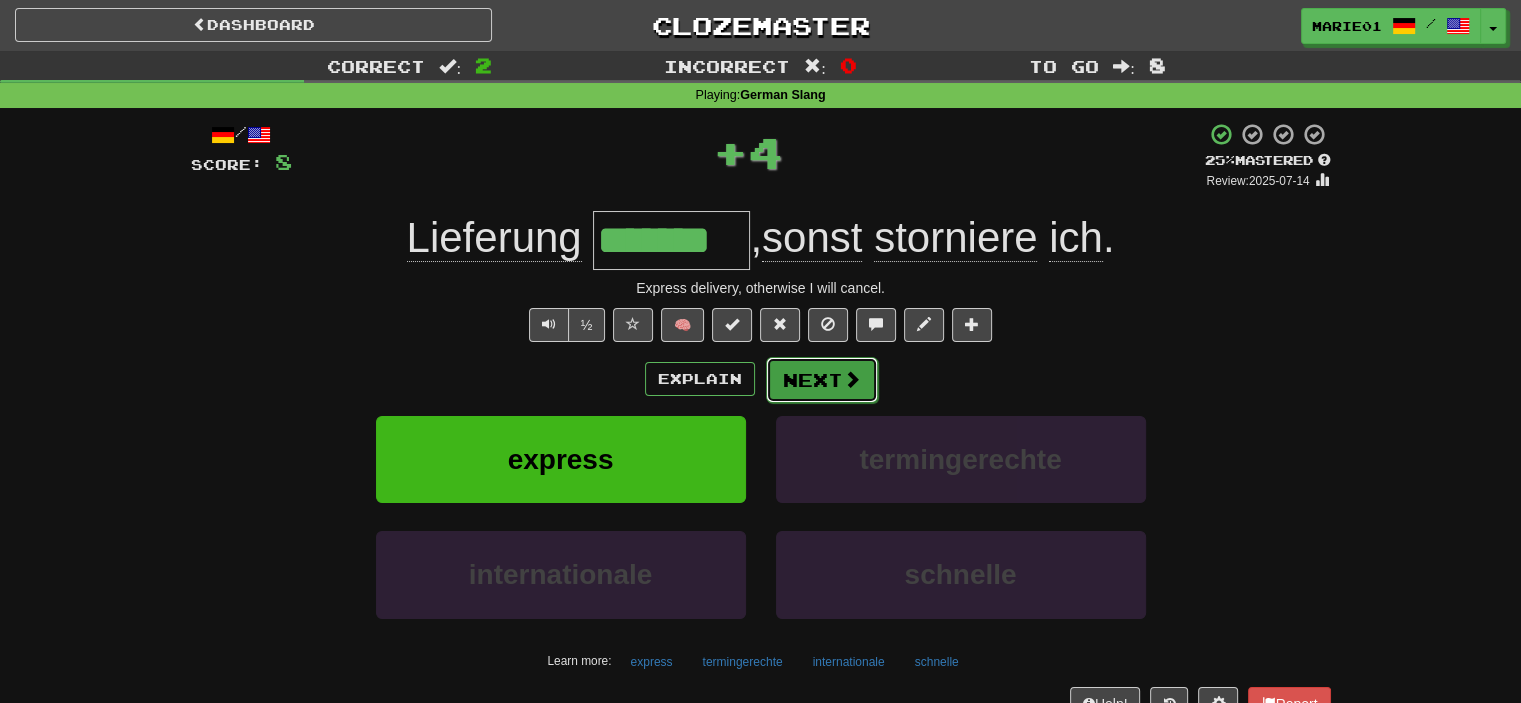 click on "Next" at bounding box center (822, 380) 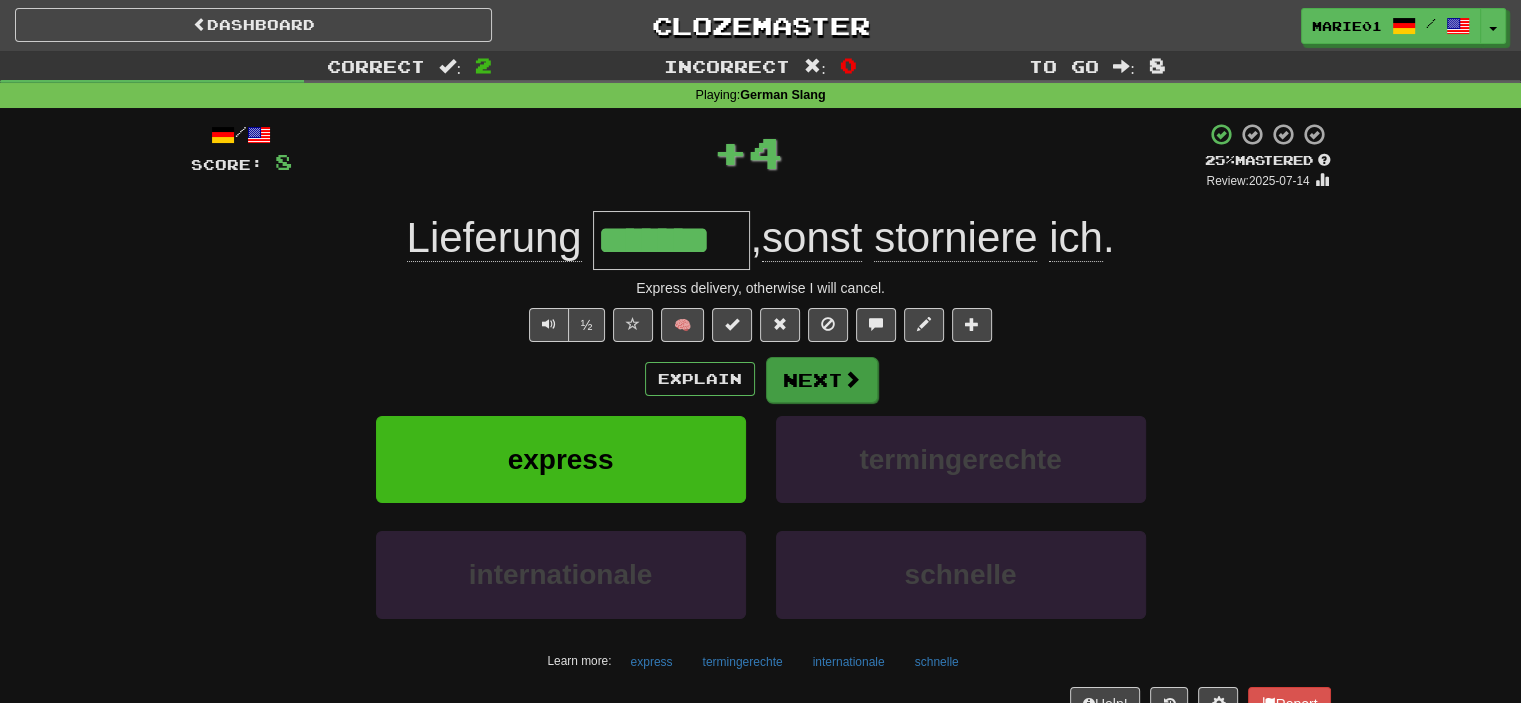 type 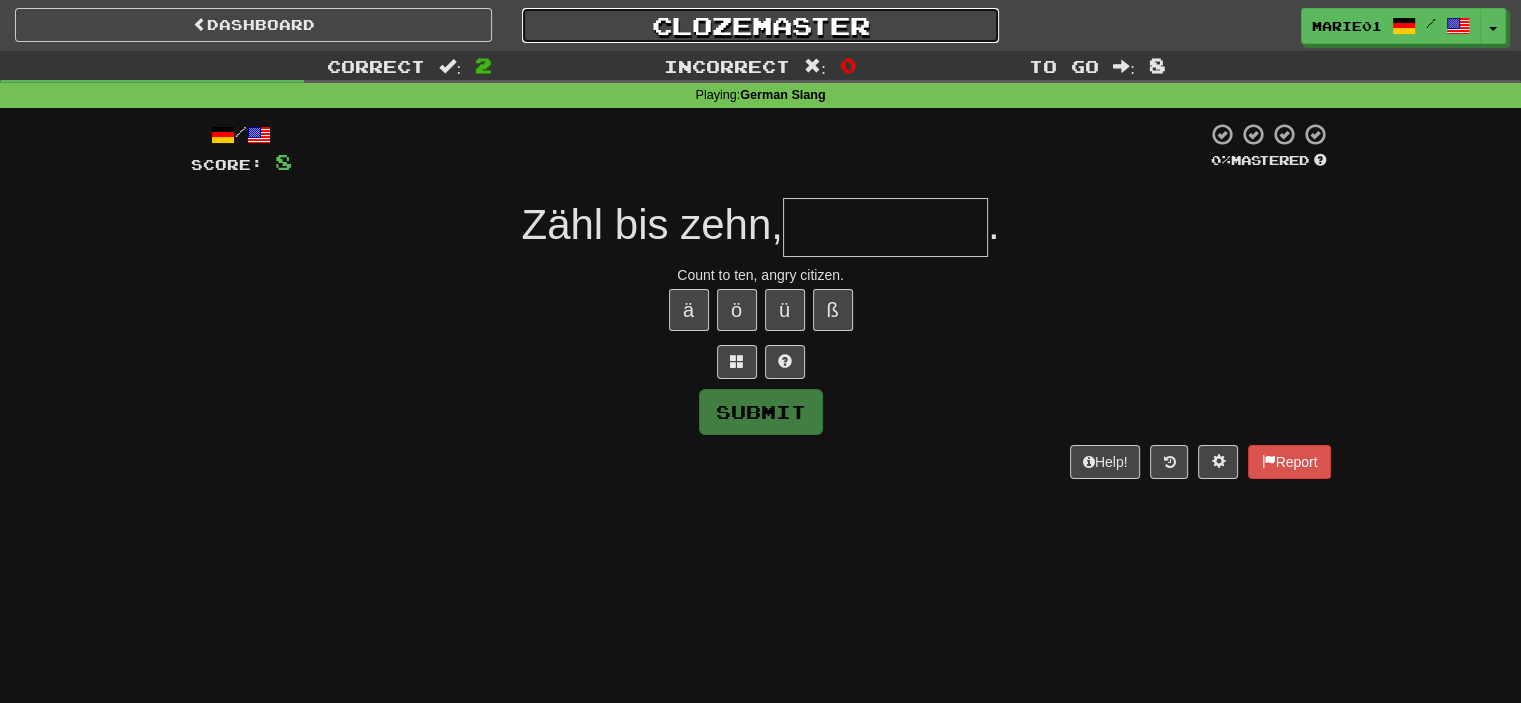 click on "Clozemaster" at bounding box center (760, 25) 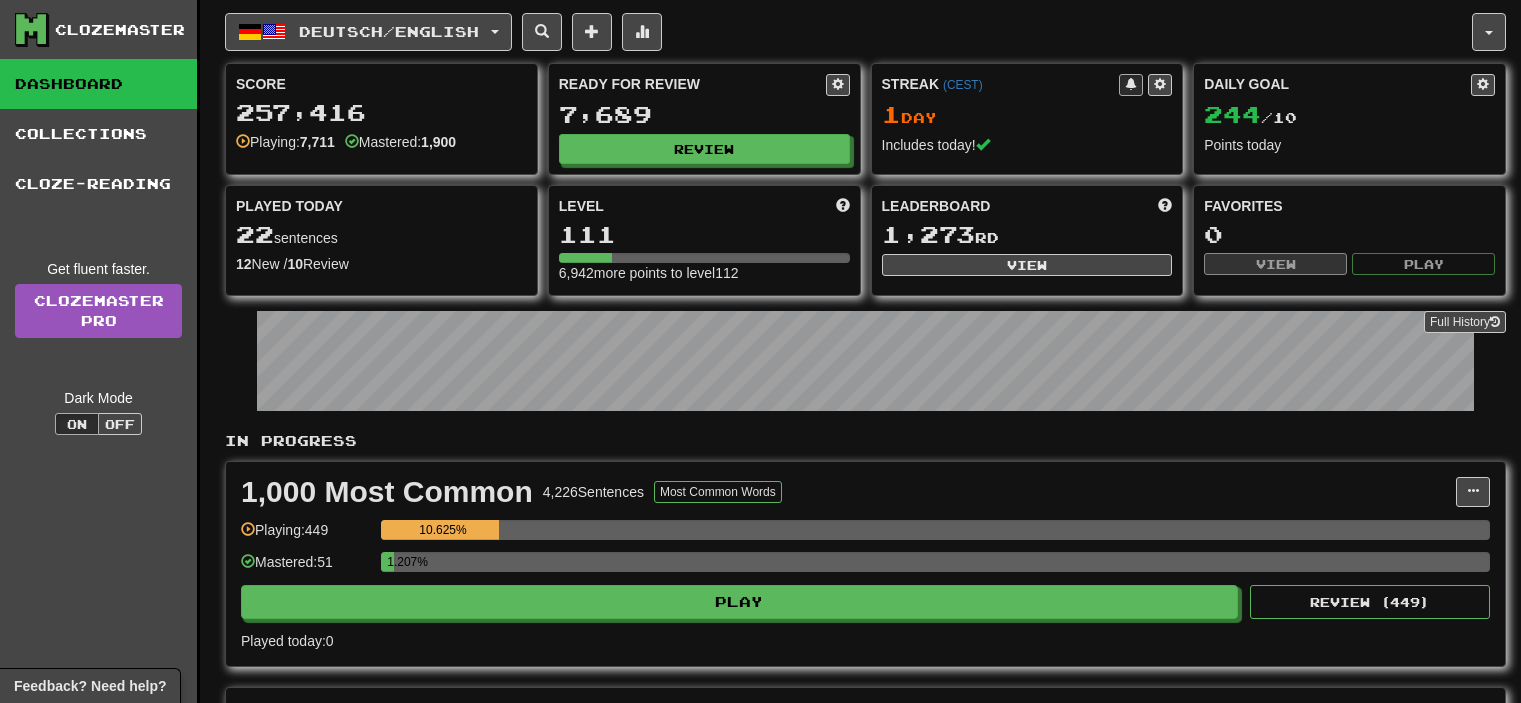 scroll, scrollTop: 0, scrollLeft: 0, axis: both 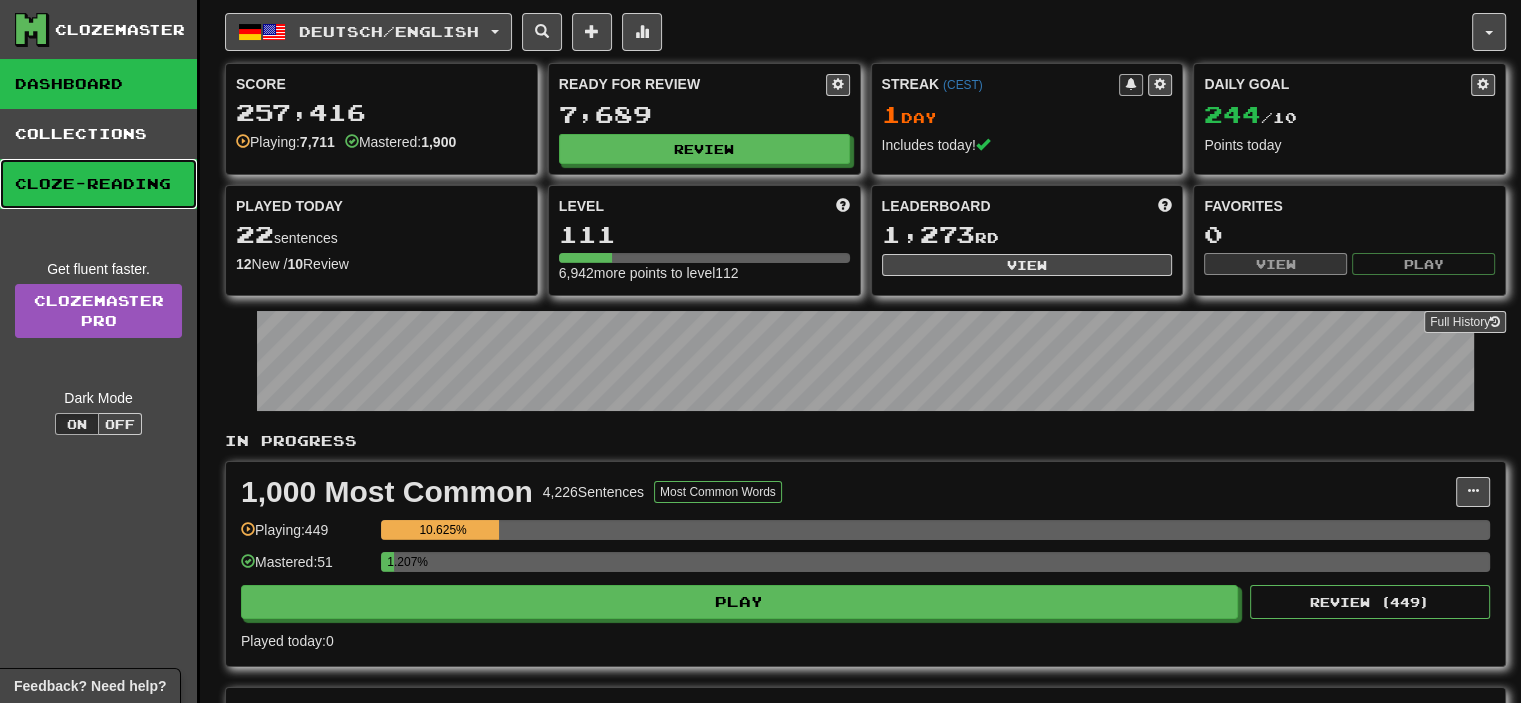 click on "Cloze-Reading" at bounding box center [98, 184] 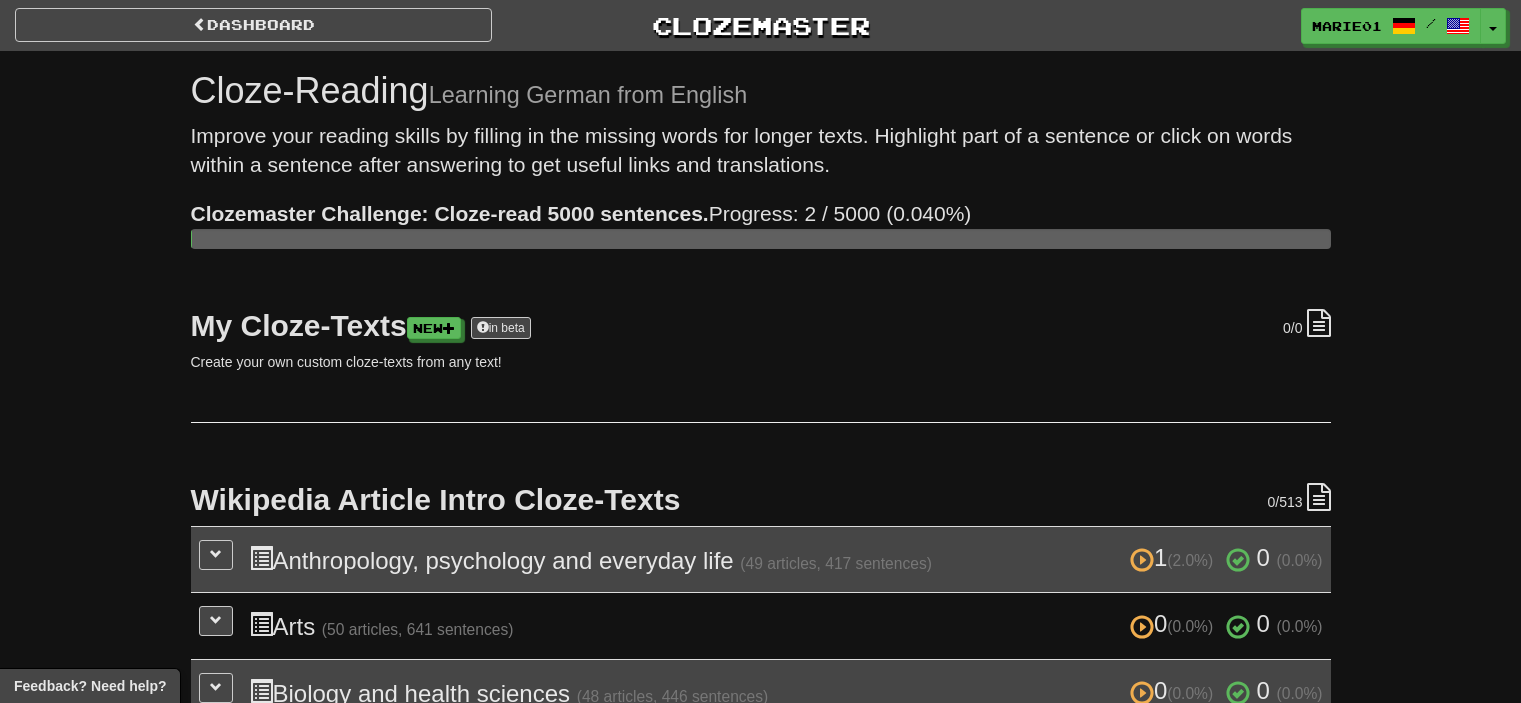 scroll, scrollTop: 0, scrollLeft: 0, axis: both 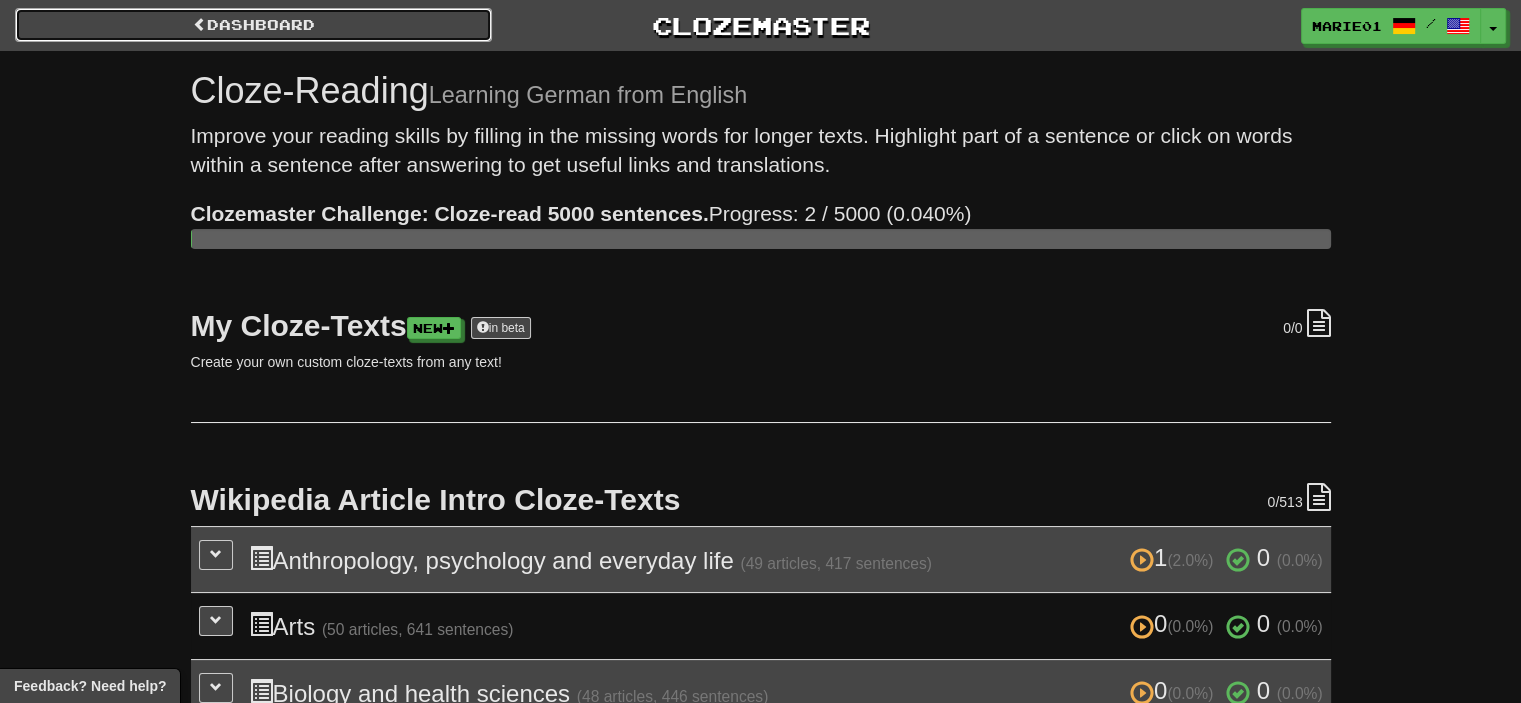 click on "Dashboard" at bounding box center (253, 25) 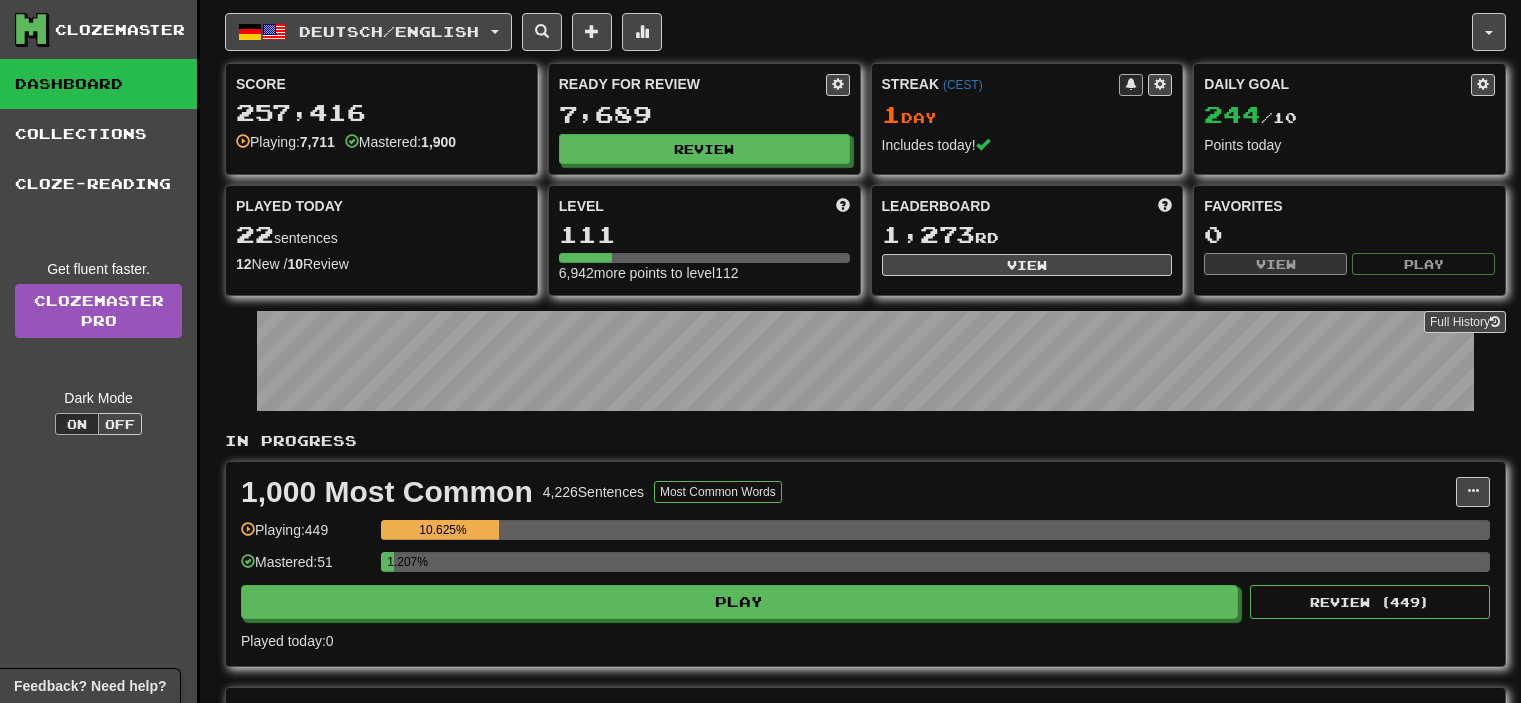 scroll, scrollTop: 0, scrollLeft: 0, axis: both 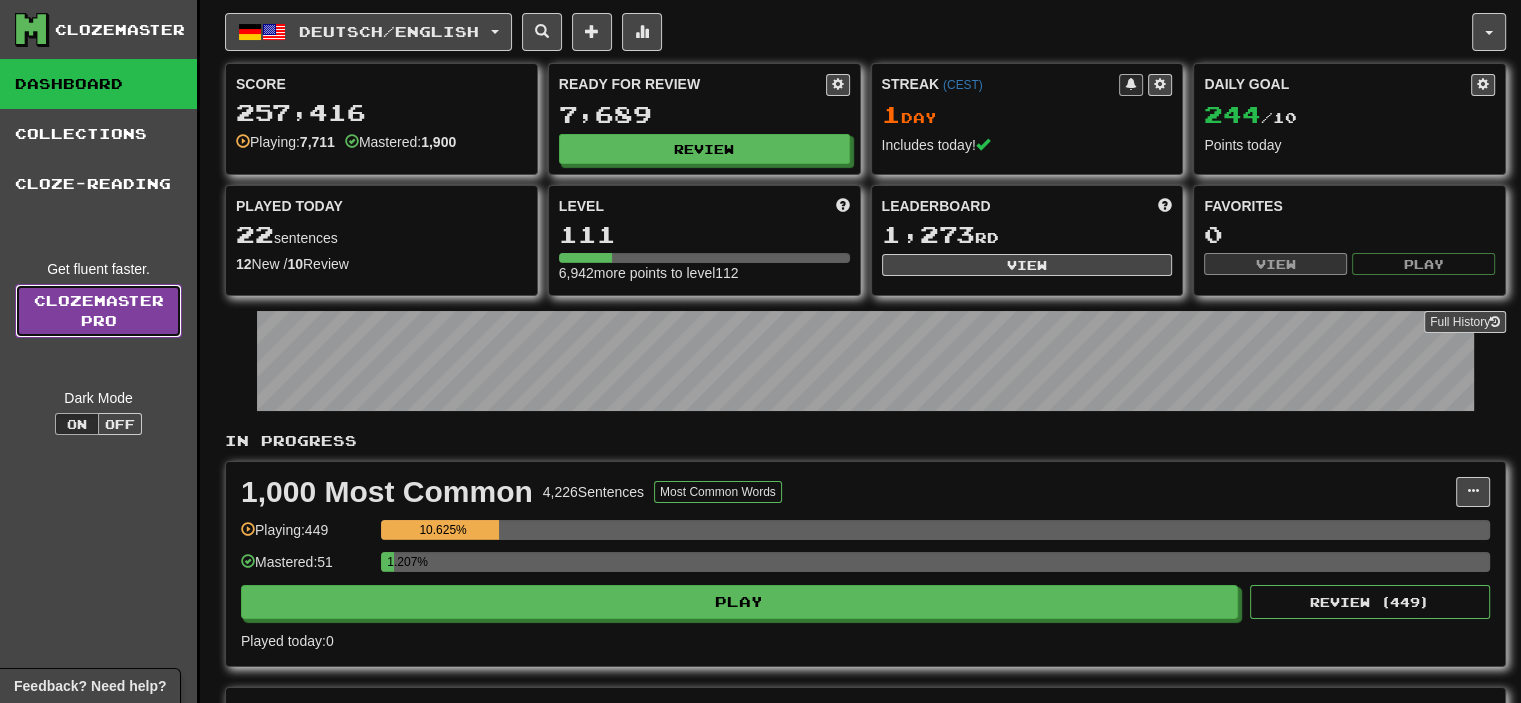 click on "Clozemaster Pro" at bounding box center [98, 311] 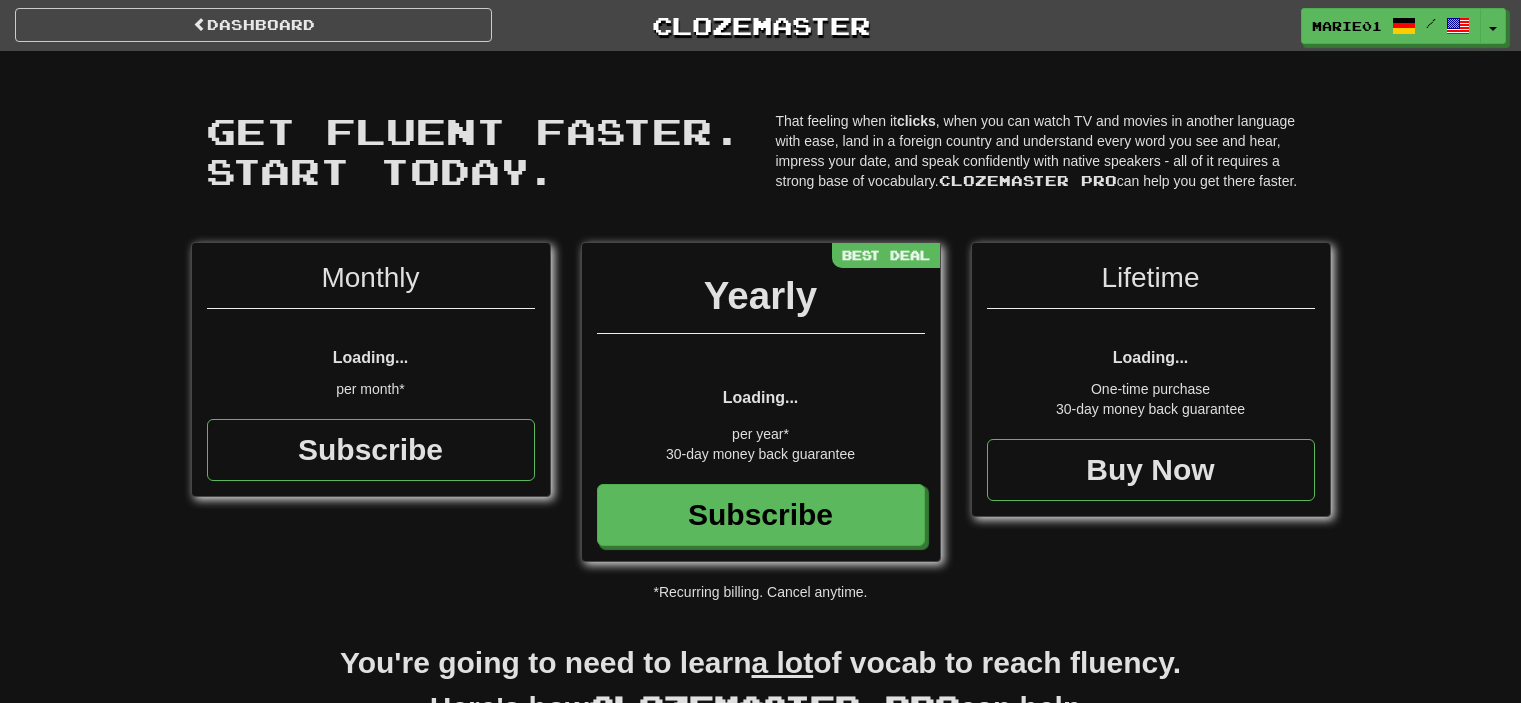 scroll, scrollTop: 0, scrollLeft: 0, axis: both 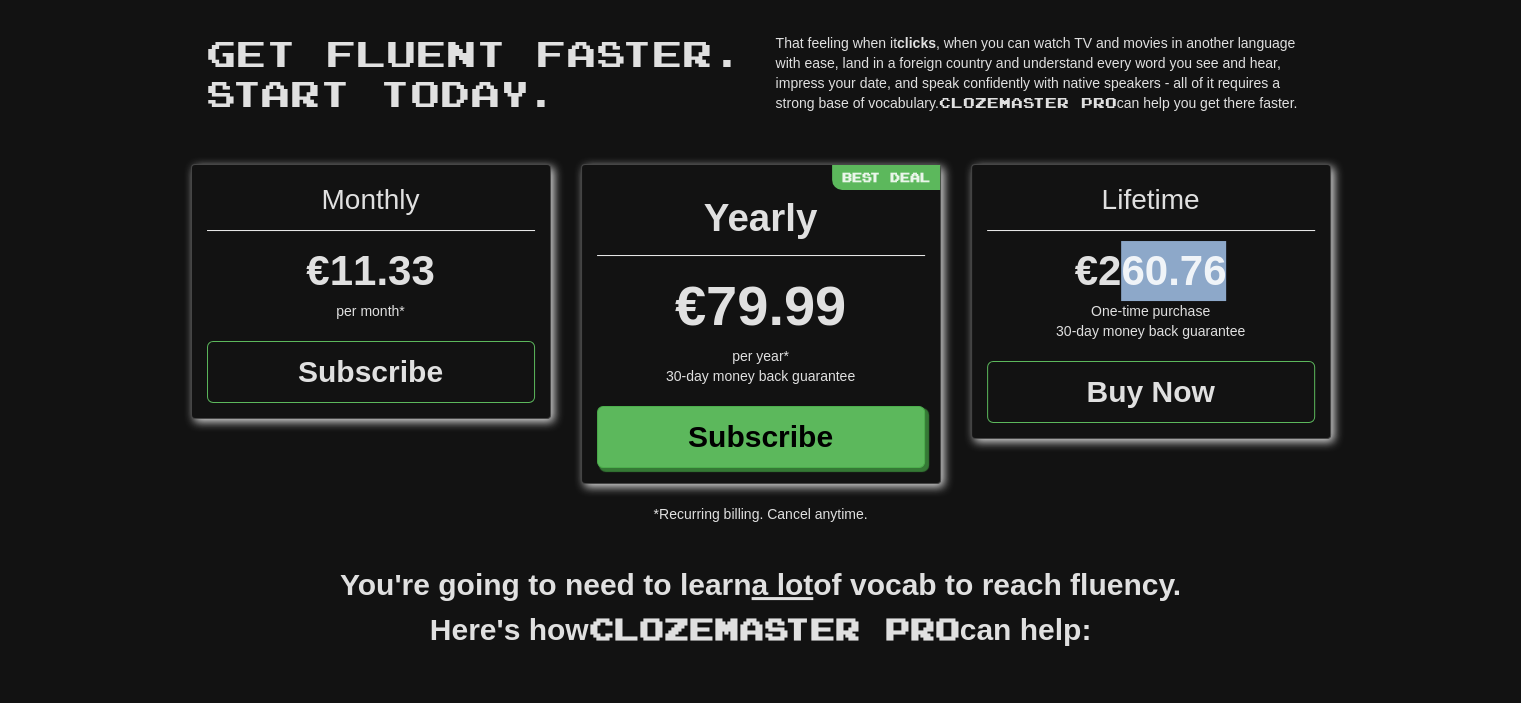 drag, startPoint x: 1127, startPoint y: 278, endPoint x: 1220, endPoint y: 279, distance: 93.00538 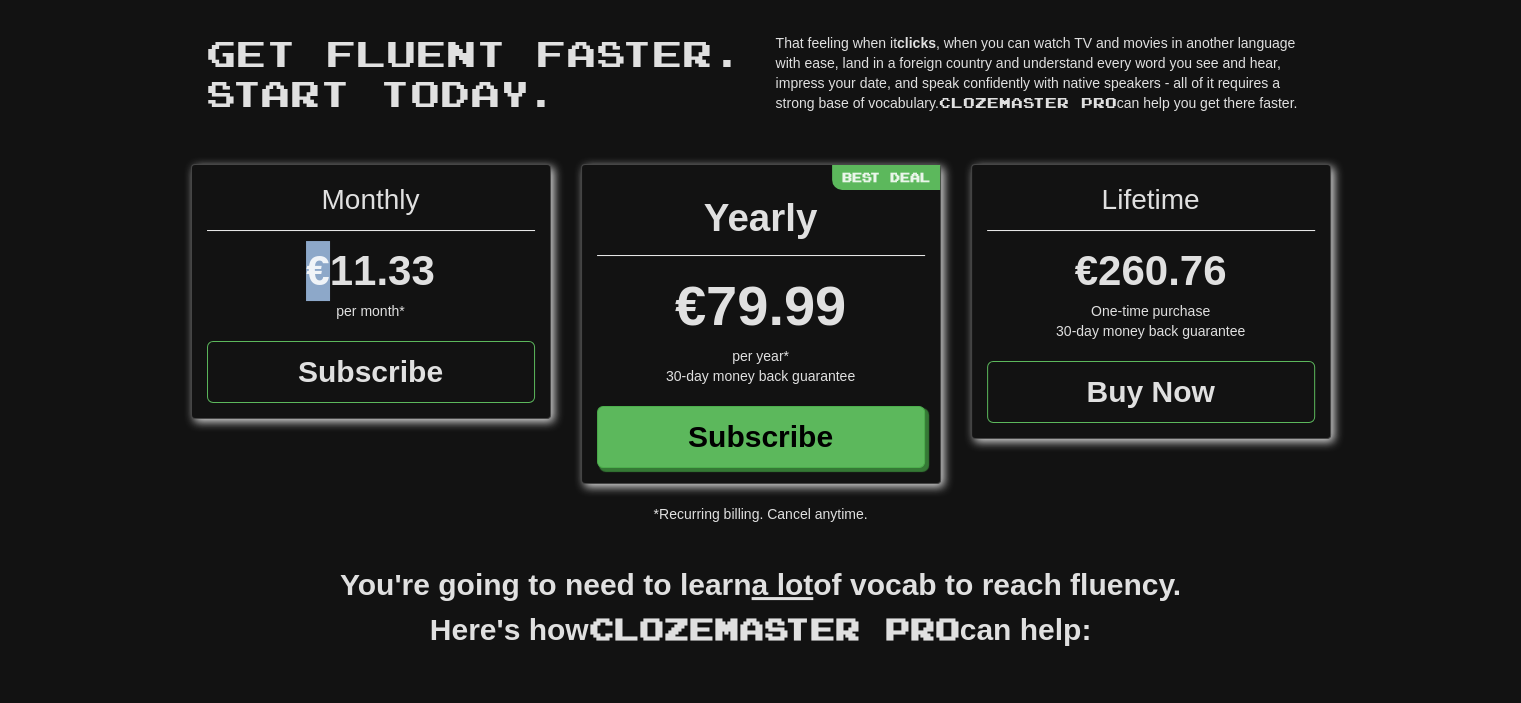 drag, startPoint x: 308, startPoint y: 270, endPoint x: 432, endPoint y: 268, distance: 124.01613 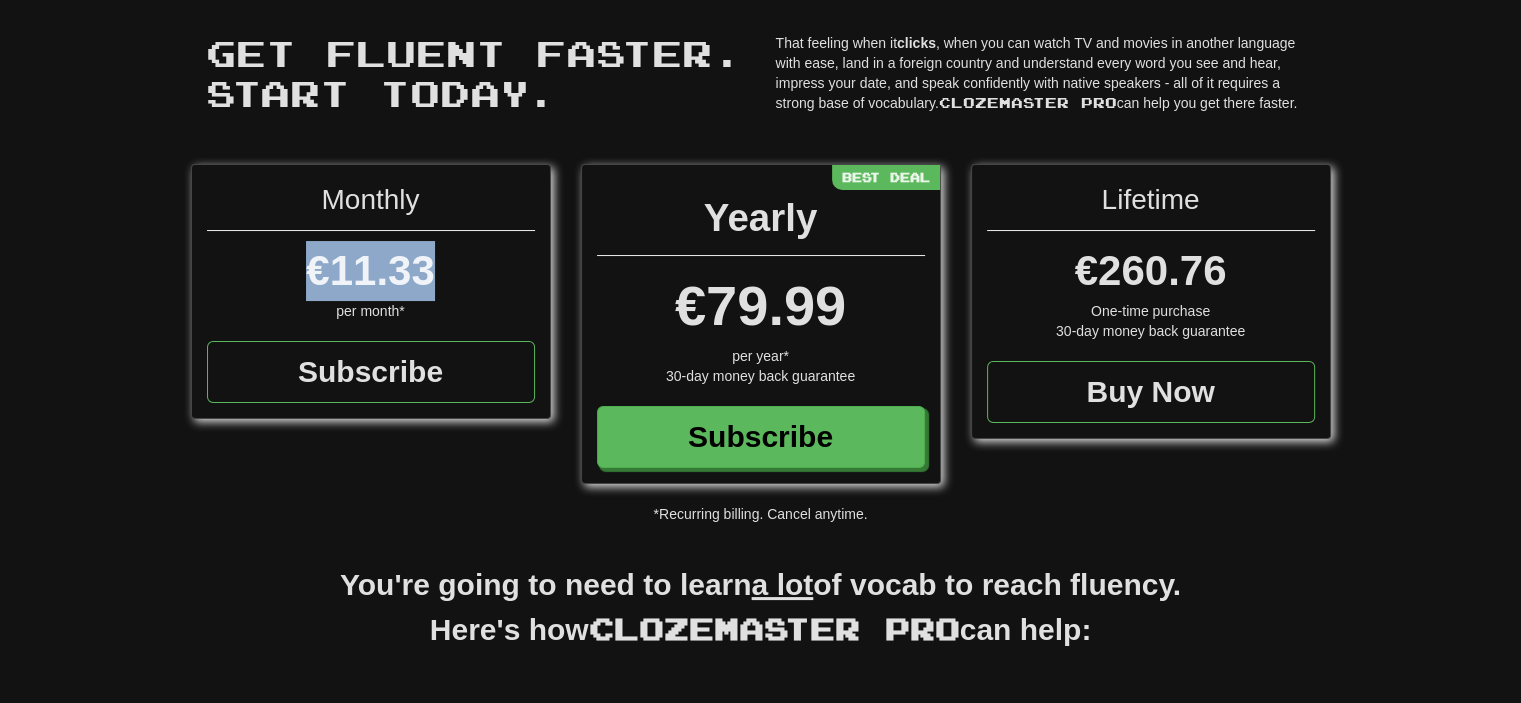 click on "€11.33" at bounding box center [370, 270] 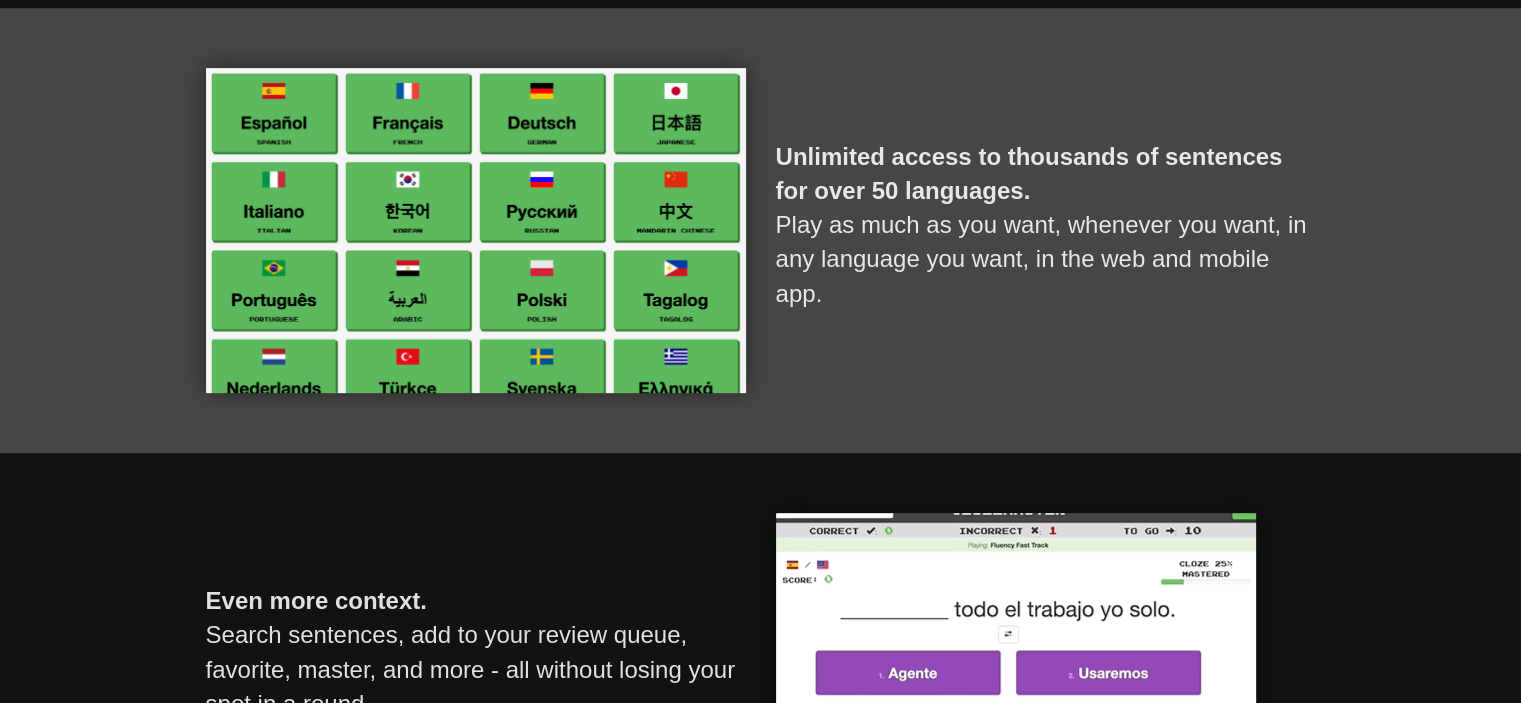 scroll, scrollTop: 767, scrollLeft: 0, axis: vertical 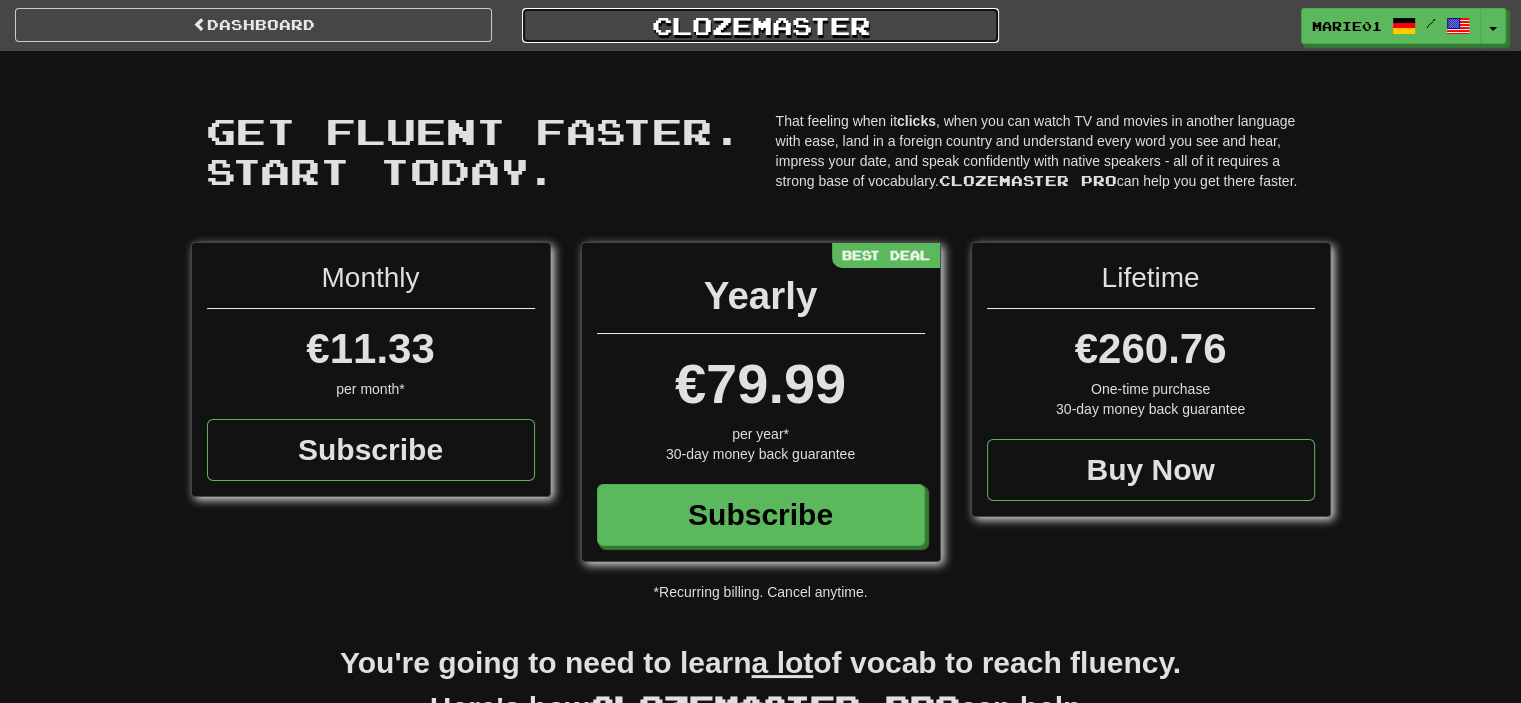 click on "Clozemaster" at bounding box center (760, 25) 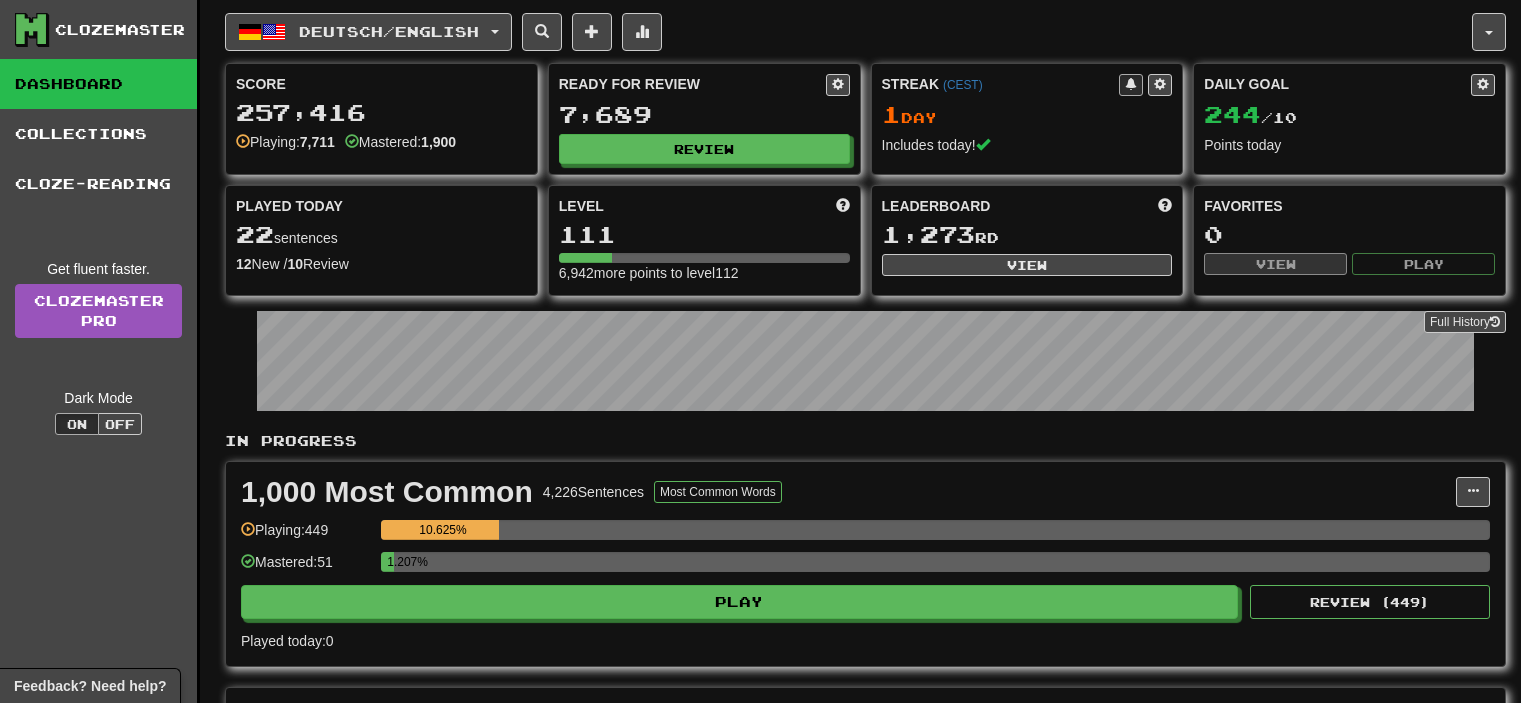 scroll, scrollTop: 0, scrollLeft: 0, axis: both 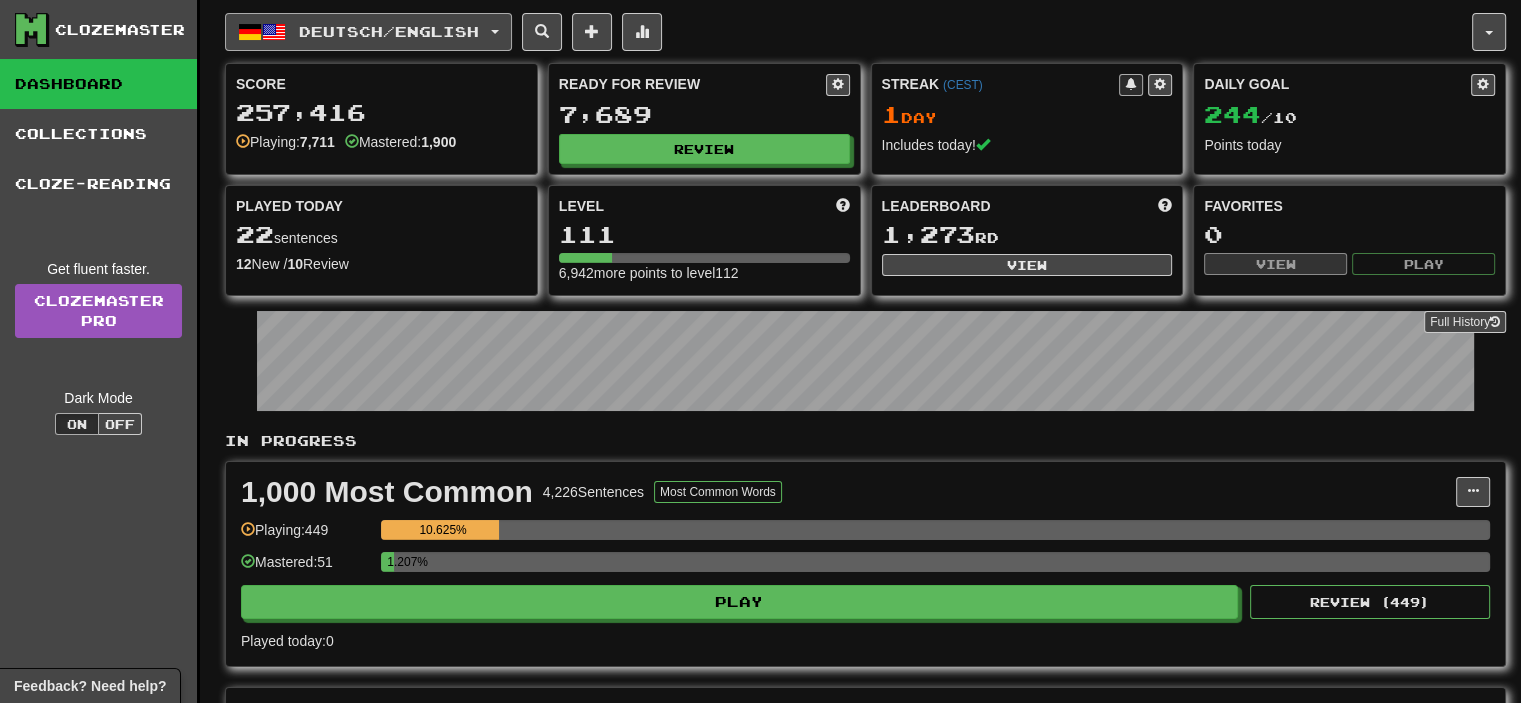 click on "Deutsch  /  English" at bounding box center (389, 31) 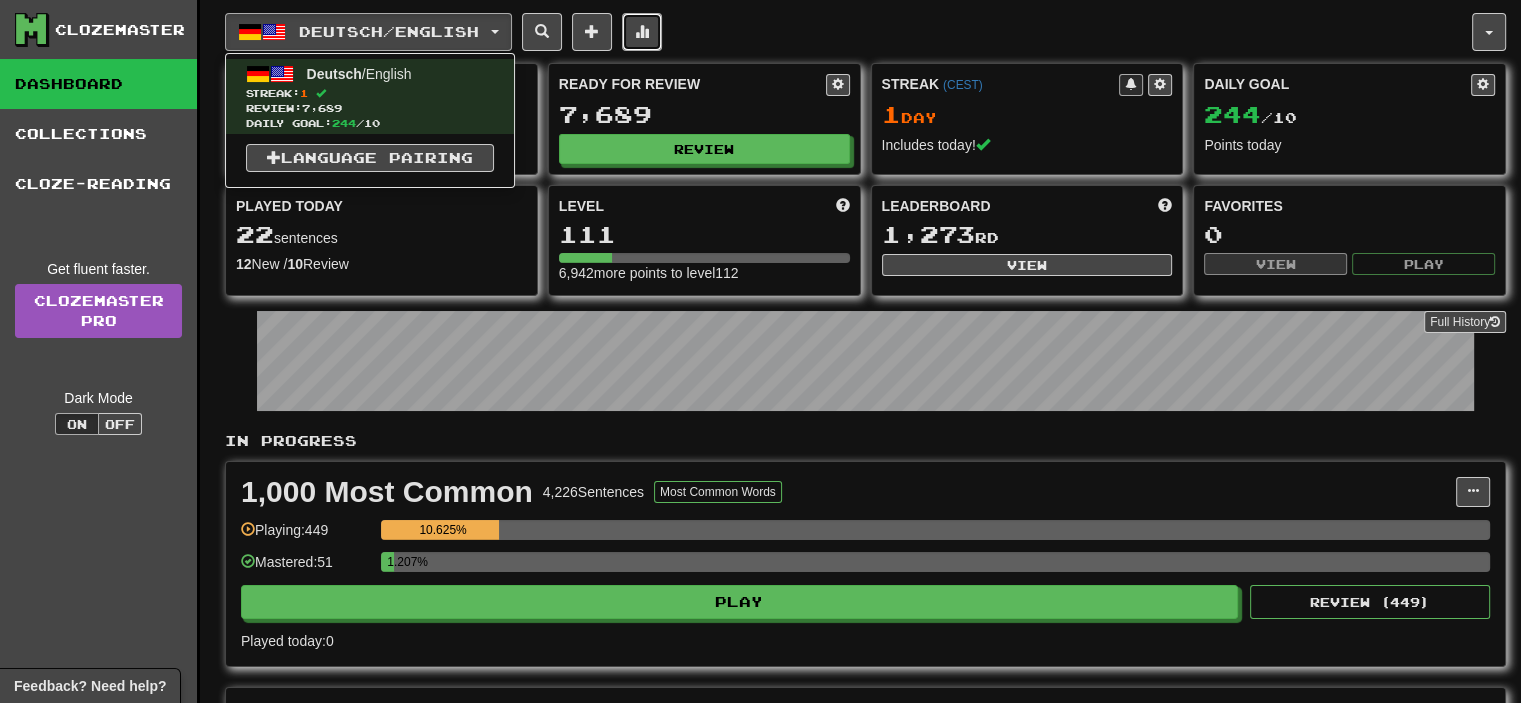 click at bounding box center (642, 32) 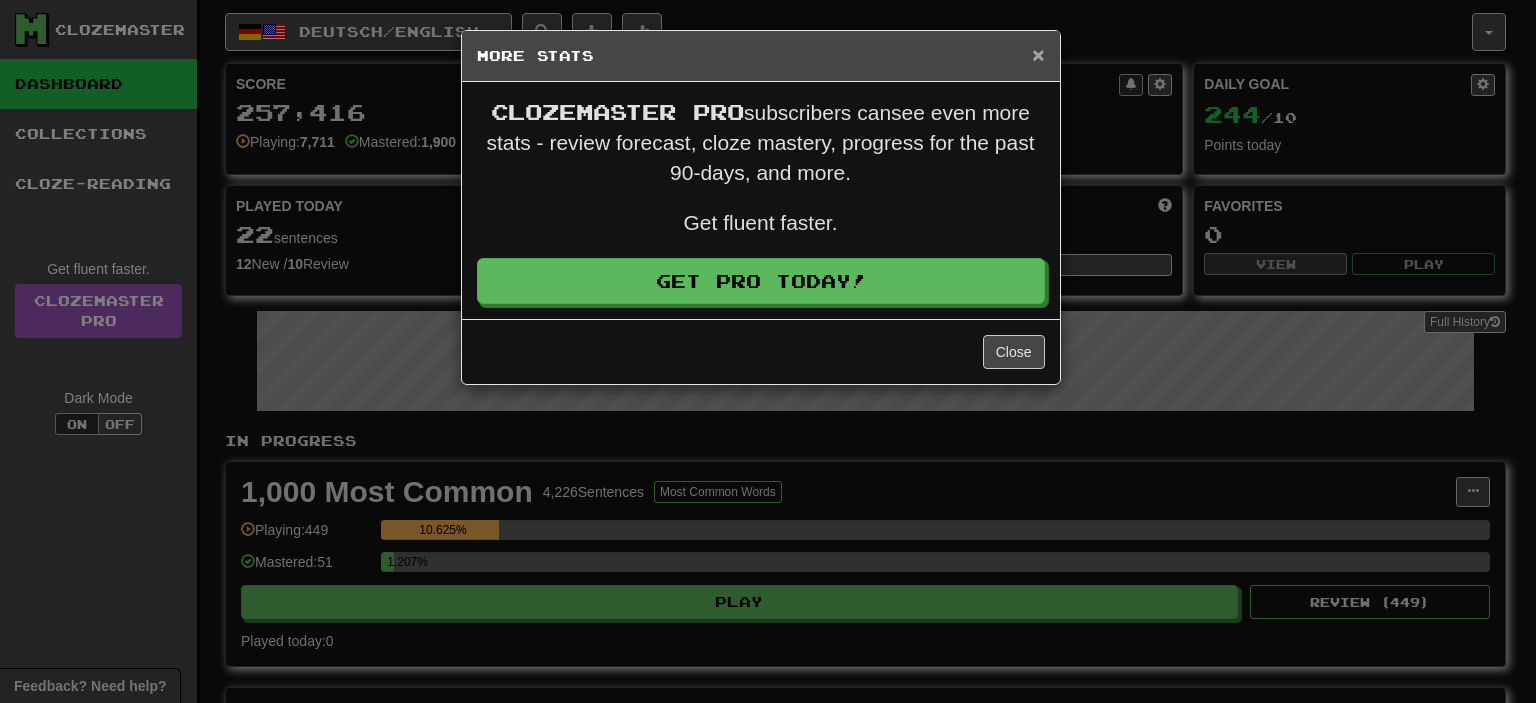 click on "×" at bounding box center (1038, 54) 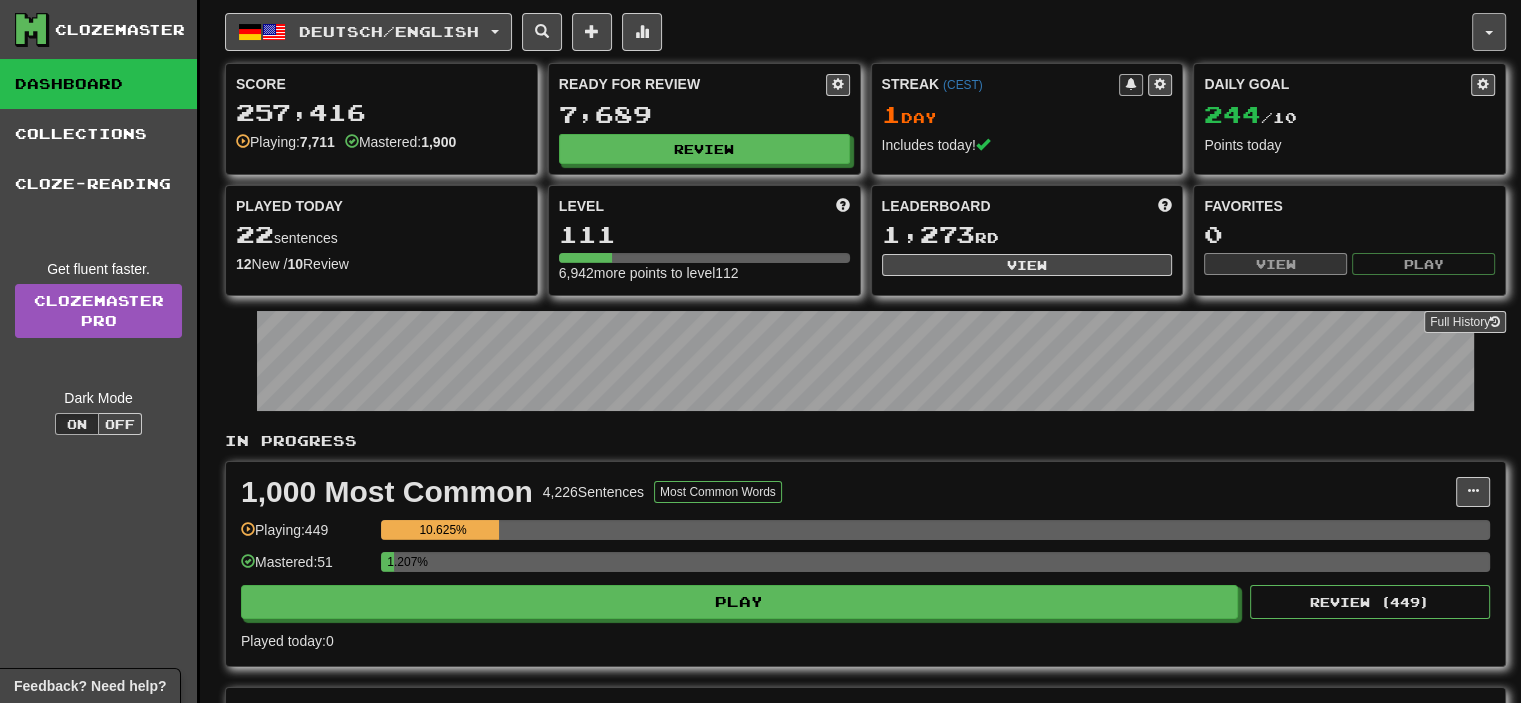 click at bounding box center [1489, 32] 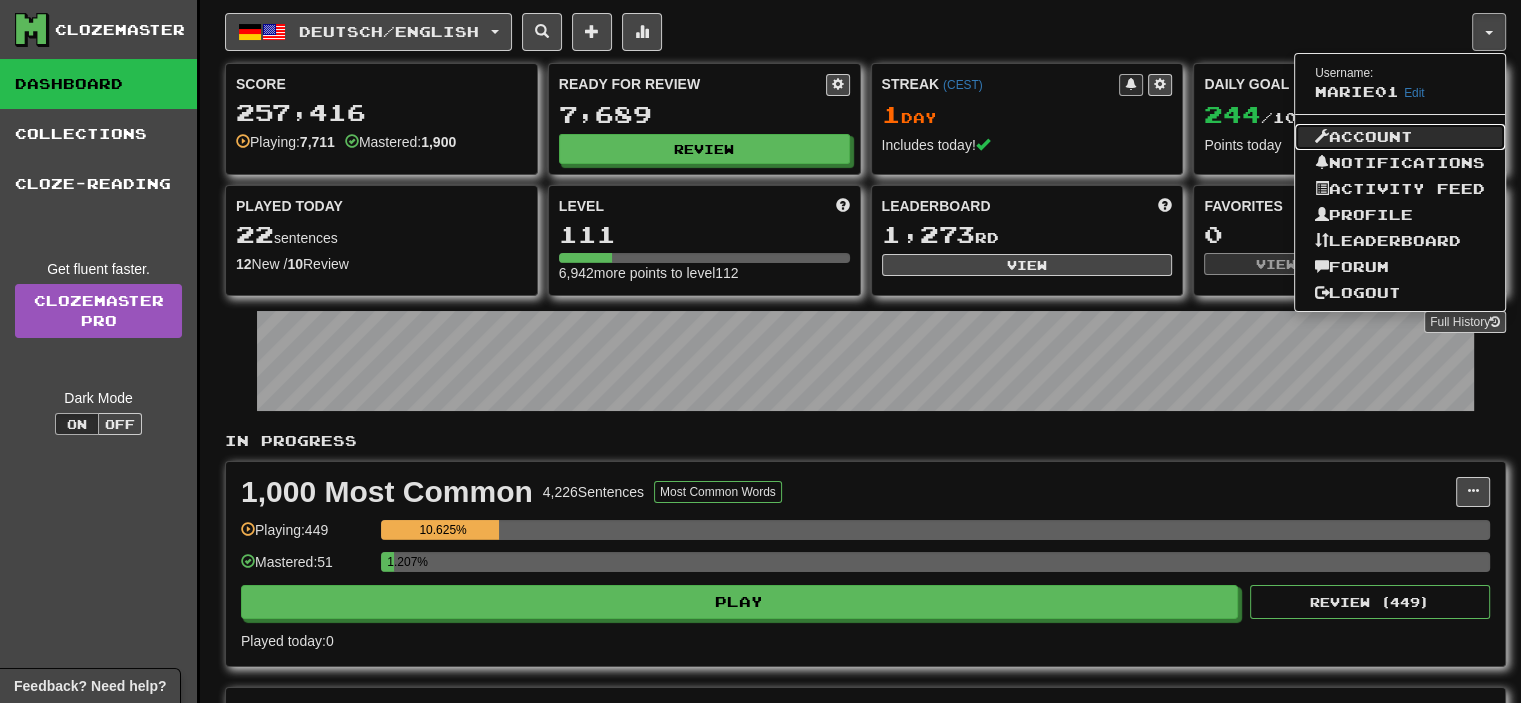 click on "Account" at bounding box center [1400, 137] 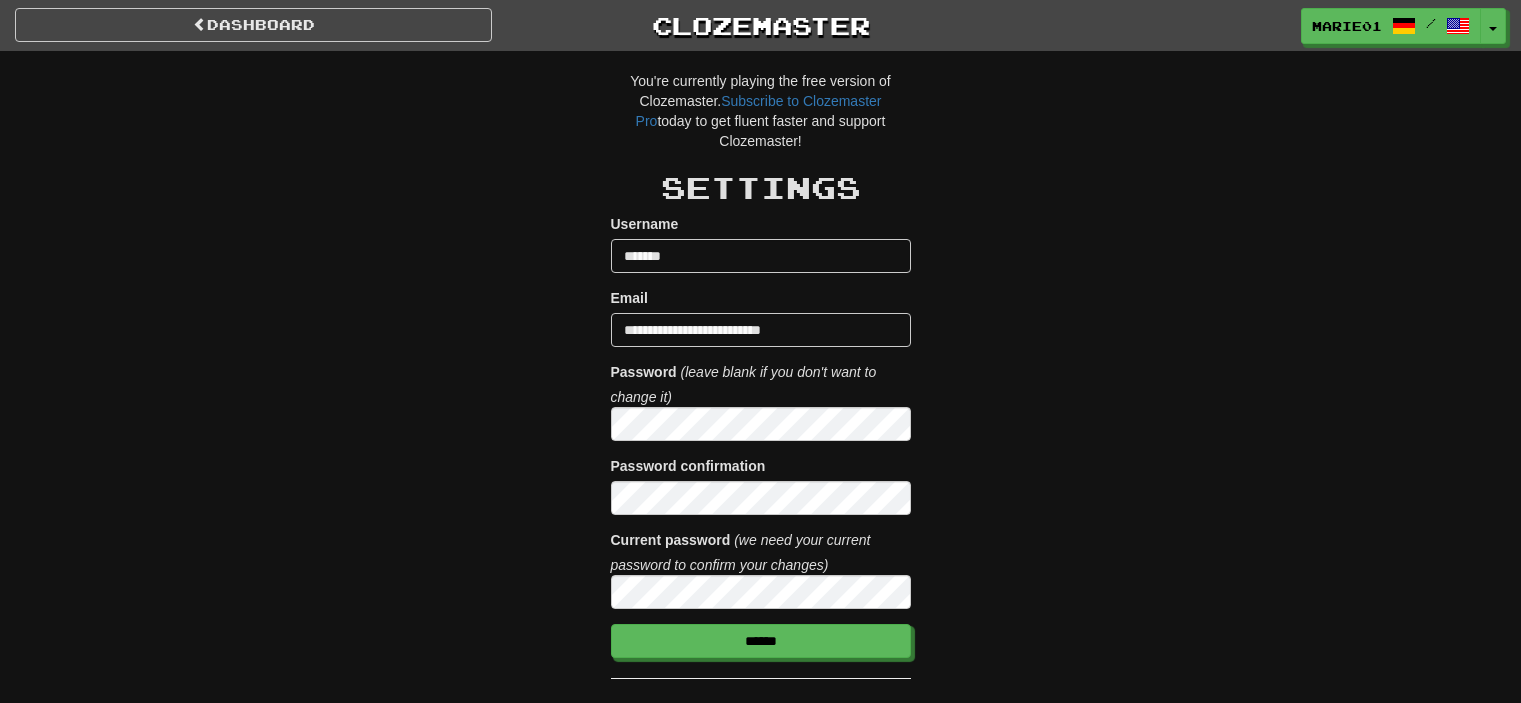 scroll, scrollTop: 0, scrollLeft: 0, axis: both 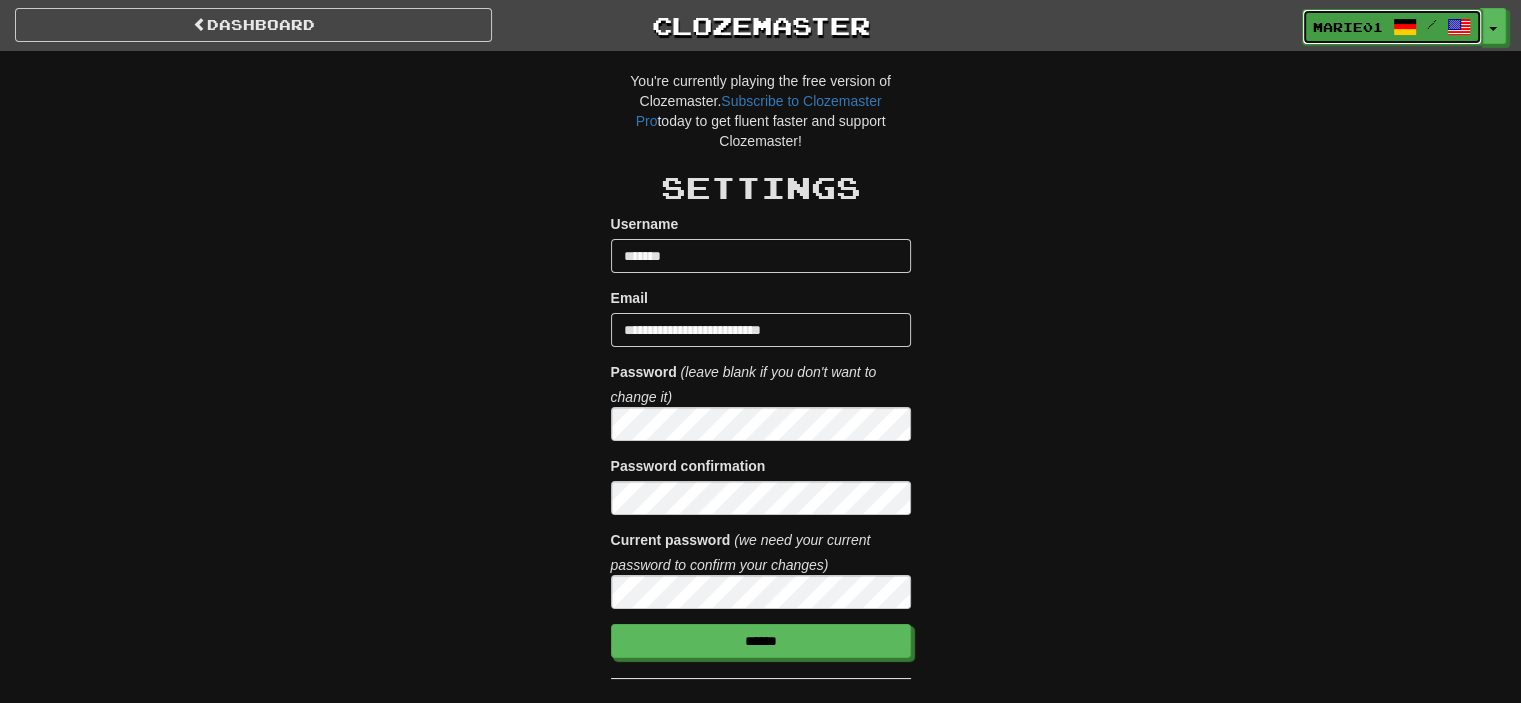 click at bounding box center [1405, 27] 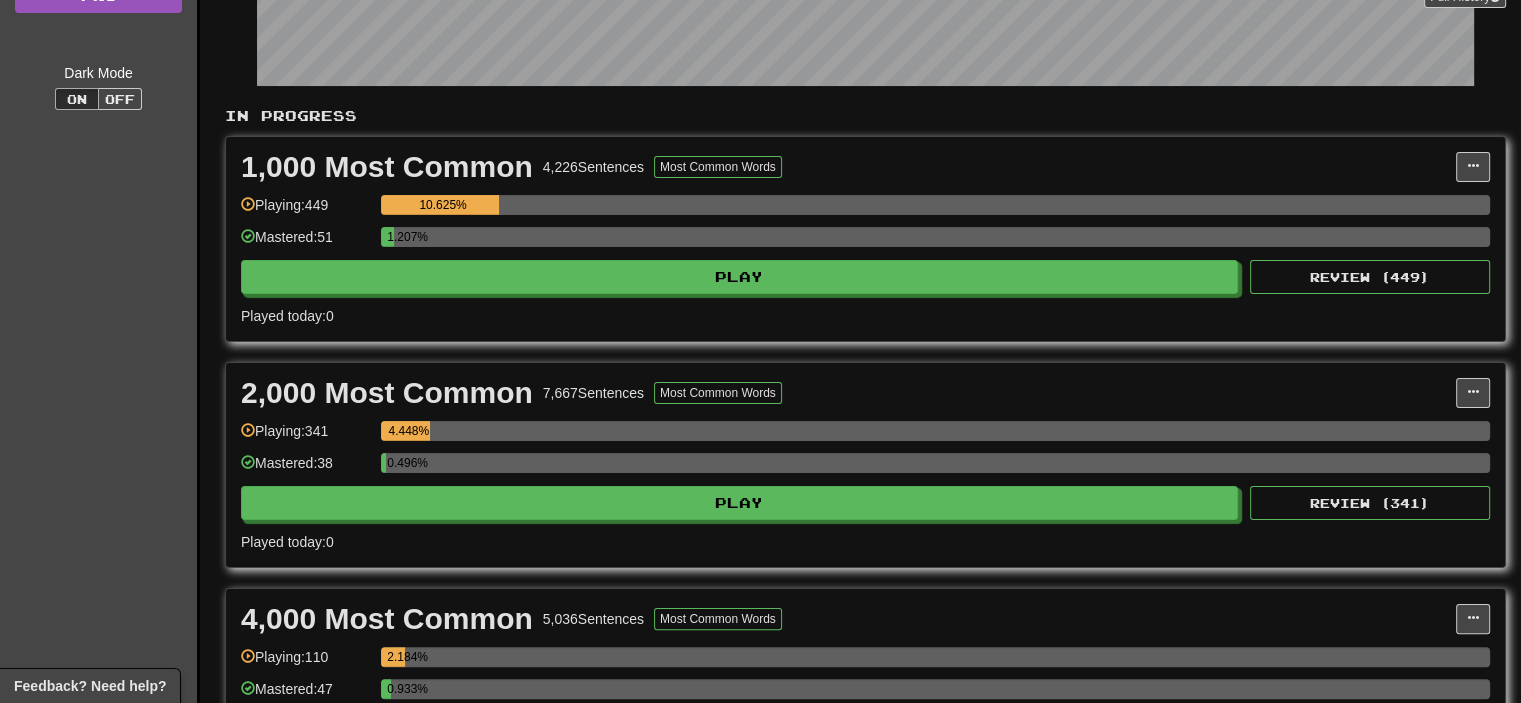 scroll, scrollTop: 0, scrollLeft: 0, axis: both 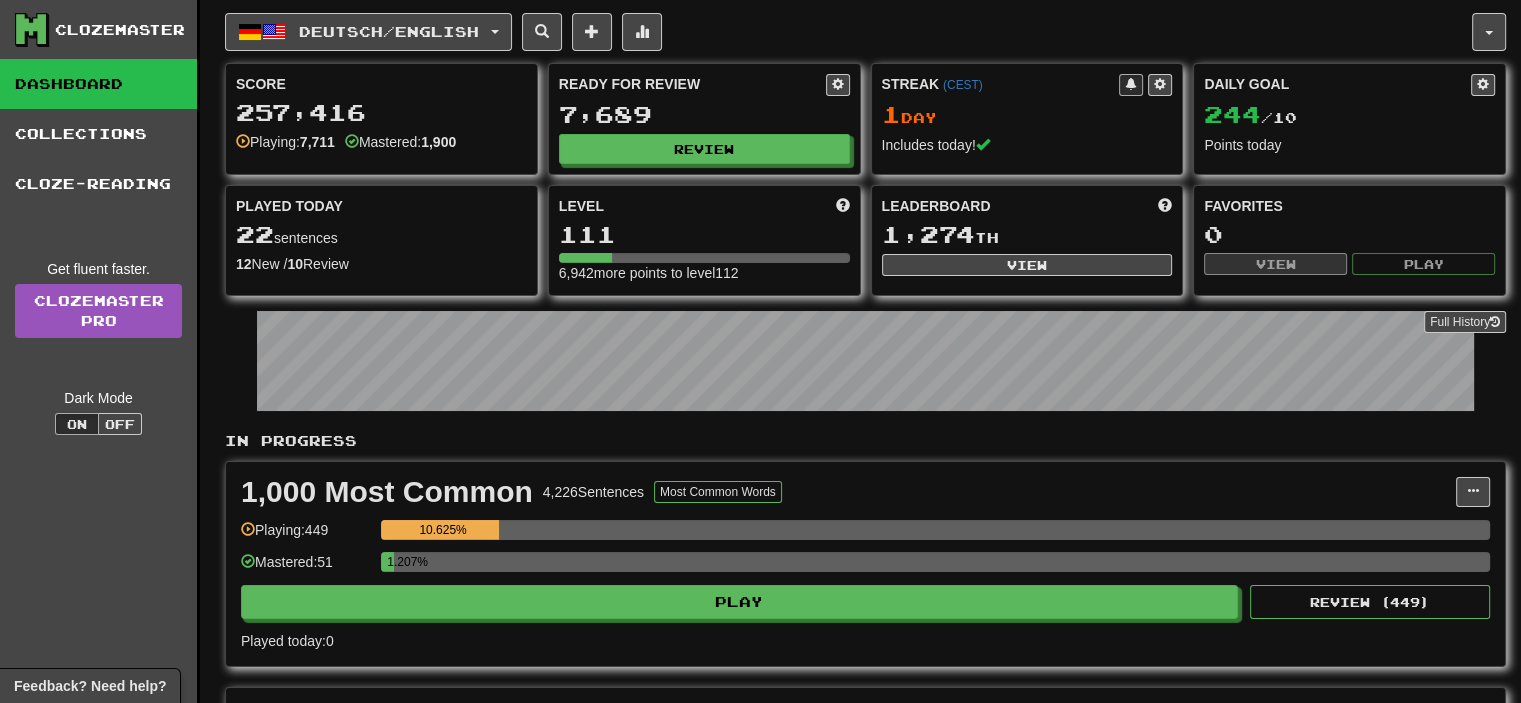 click on "**********" at bounding box center [760, 2436] 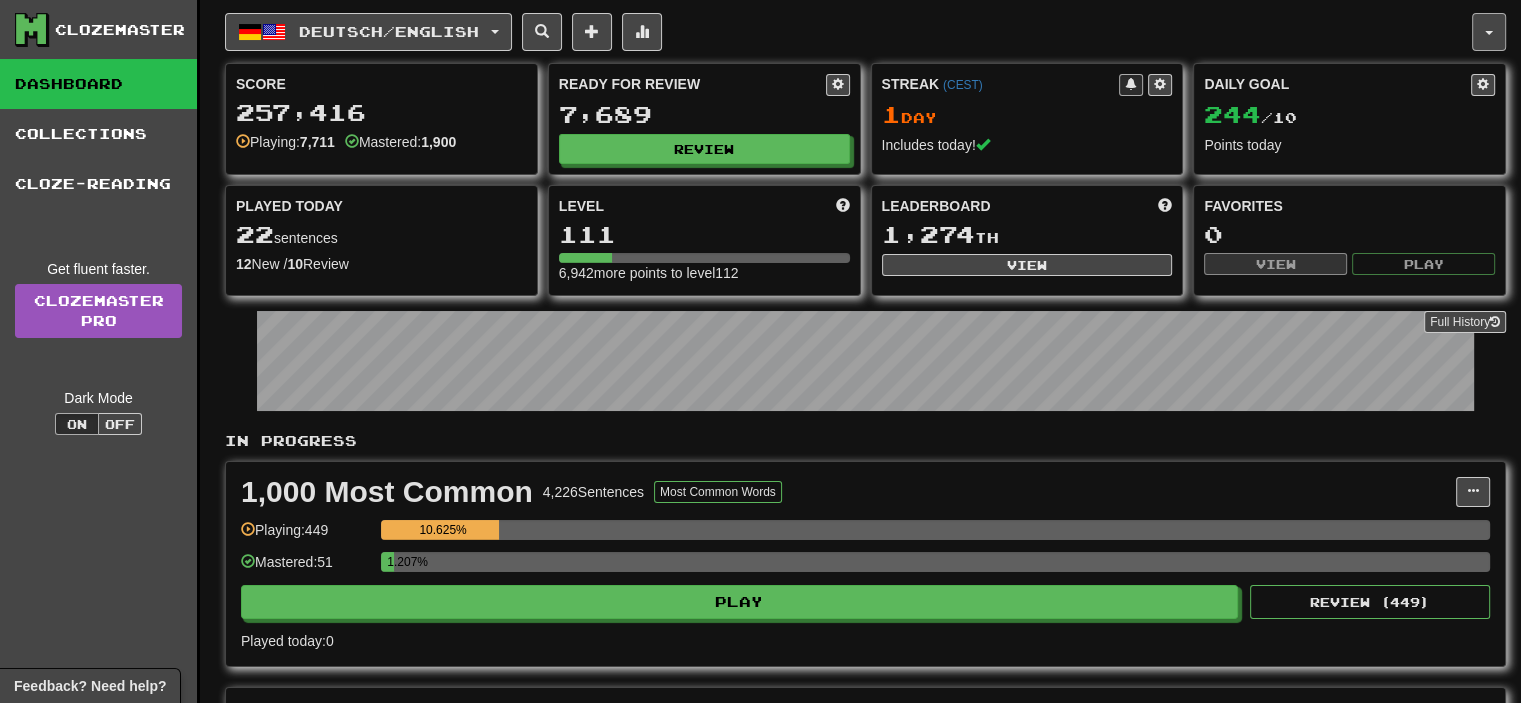 click at bounding box center [1489, 32] 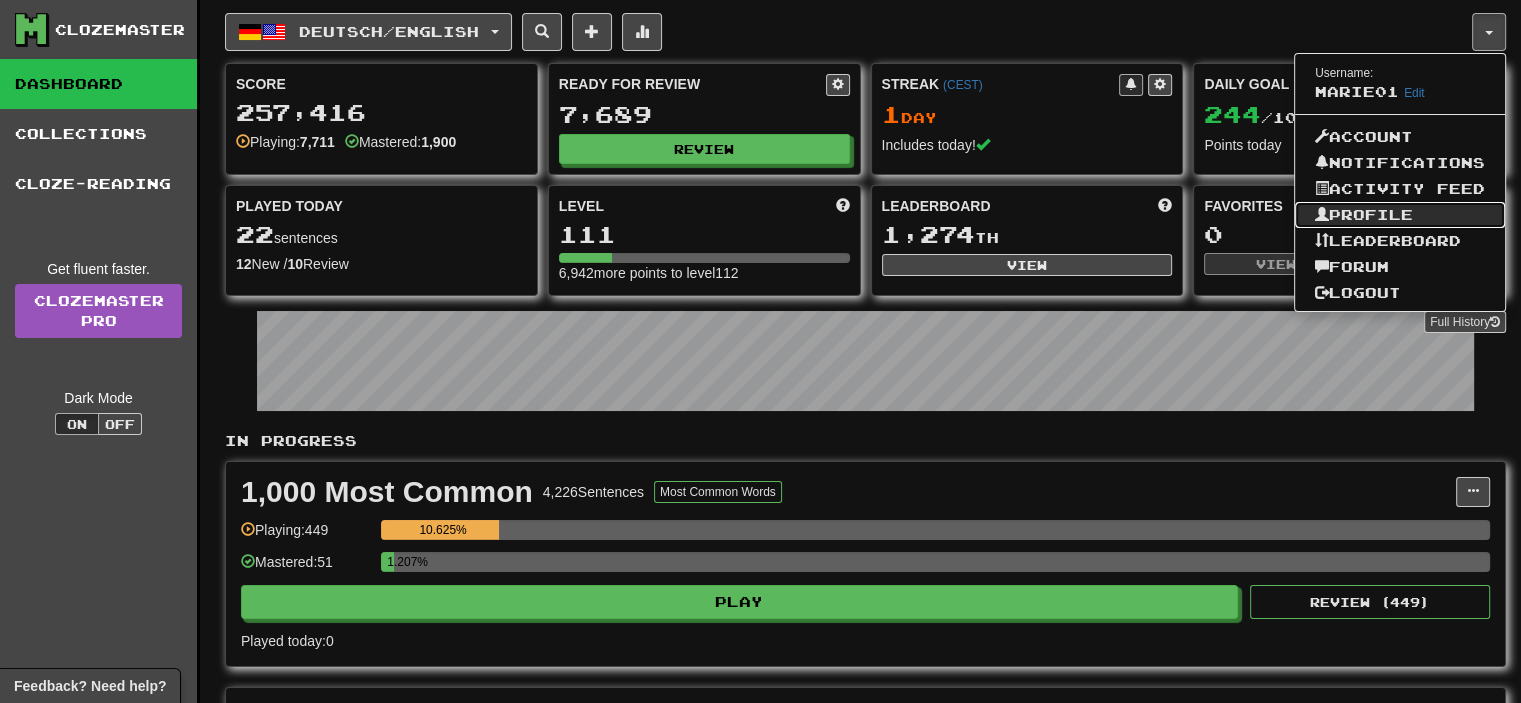 click on "Profile" at bounding box center (1400, 215) 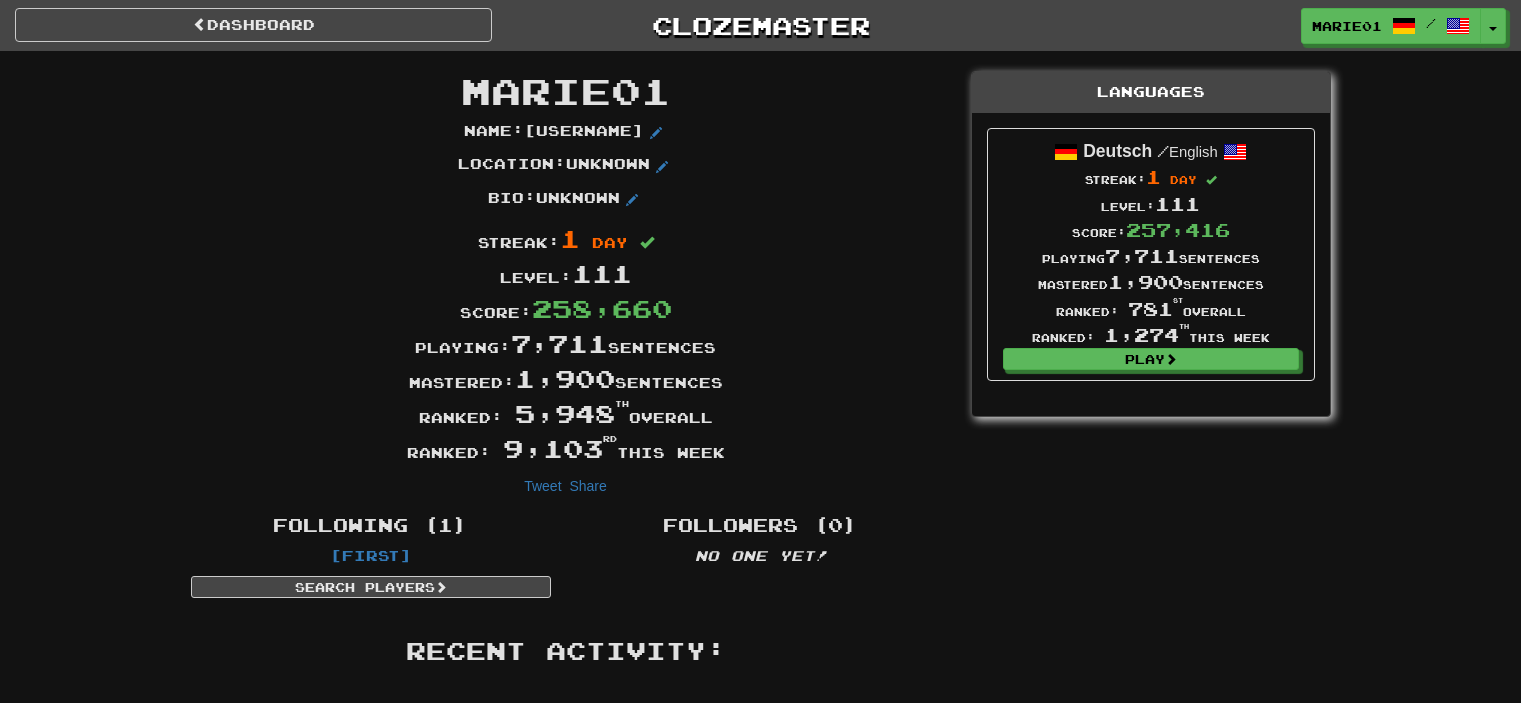 scroll, scrollTop: 0, scrollLeft: 0, axis: both 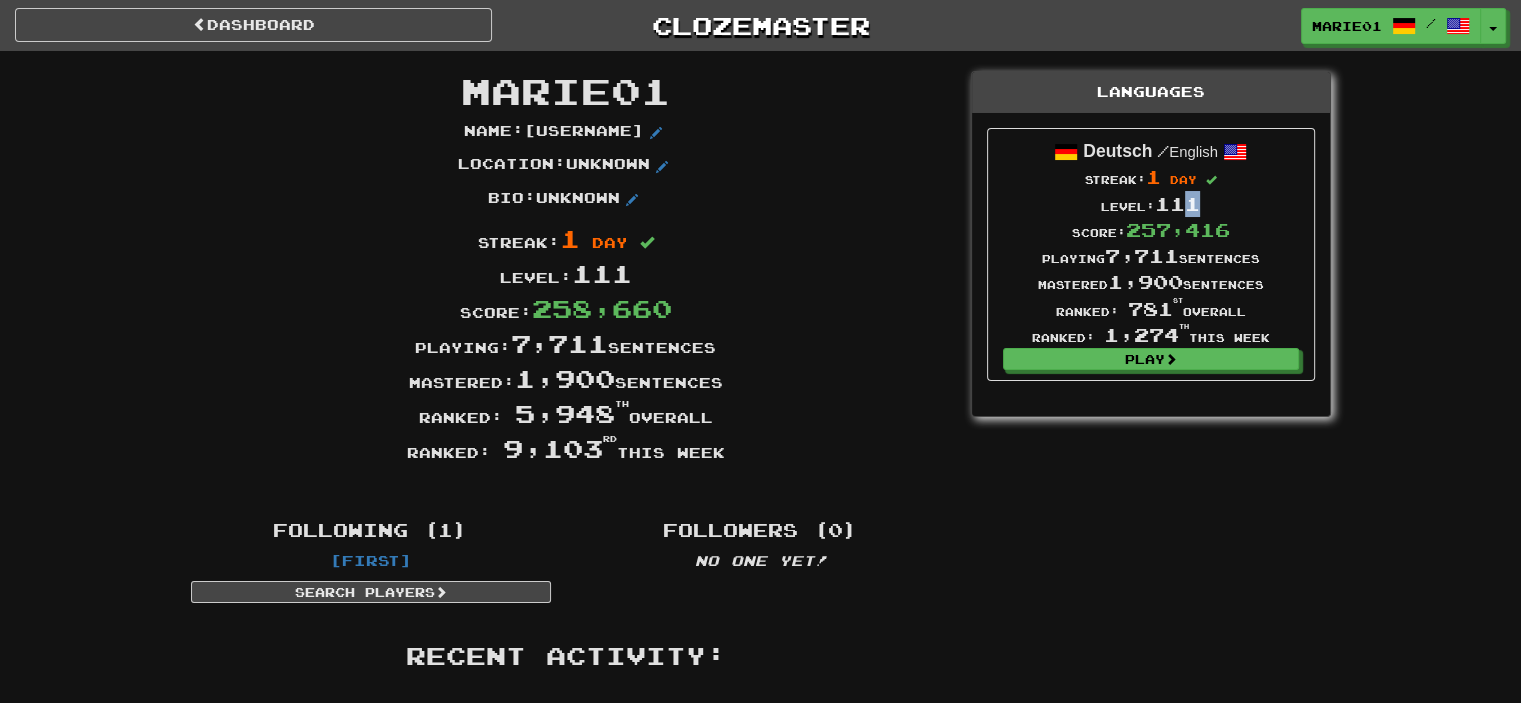 drag, startPoint x: 1194, startPoint y: 215, endPoint x: 1196, endPoint y: 191, distance: 24.083189 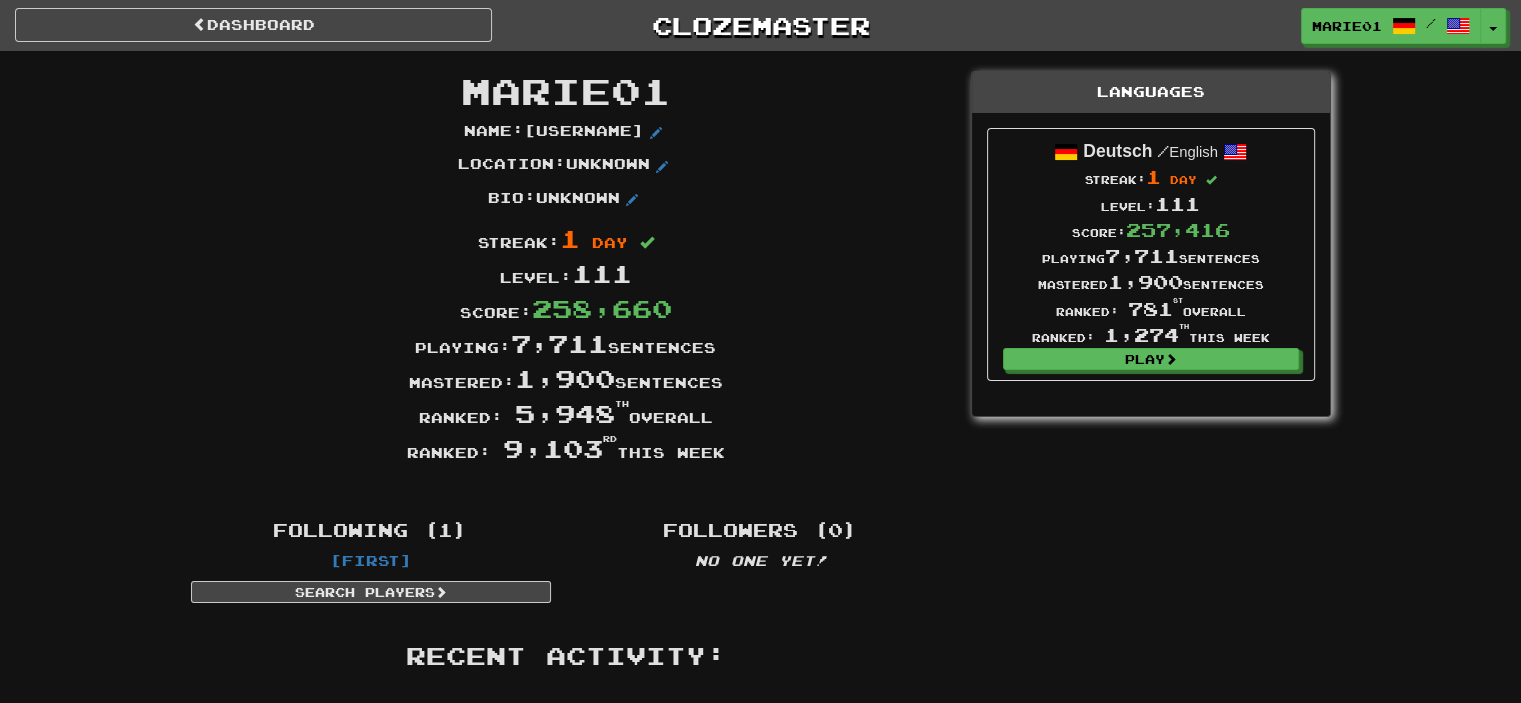 click on "111" at bounding box center [1177, 204] 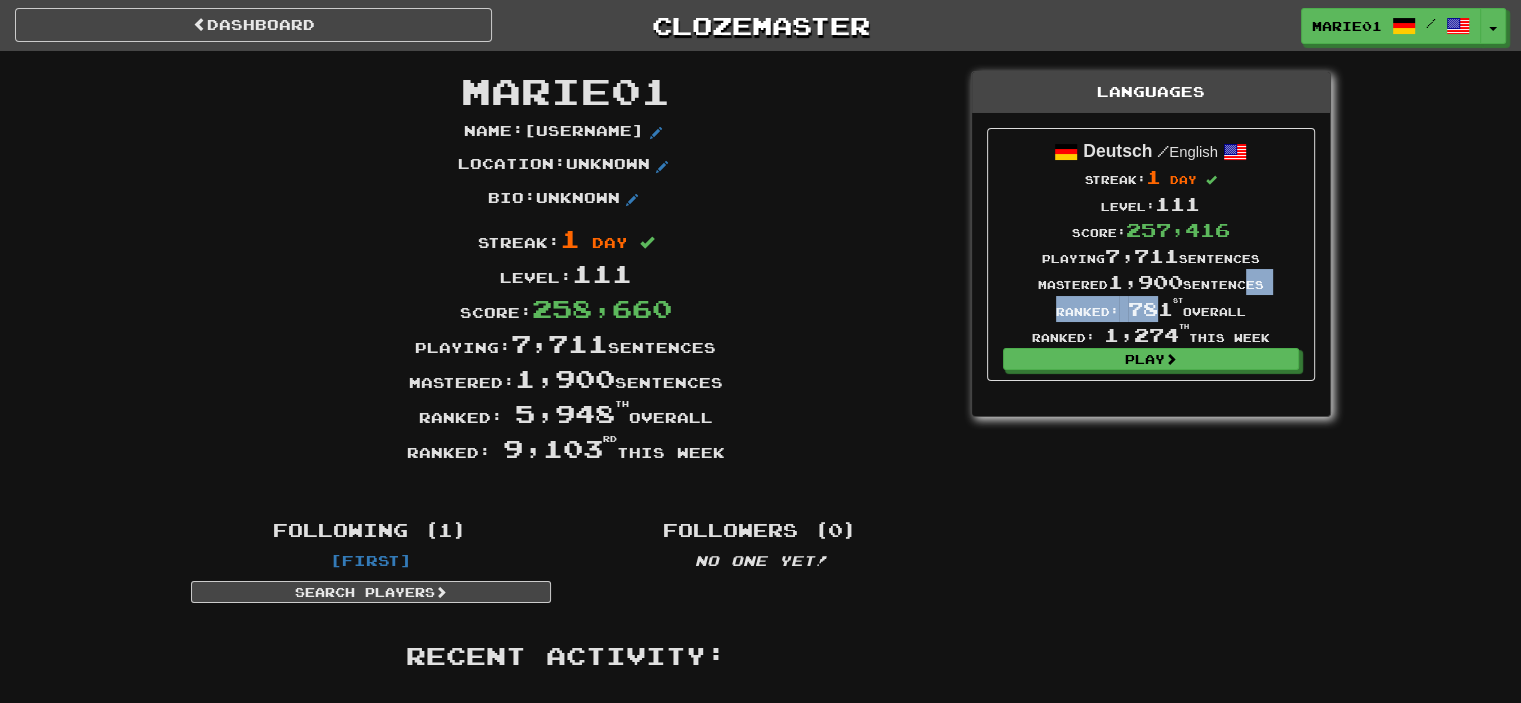 click on "Mastered  1,900  sentences" at bounding box center [1151, 282] 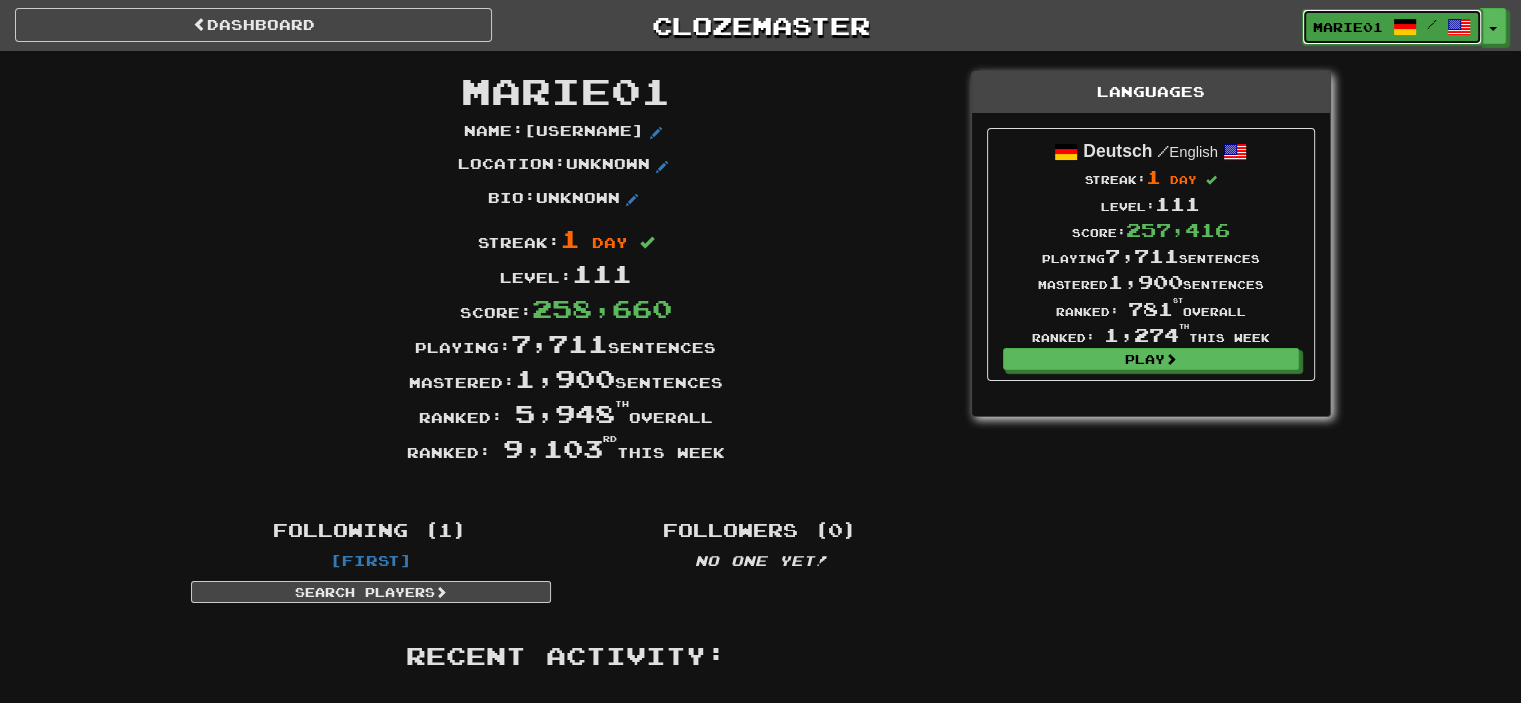 click on "Marie01
/" at bounding box center (1392, 27) 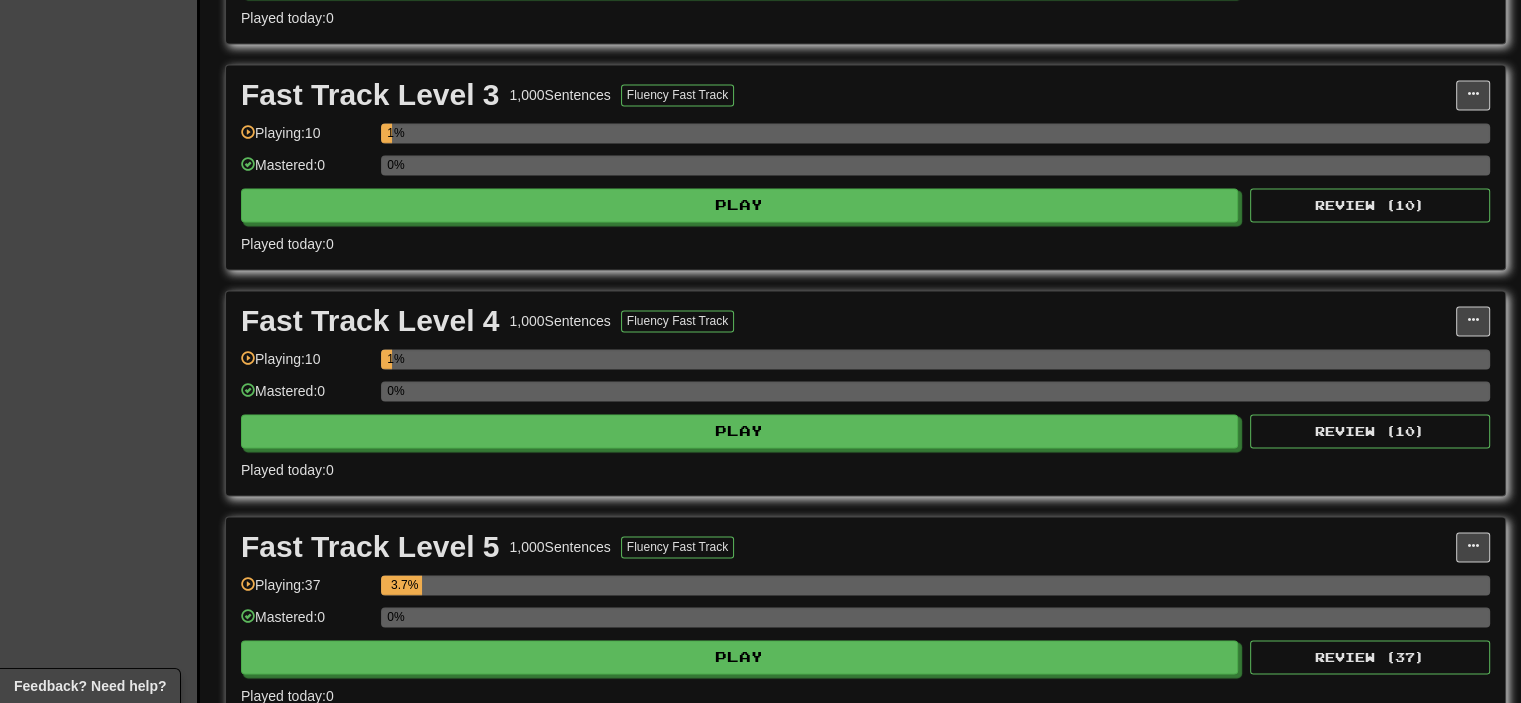 scroll, scrollTop: 0, scrollLeft: 0, axis: both 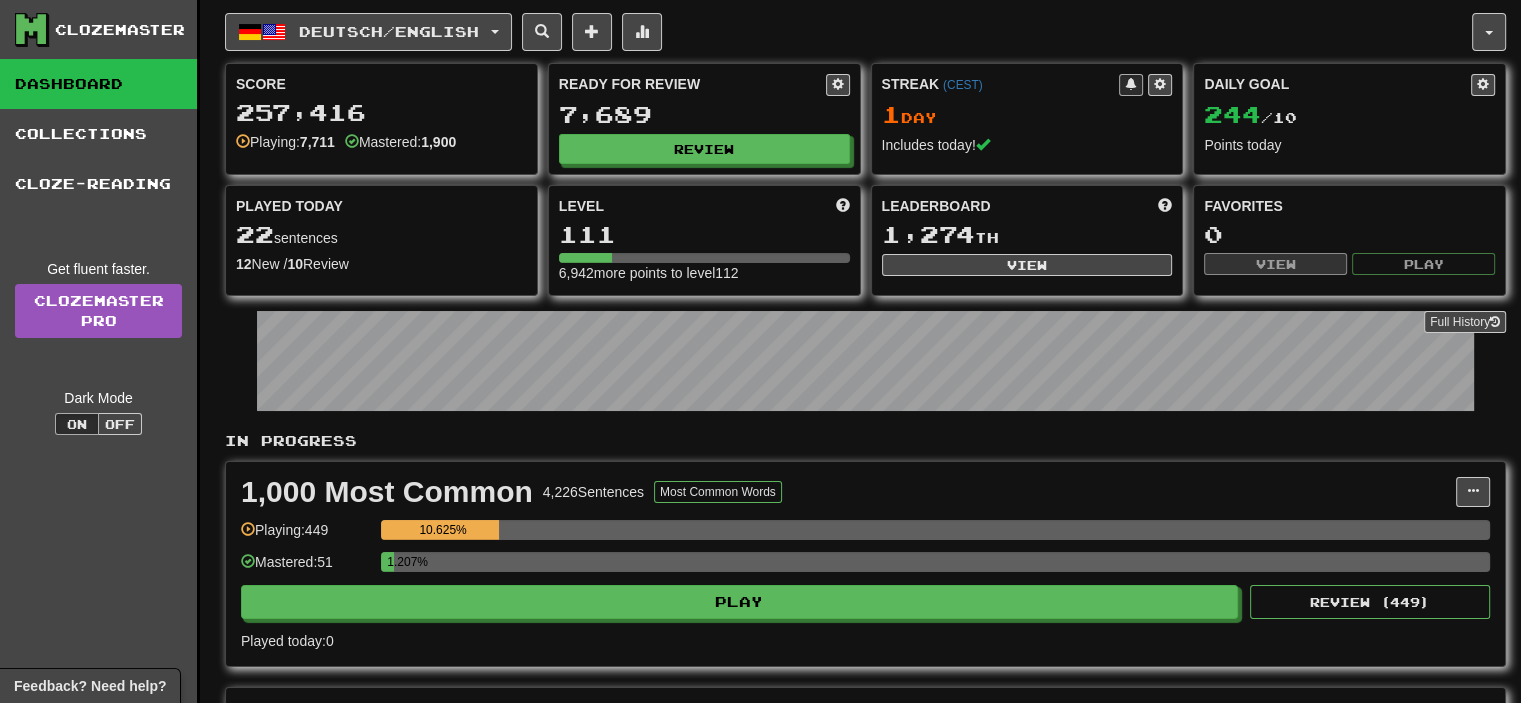 click on "**********" at bounding box center [760, 2436] 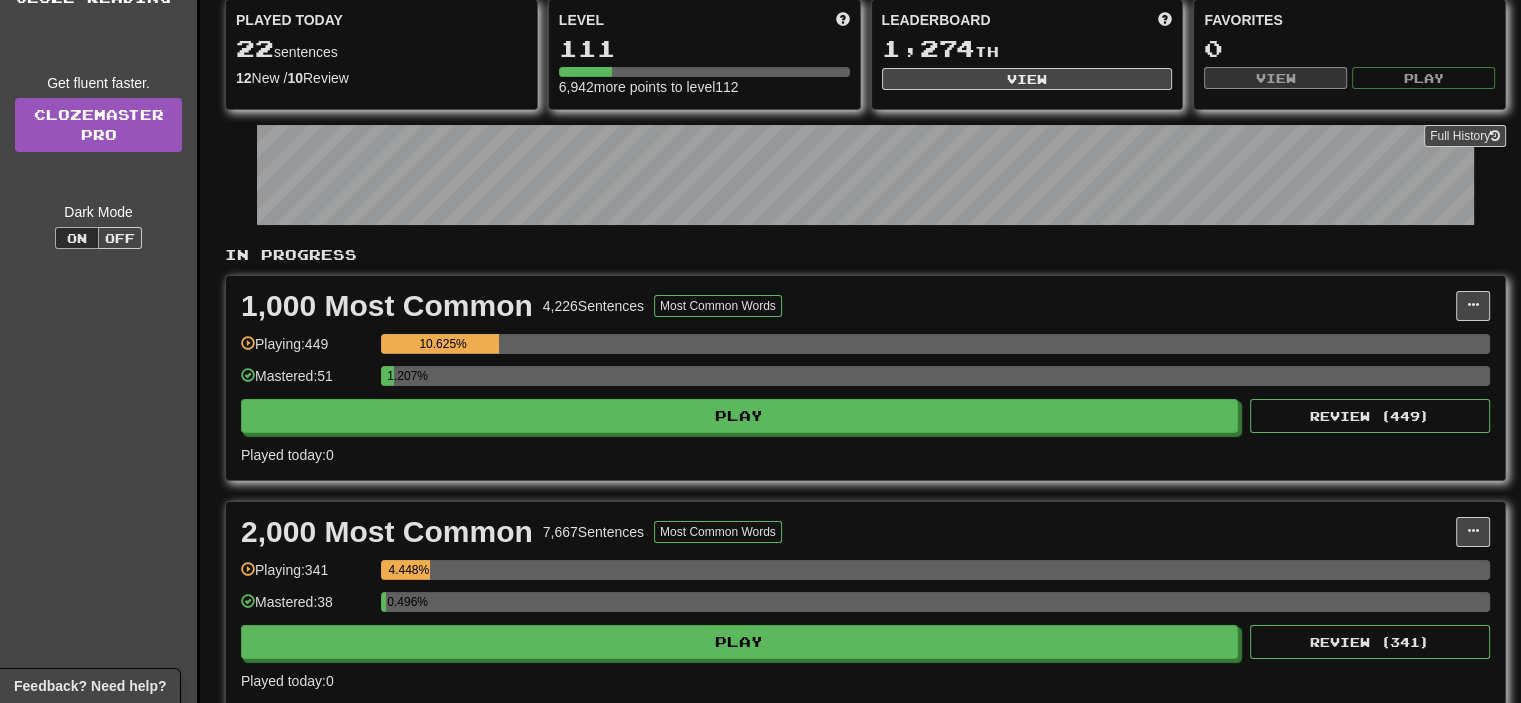 scroll, scrollTop: 0, scrollLeft: 0, axis: both 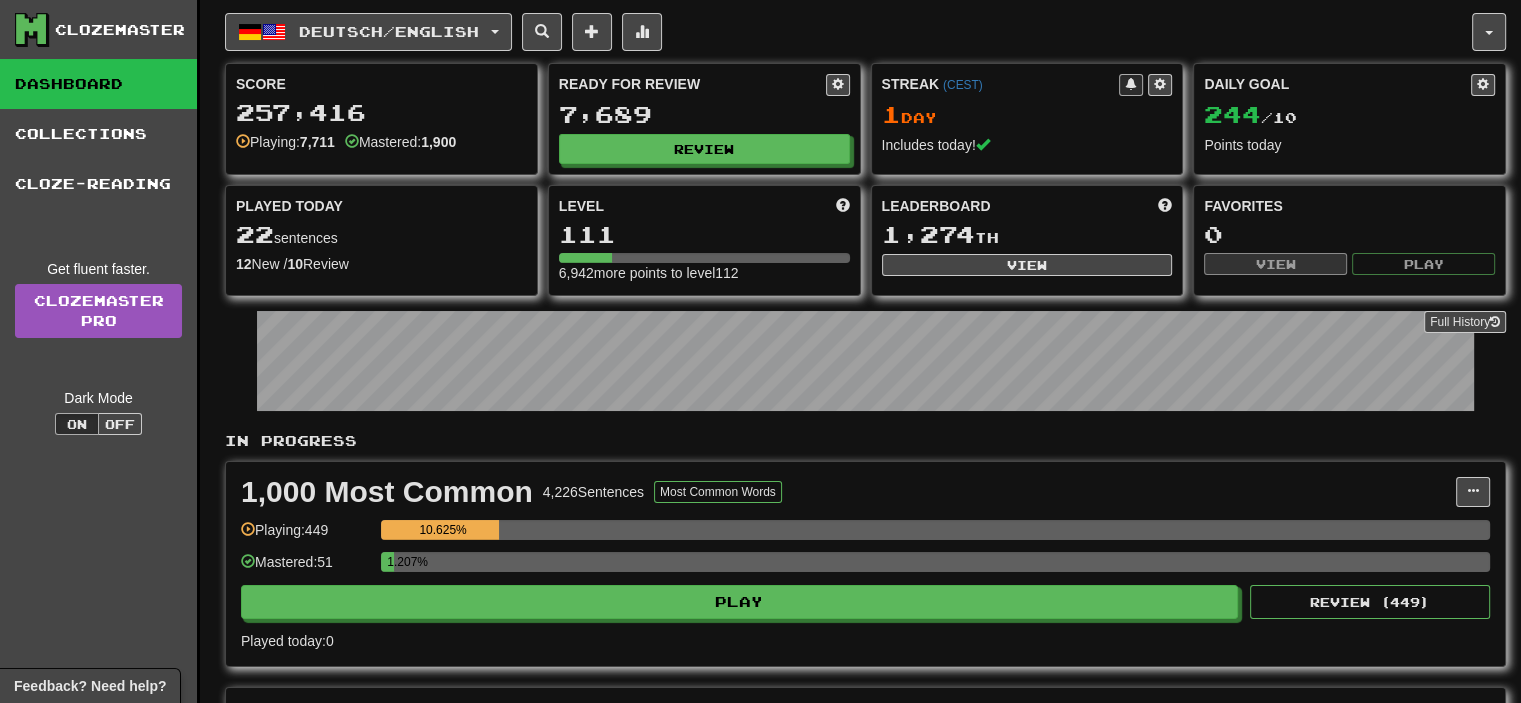 drag, startPoint x: 364, startPoint y: 118, endPoint x: 392, endPoint y: 139, distance: 35 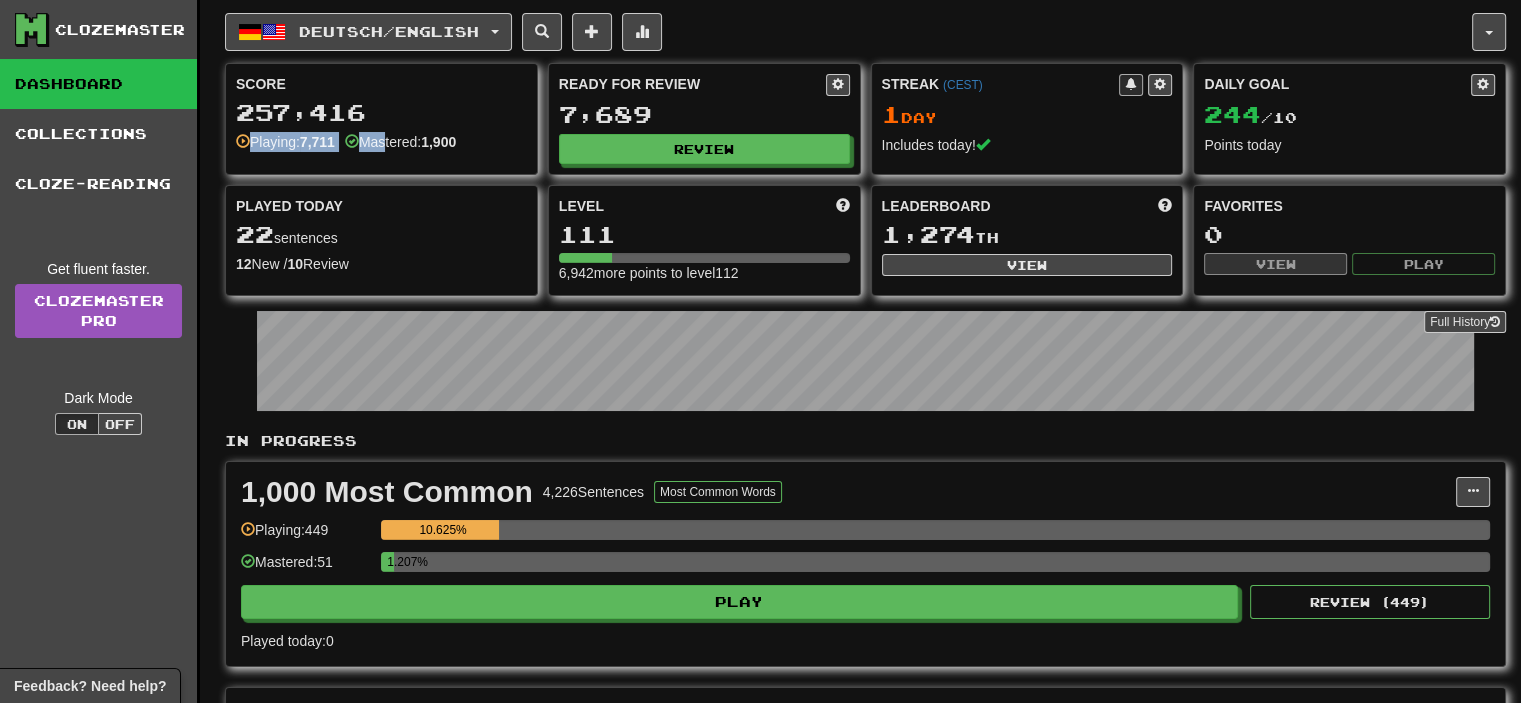 click on "Mastered:  1,900" at bounding box center (400, 142) 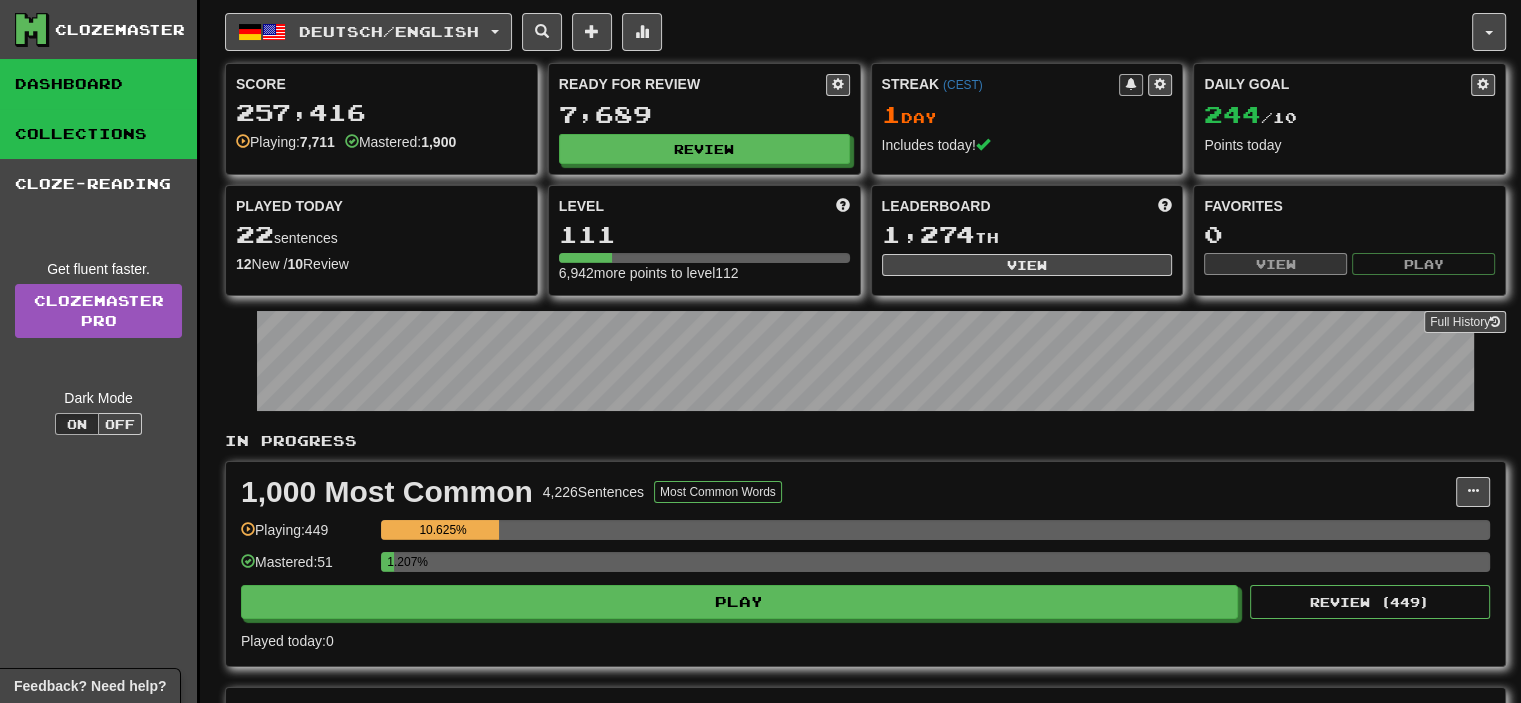 click on "Collections" at bounding box center [98, 134] 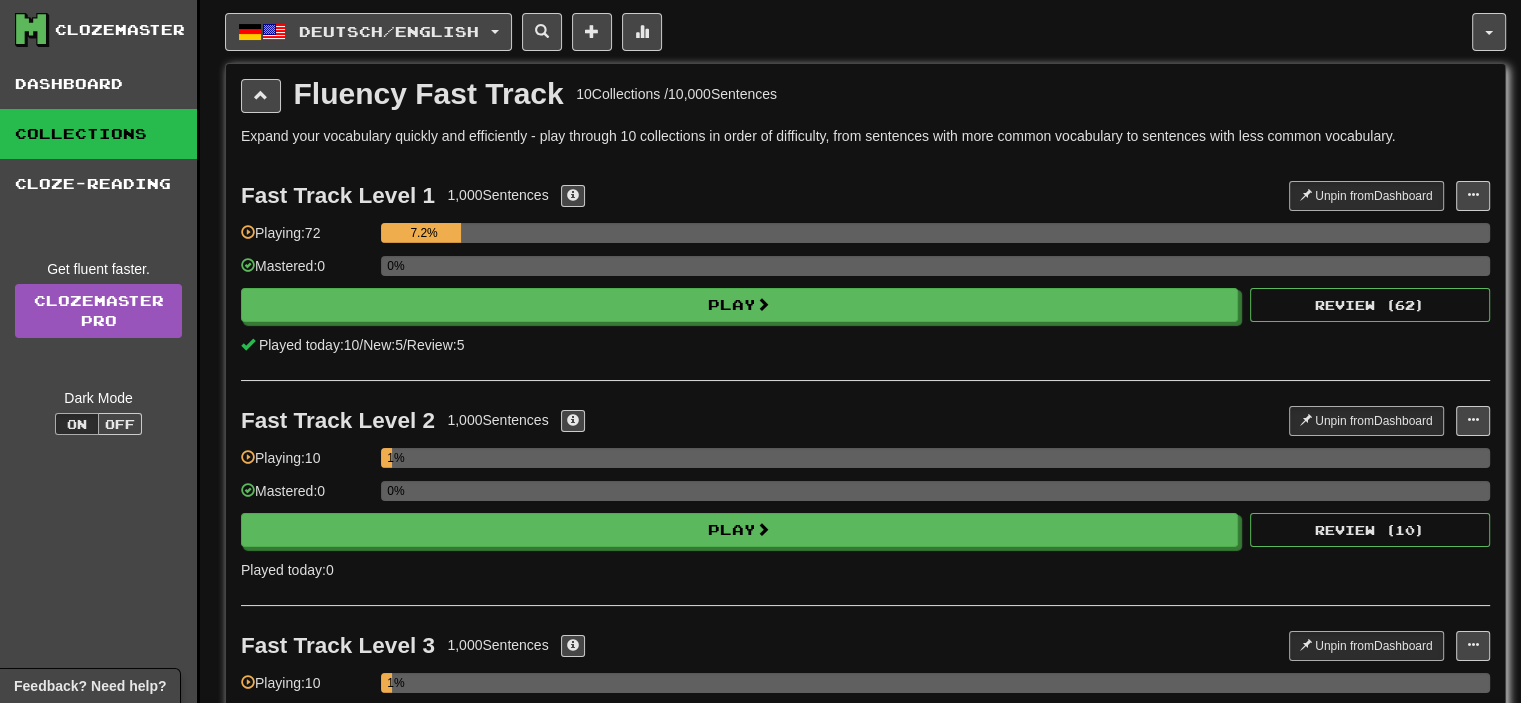 click on "Clozemaster Dashboard Collections Cloze-Reading Get fluent faster. Clozemaster Pro Dark Mode On Off" at bounding box center (100, 1782) 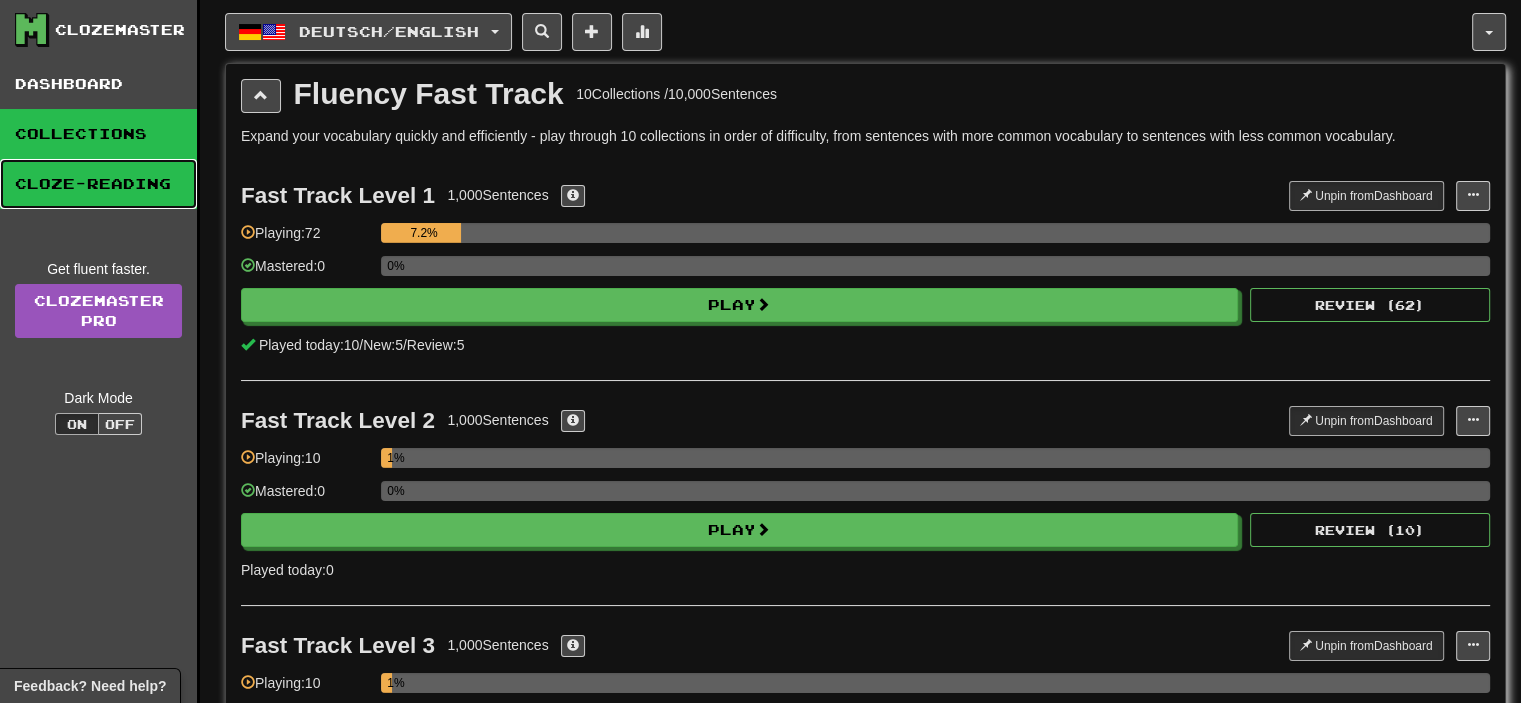 click on "Cloze-Reading" at bounding box center (98, 184) 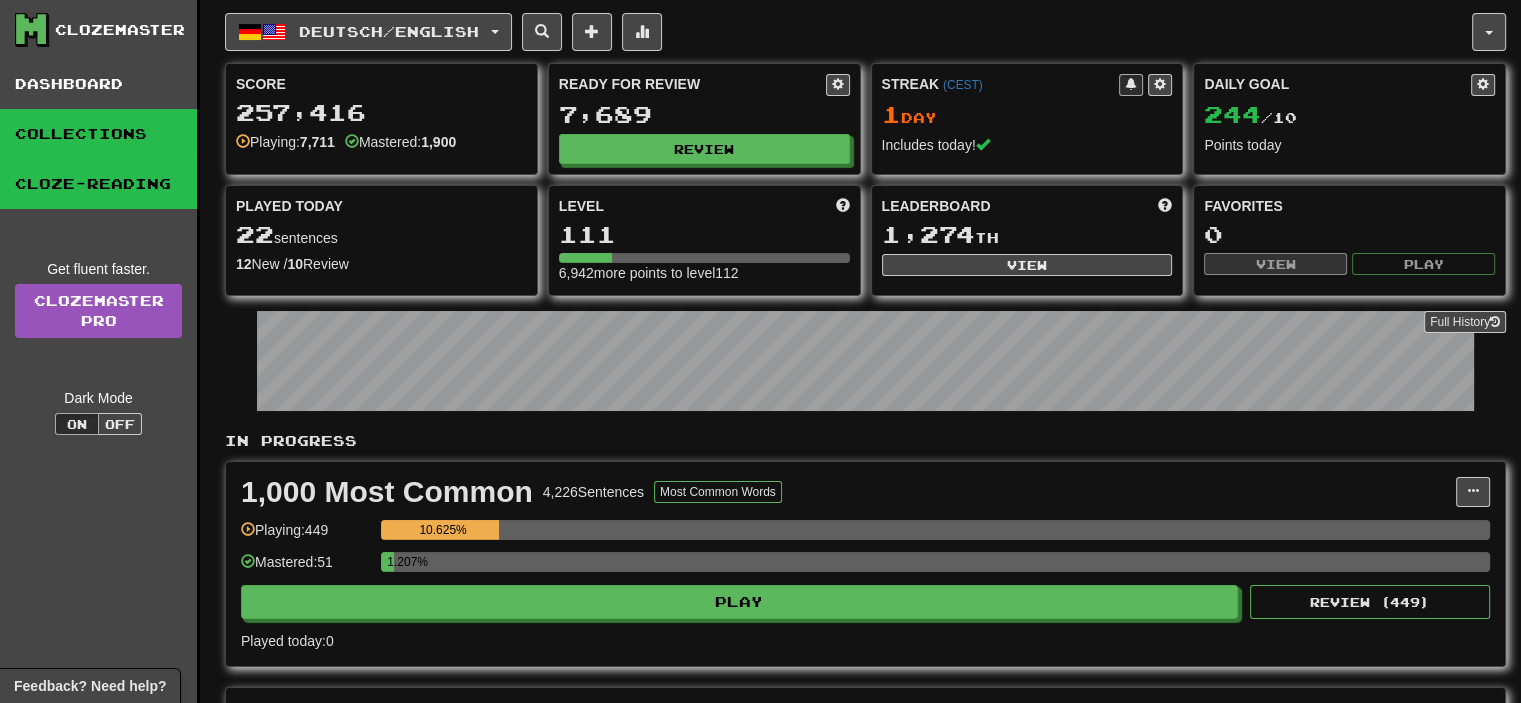 click on "Collections" at bounding box center (98, 134) 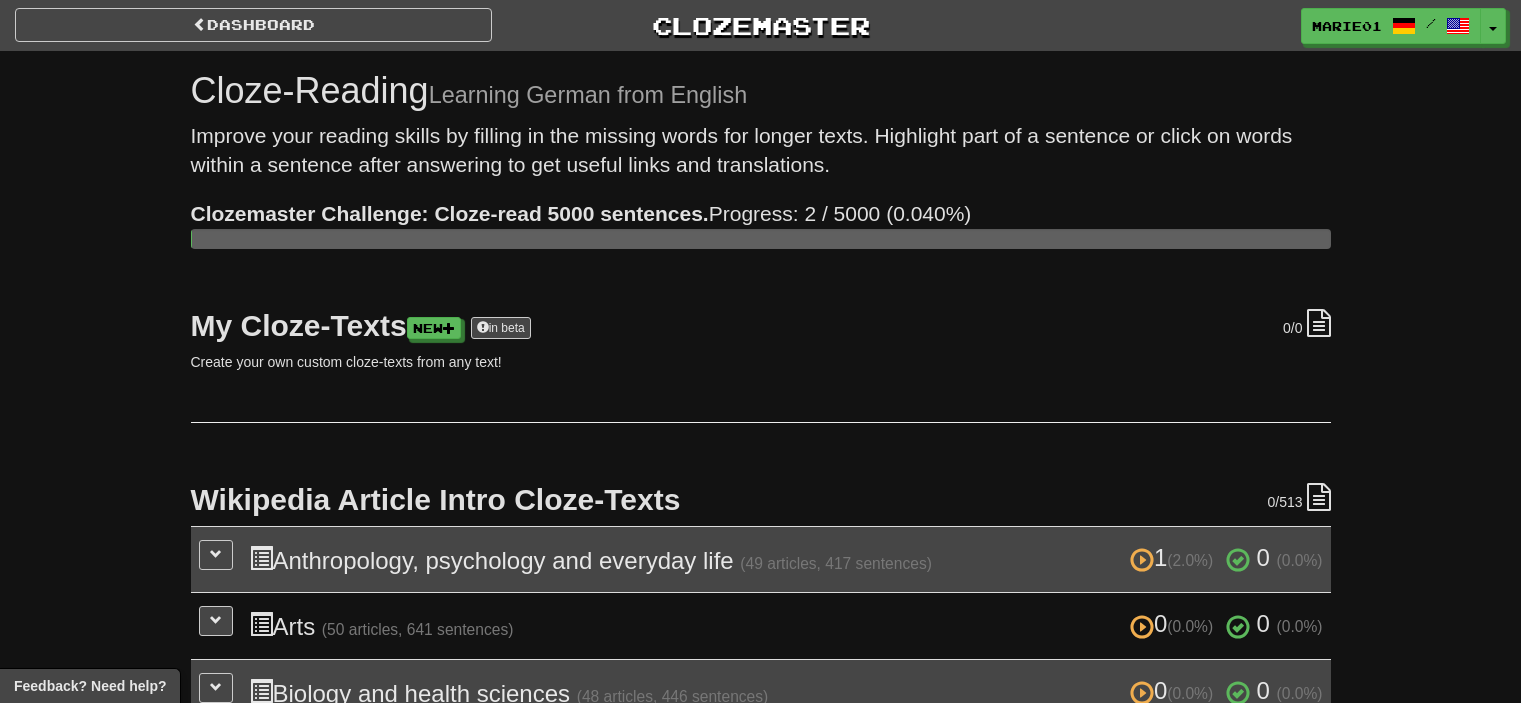 scroll, scrollTop: 0, scrollLeft: 0, axis: both 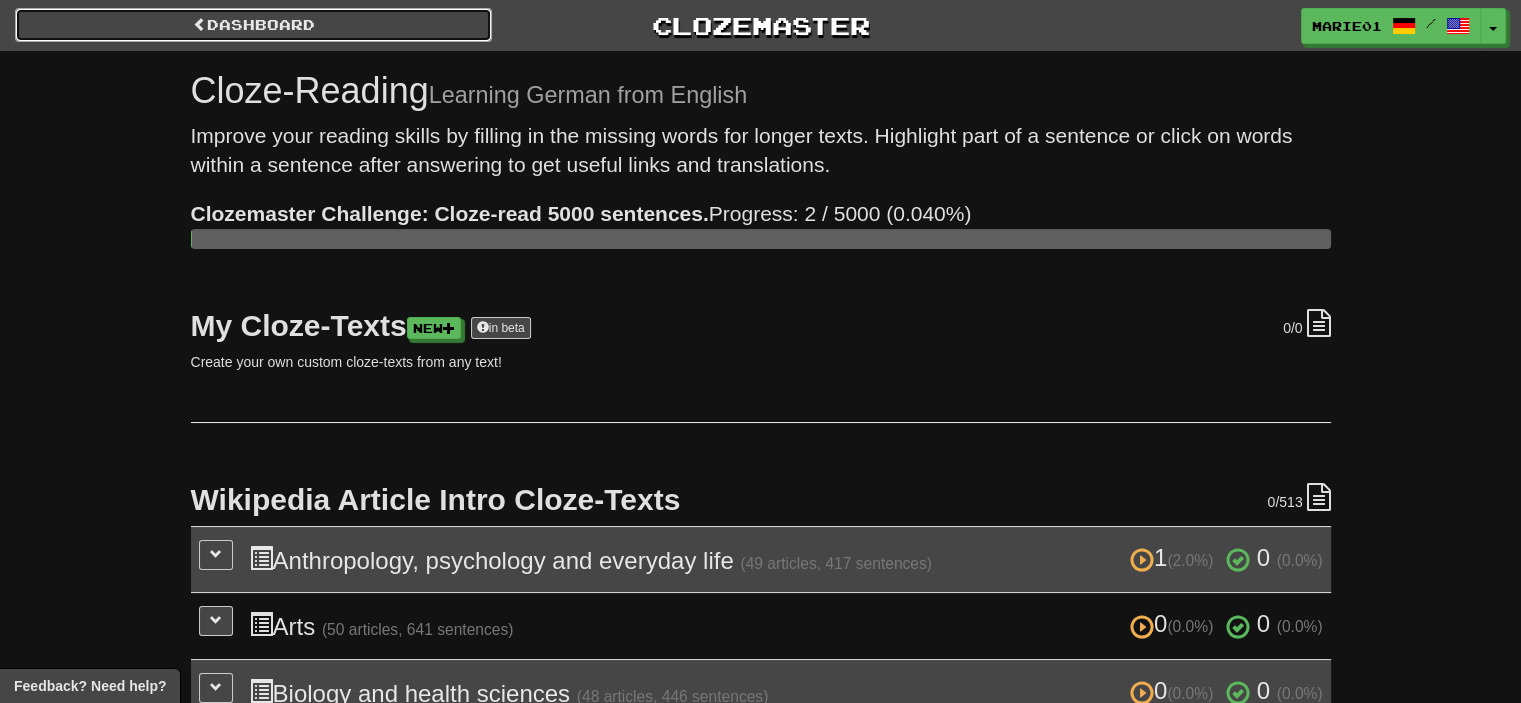 click on "Dashboard" at bounding box center [253, 25] 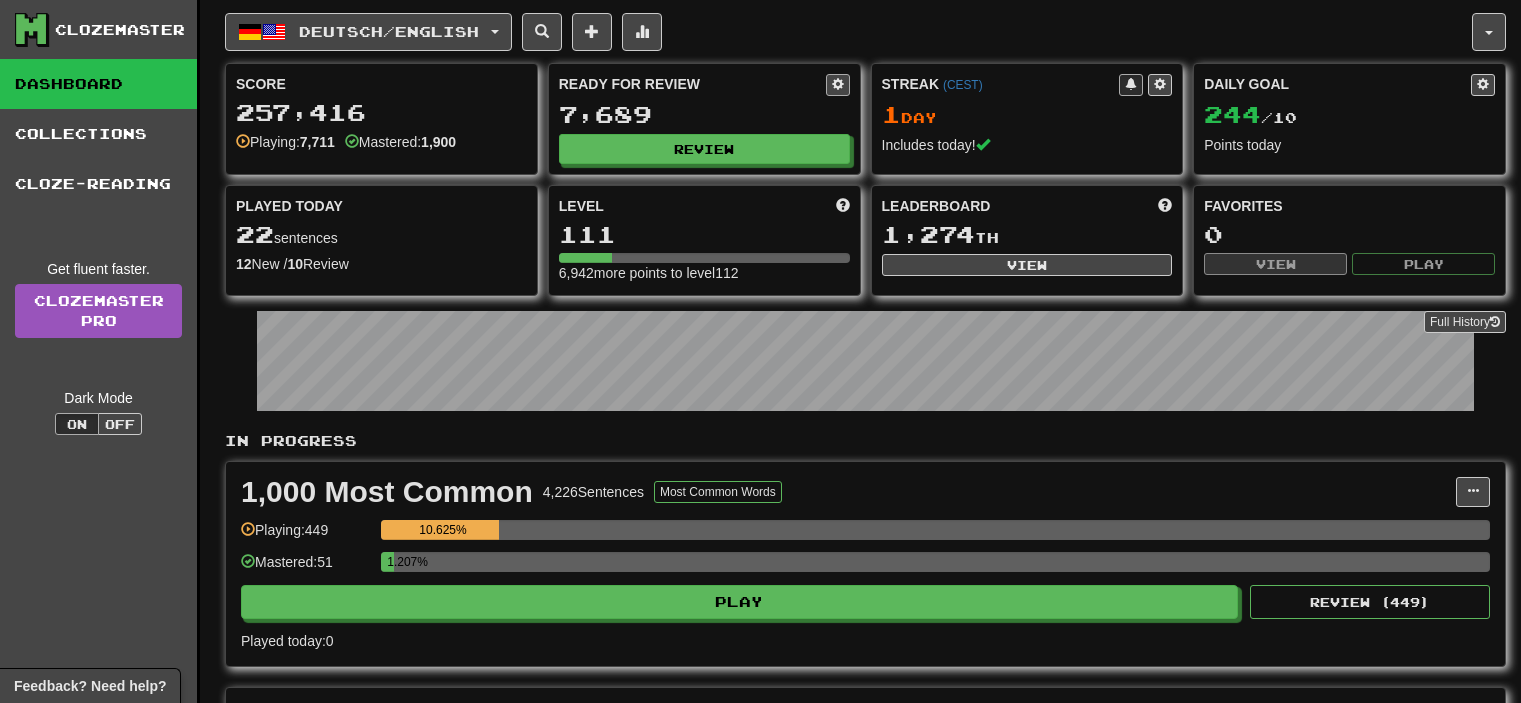 scroll, scrollTop: 0, scrollLeft: 0, axis: both 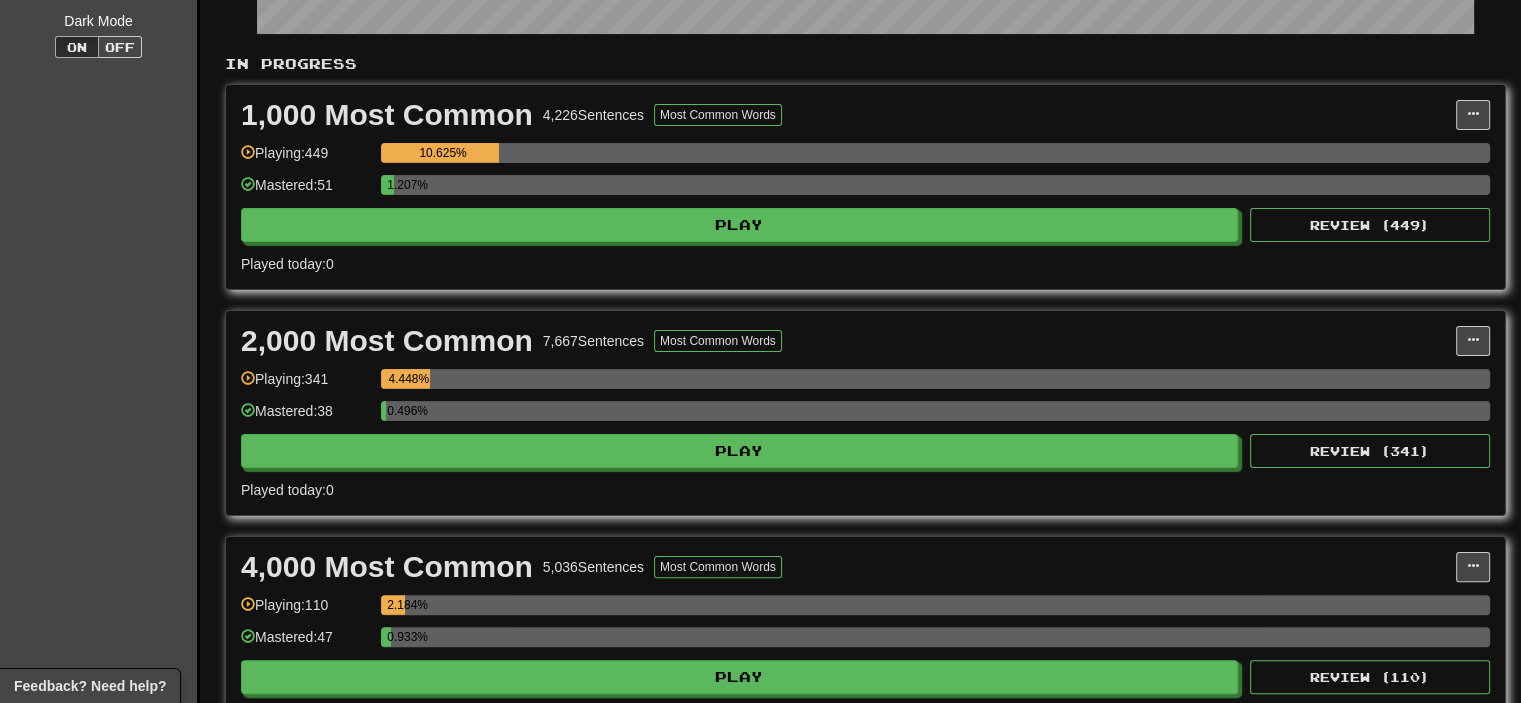 drag, startPoint x: 1535, startPoint y: 115, endPoint x: 1528, endPoint y: 168, distance: 53.460266 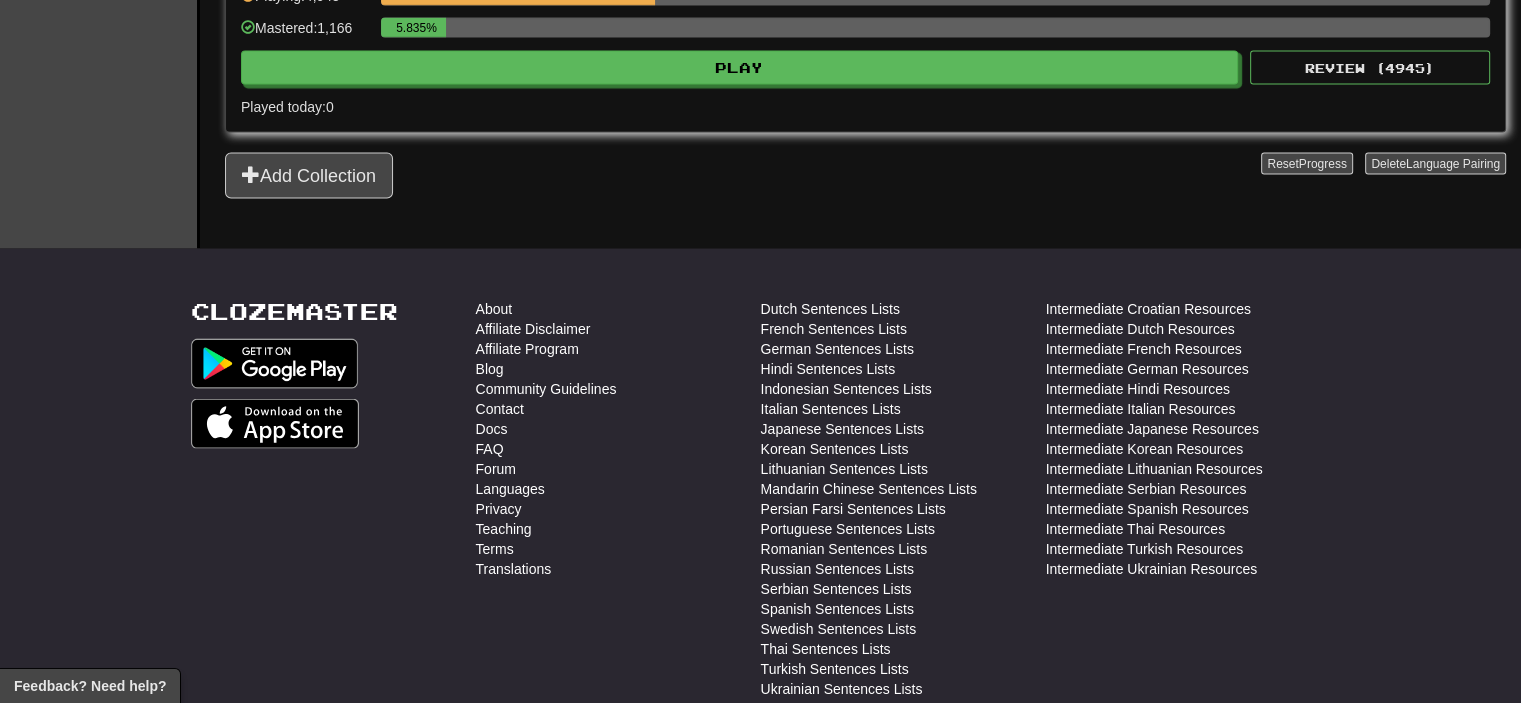 scroll, scrollTop: 0, scrollLeft: 0, axis: both 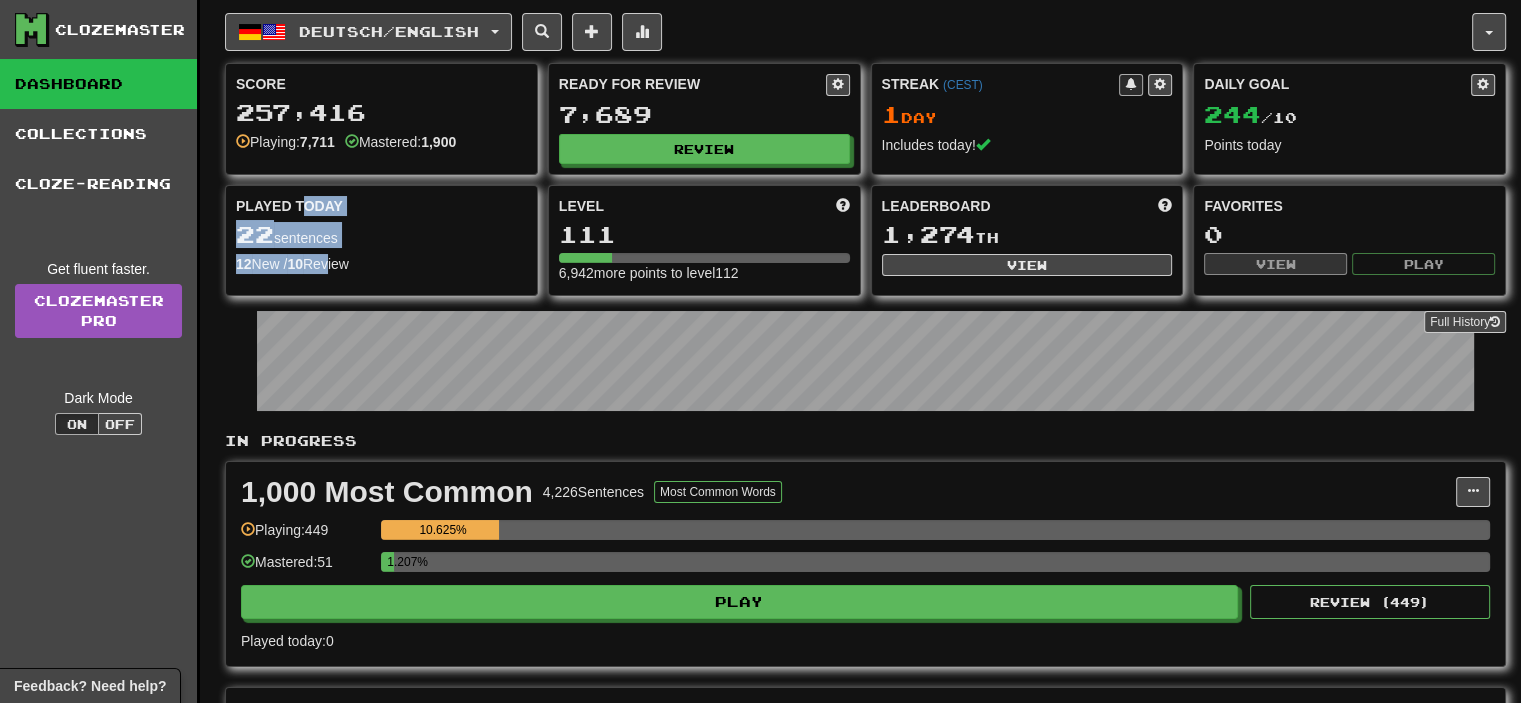 drag, startPoint x: 330, startPoint y: 255, endPoint x: 300, endPoint y: 210, distance: 54.08327 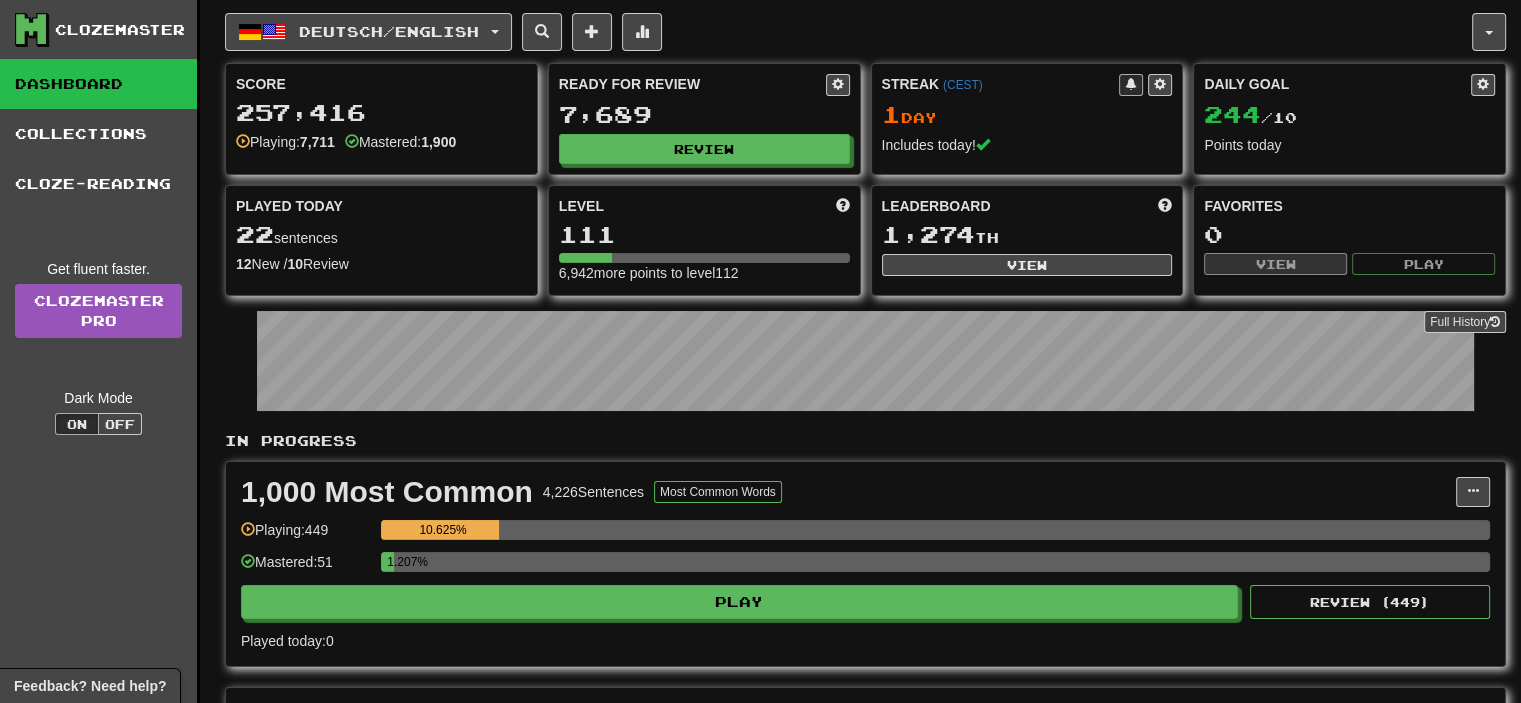 click on "Played Today 22  sentences 12  New /  10  Review Full History" at bounding box center [381, 235] 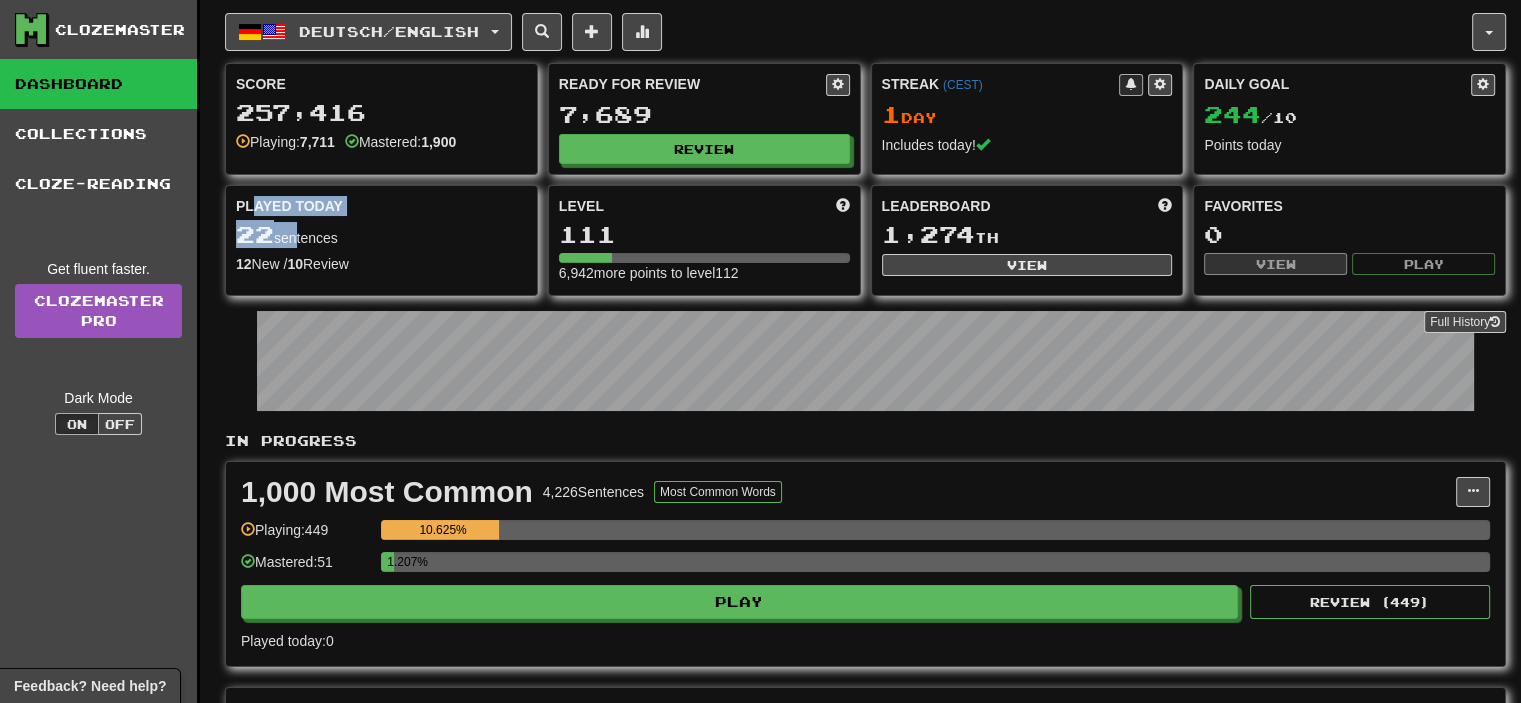 click on "22  sentences" at bounding box center [381, 235] 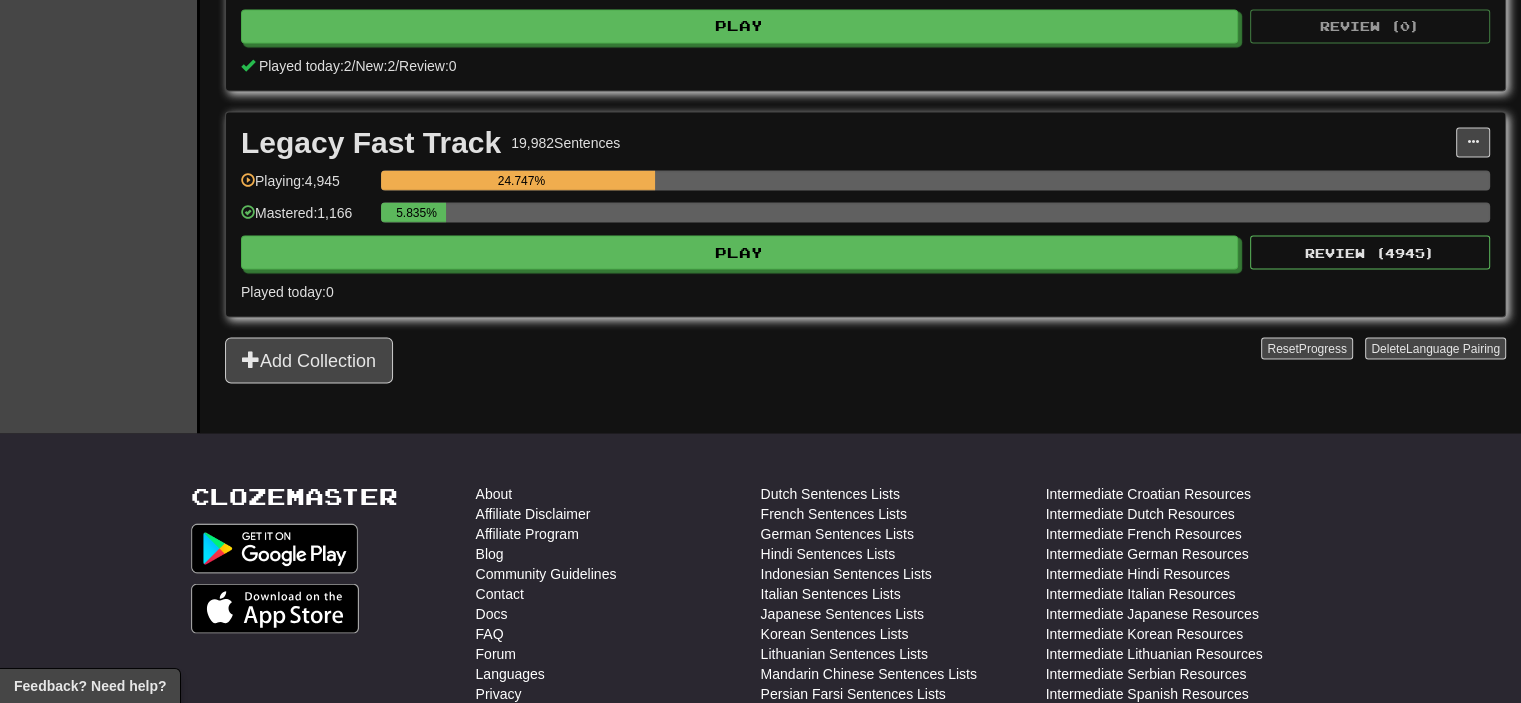 scroll, scrollTop: 0, scrollLeft: 0, axis: both 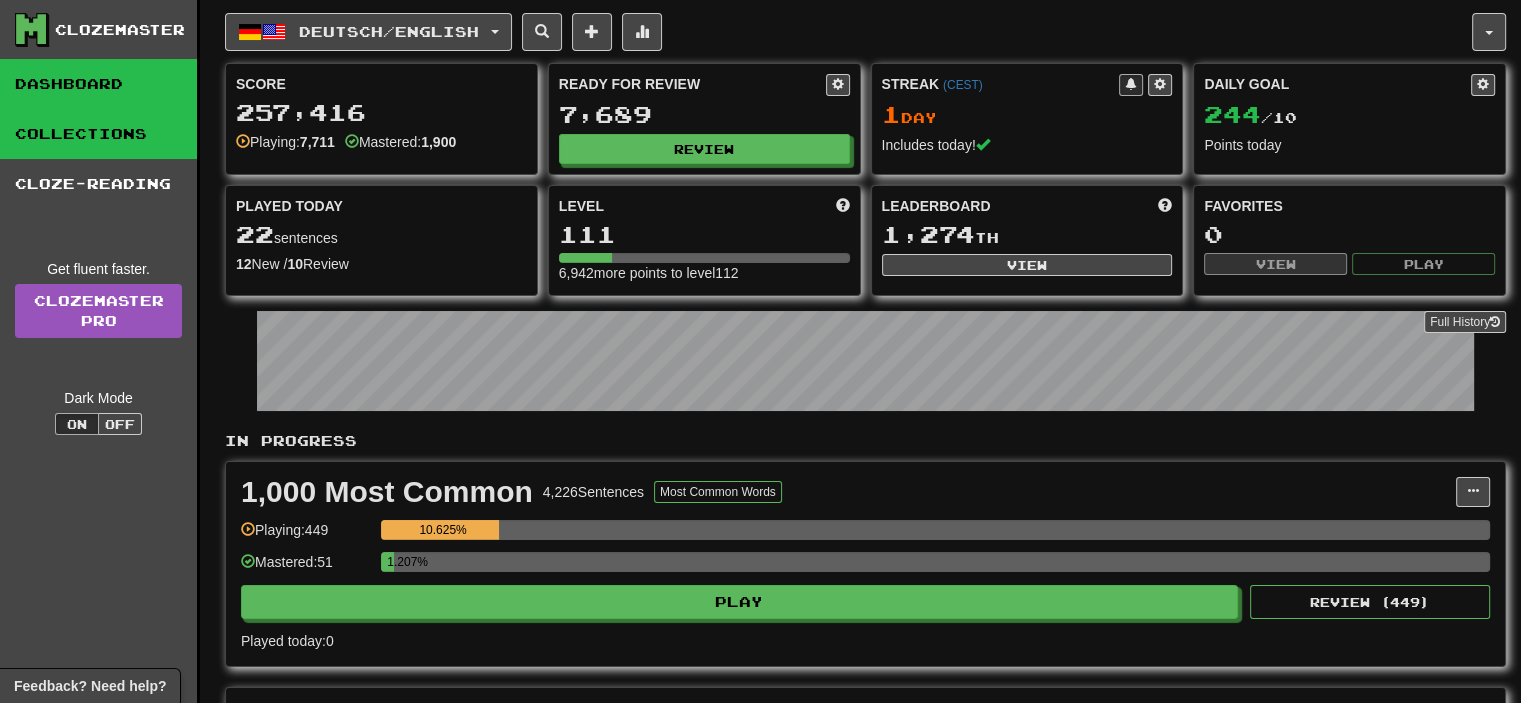 click on "Collections" at bounding box center [98, 134] 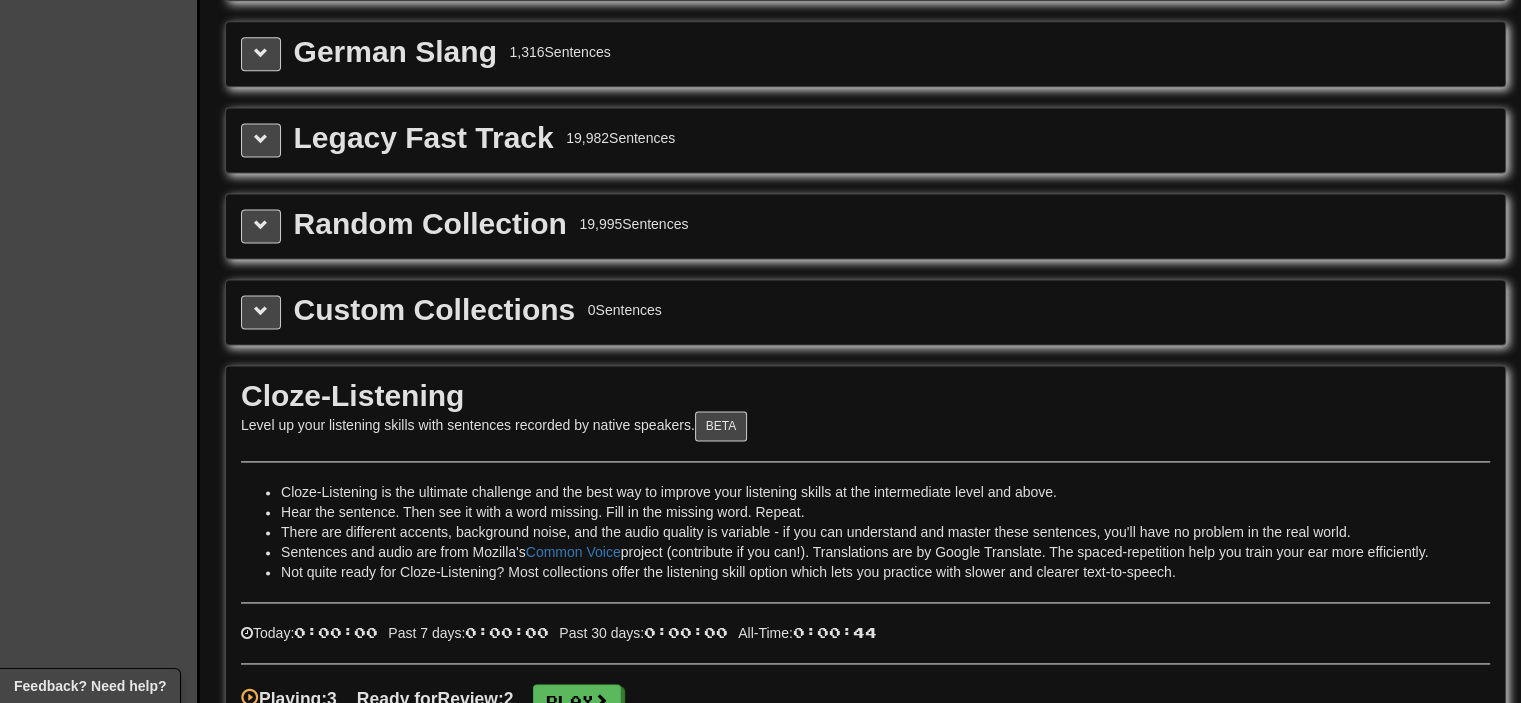 scroll, scrollTop: 0, scrollLeft: 0, axis: both 